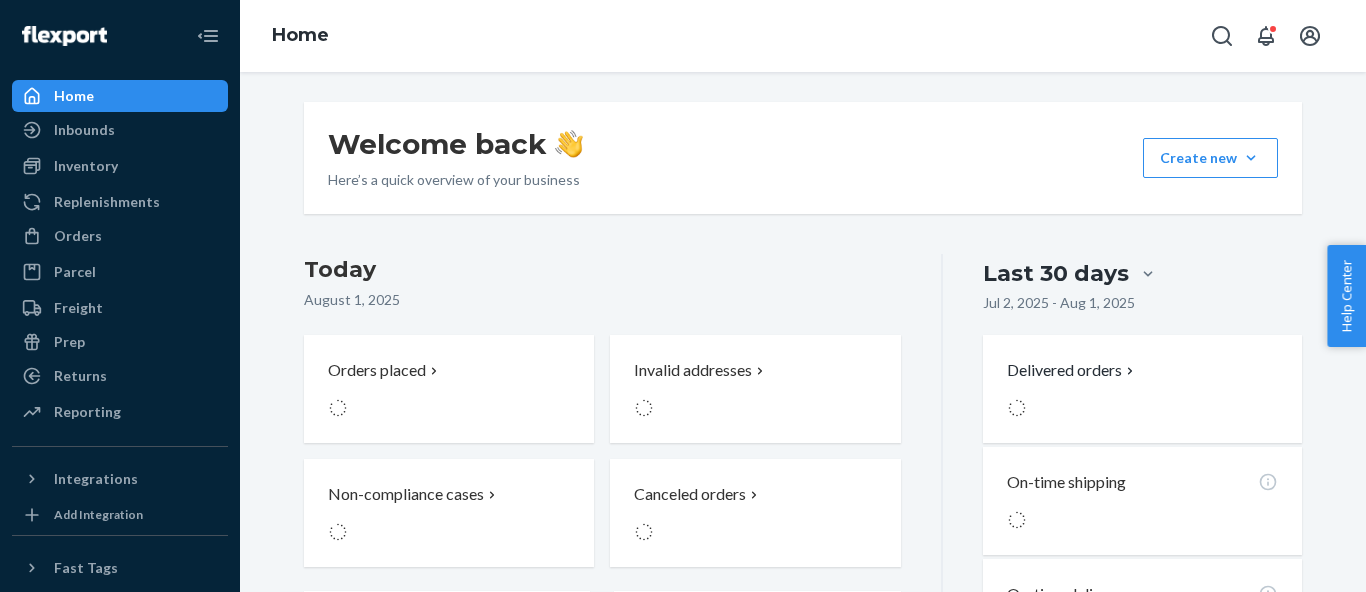 scroll, scrollTop: 0, scrollLeft: 0, axis: both 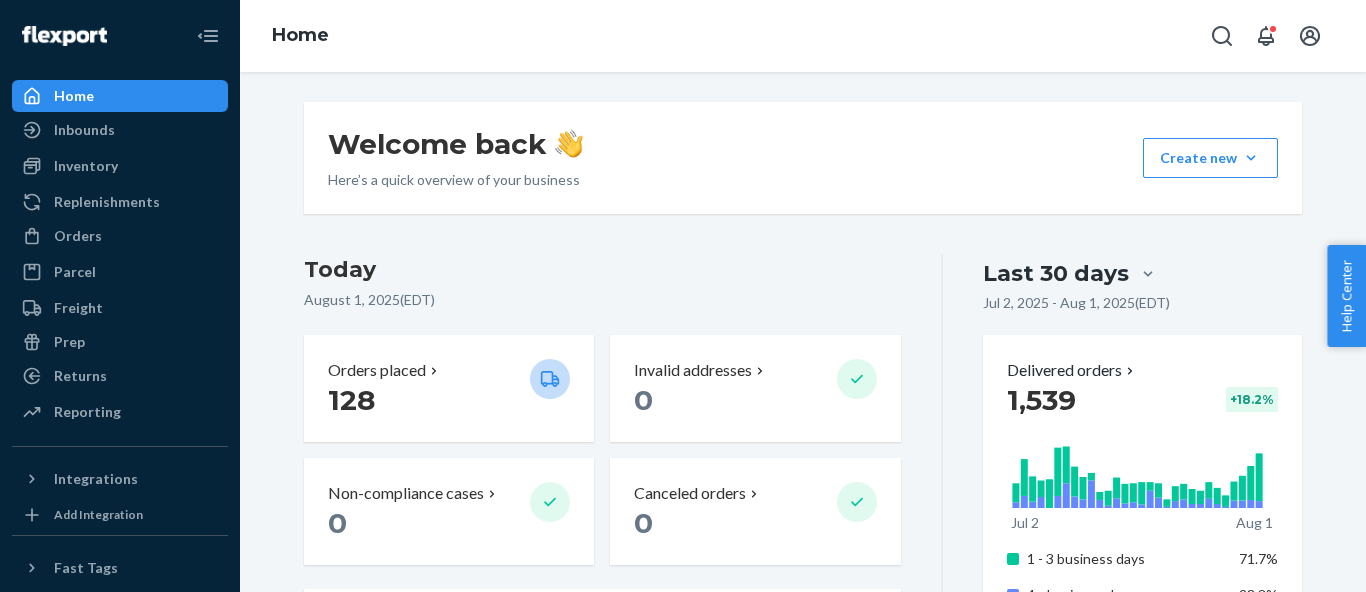 click on "Orders" at bounding box center [120, 236] 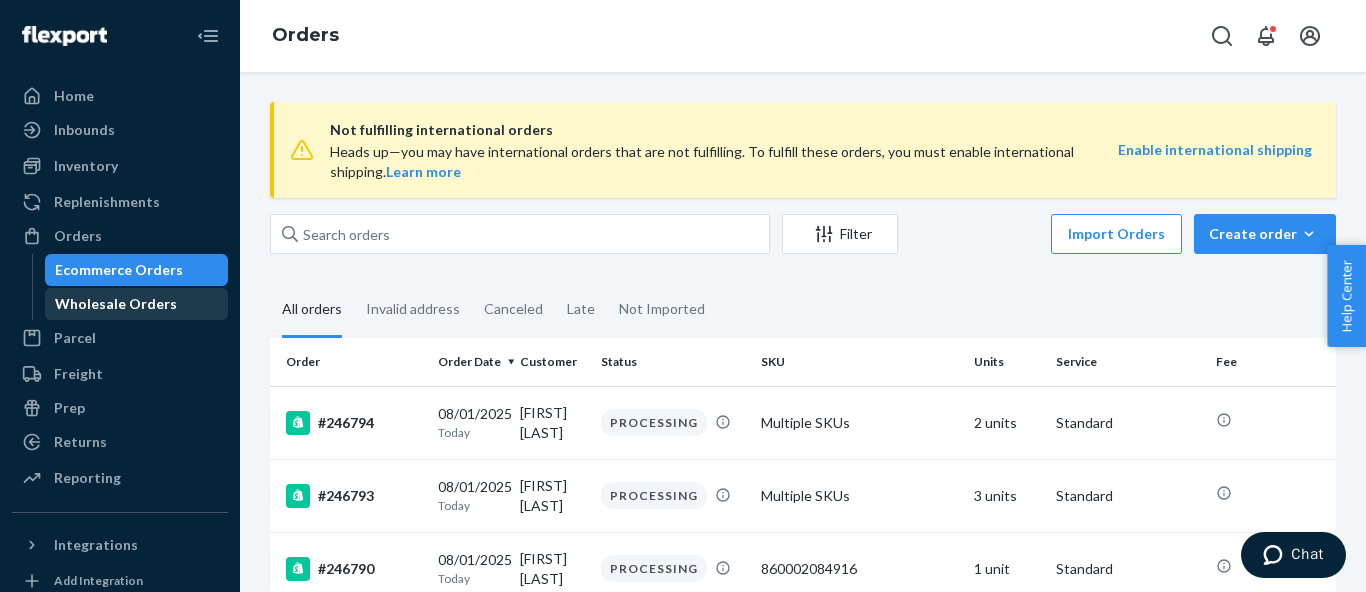 click on "Wholesale Orders" at bounding box center (116, 304) 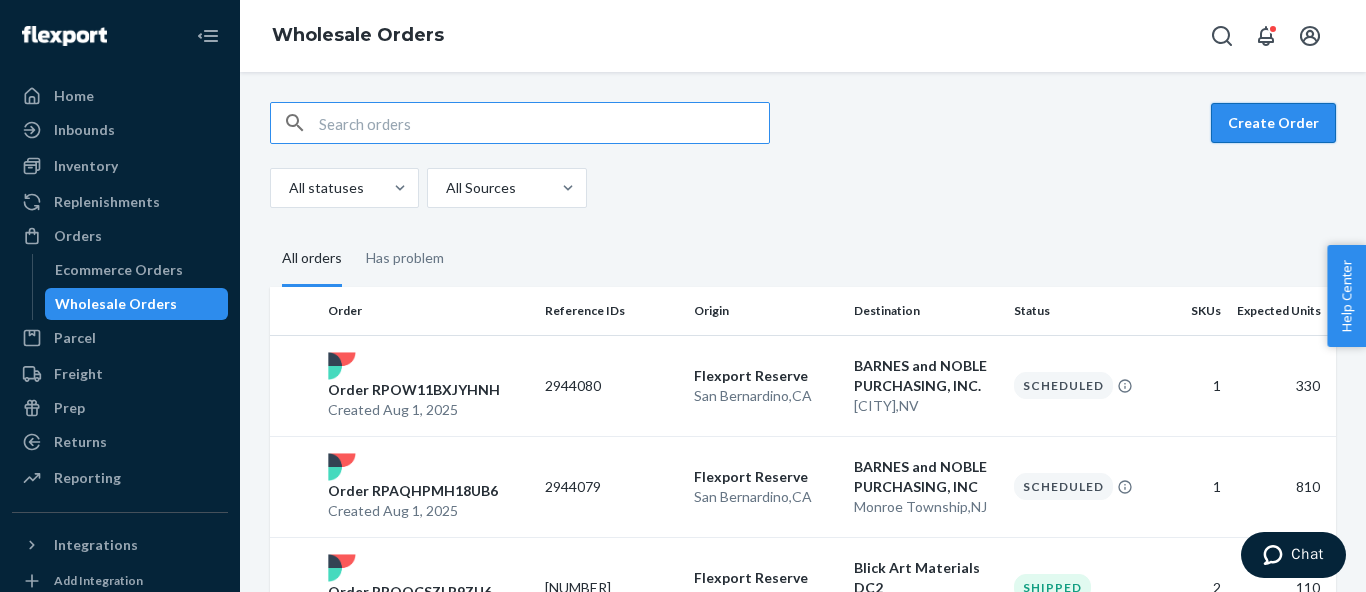 click on "Create Order" at bounding box center [1273, 123] 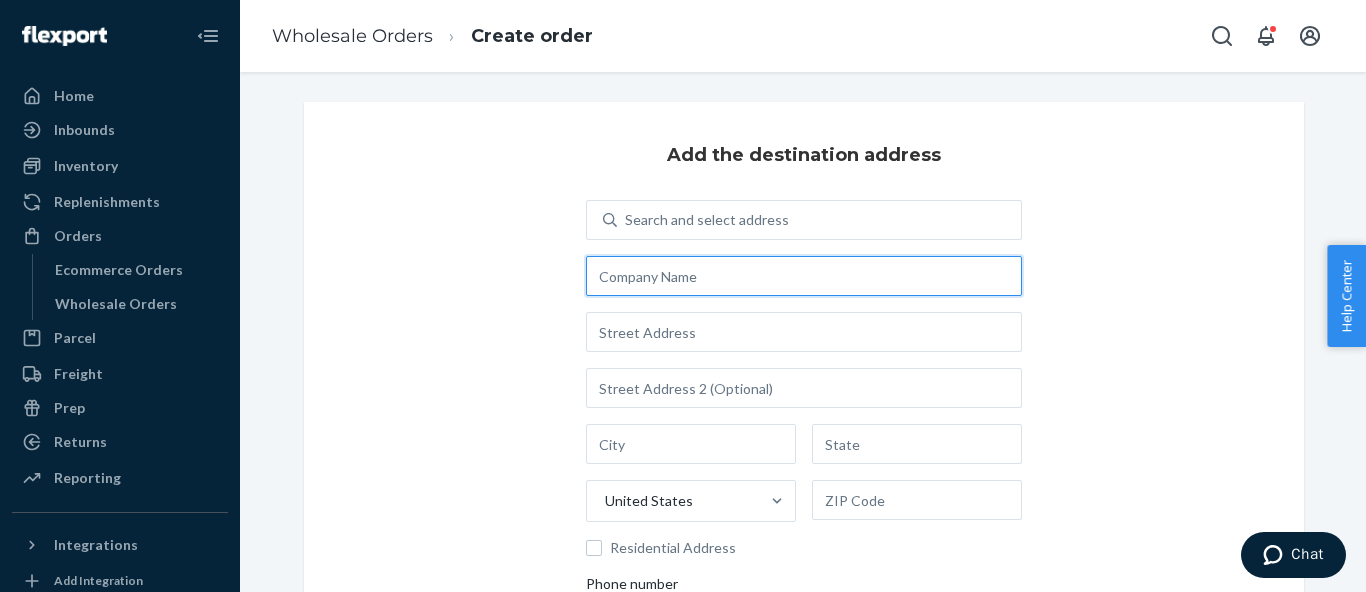 click at bounding box center (804, 276) 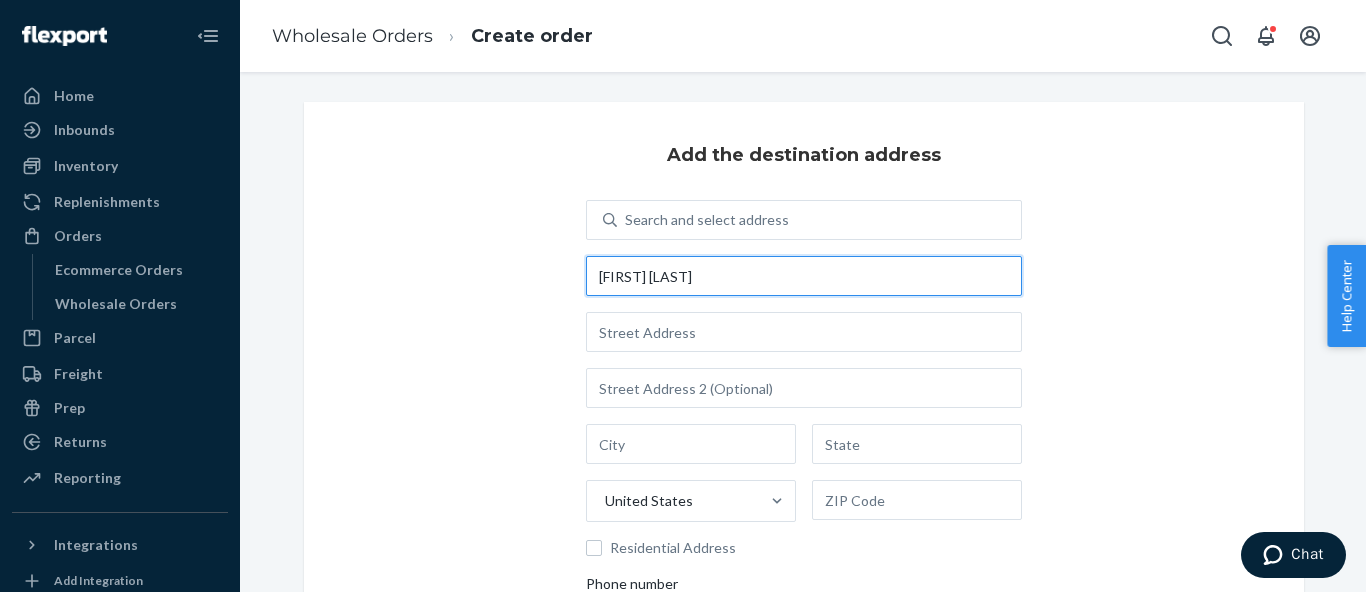 type on "[FIRST] [LAST]" 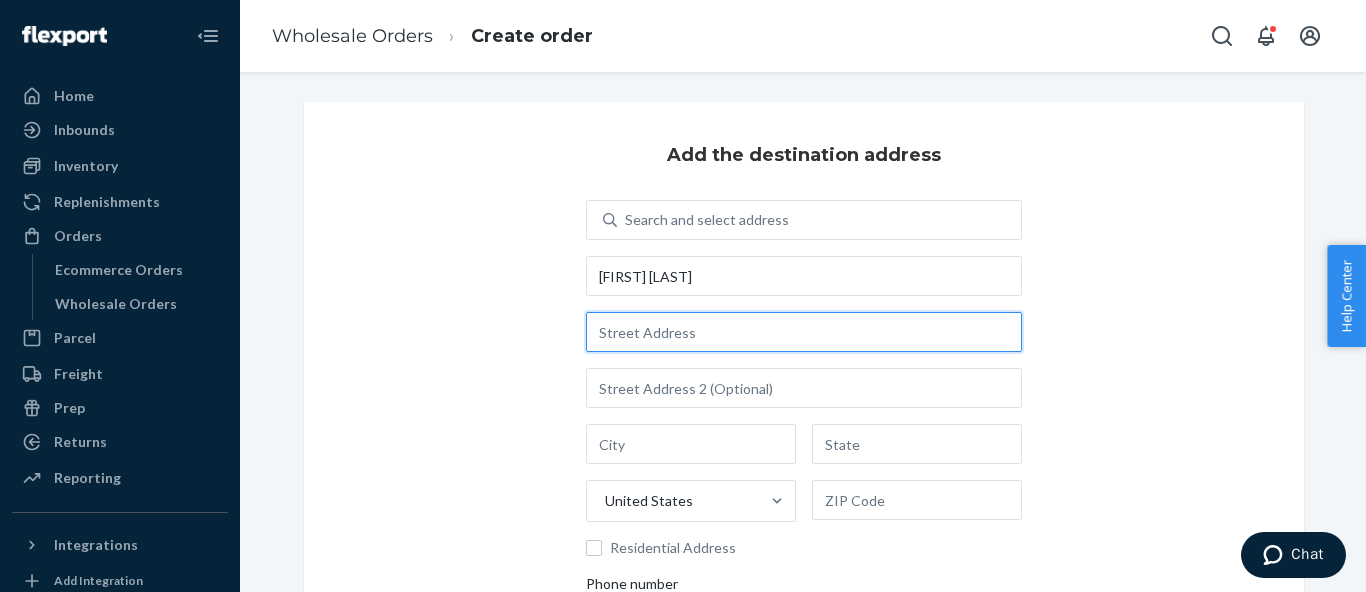 click at bounding box center (804, 332) 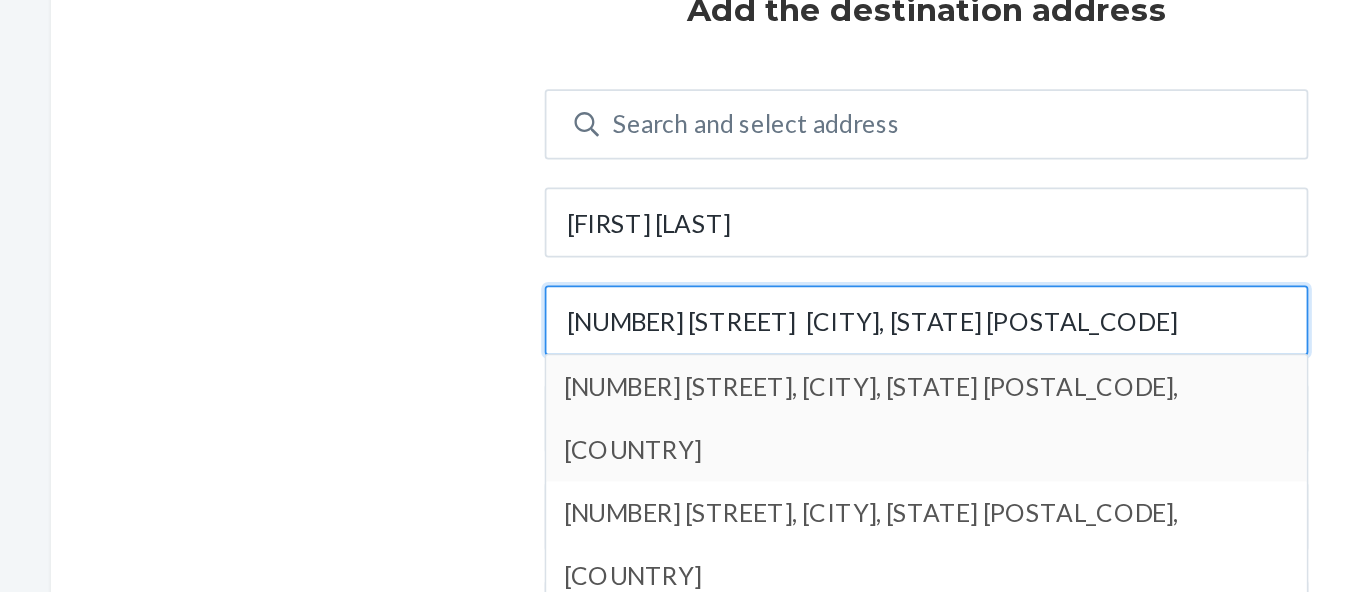 type on "[NUMBER] [STREET]  [CITY], [STATE] [POSTAL_CODE]" 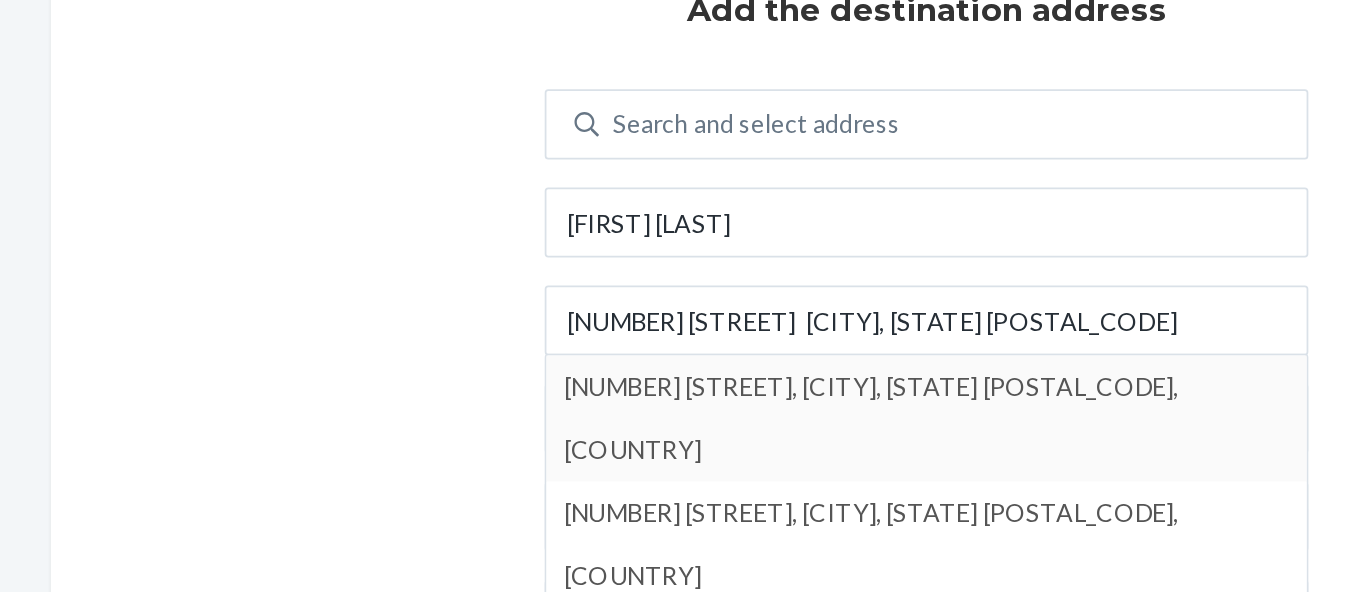 type on "North Olmsted" 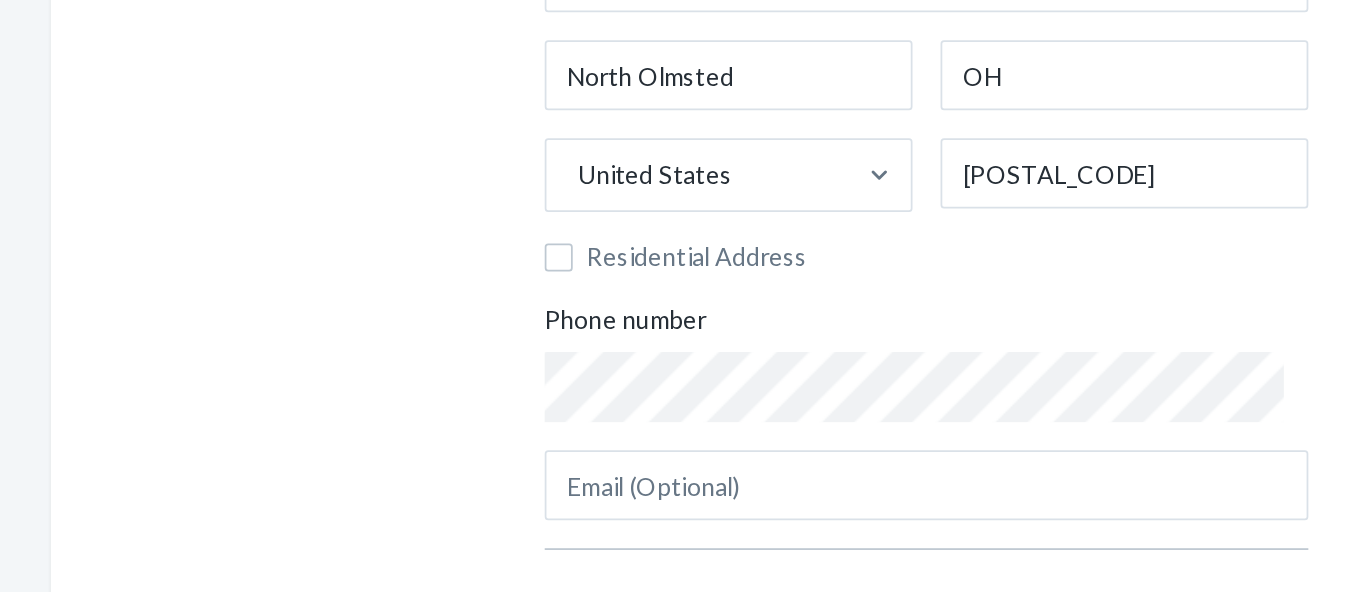 scroll, scrollTop: 321, scrollLeft: 0, axis: vertical 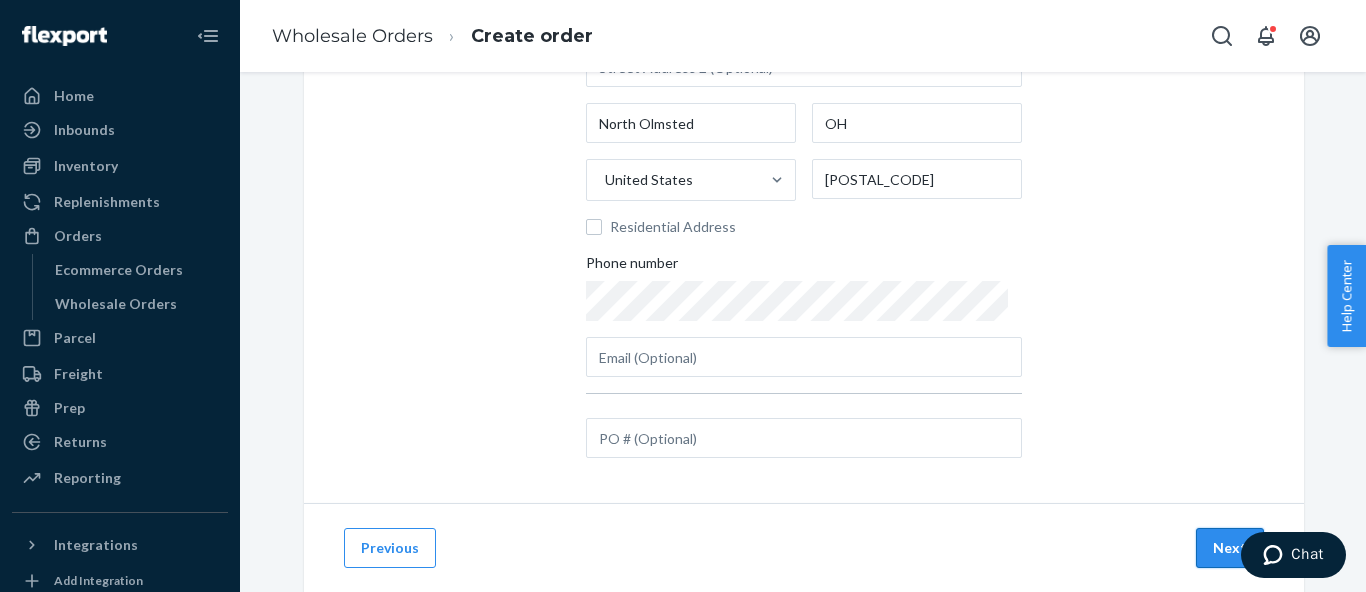 click on "Next" at bounding box center [1230, 548] 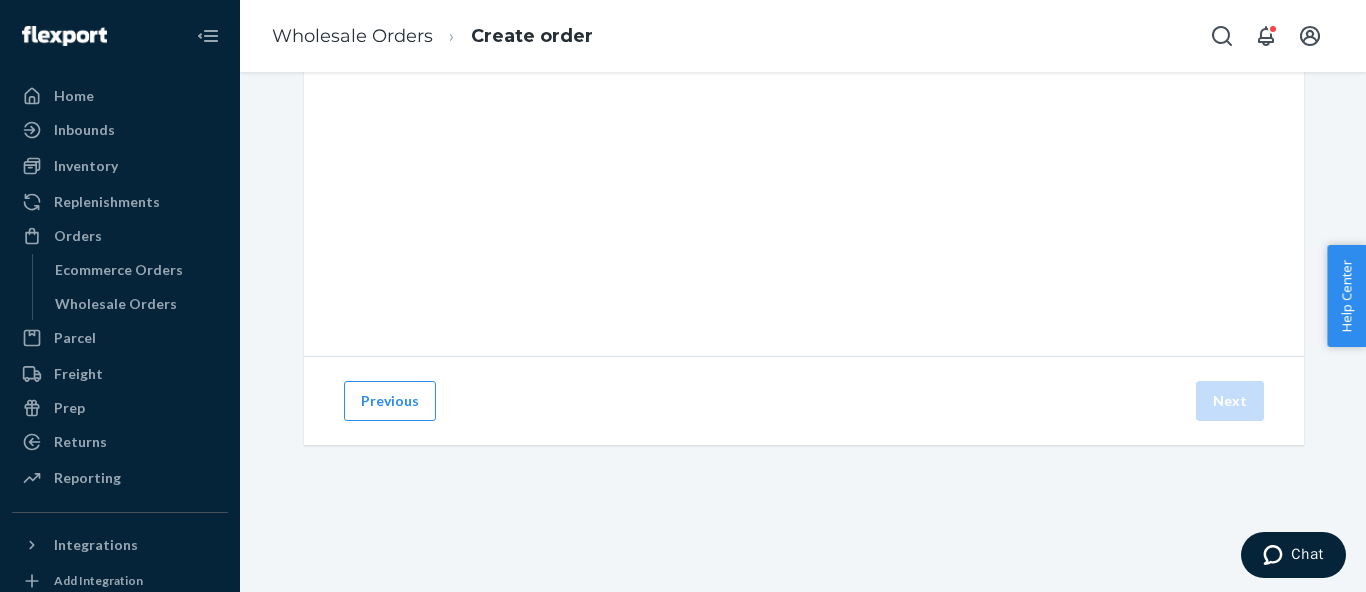 scroll, scrollTop: 0, scrollLeft: 0, axis: both 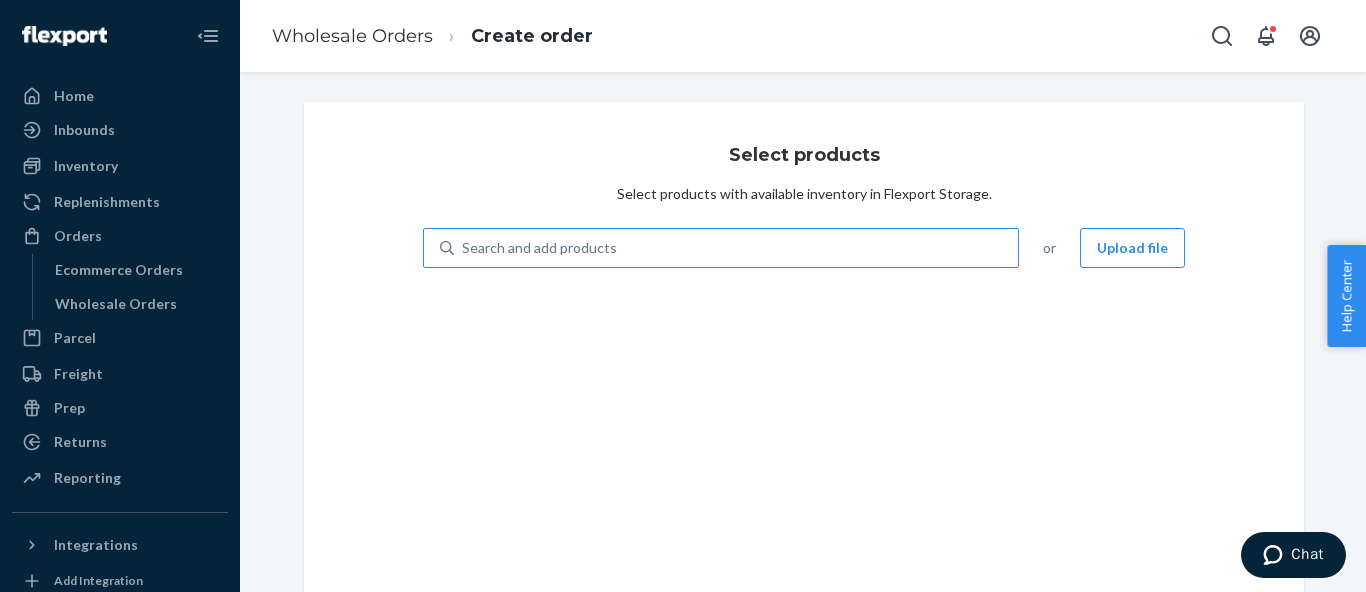 click on "Search and add products" at bounding box center [736, 248] 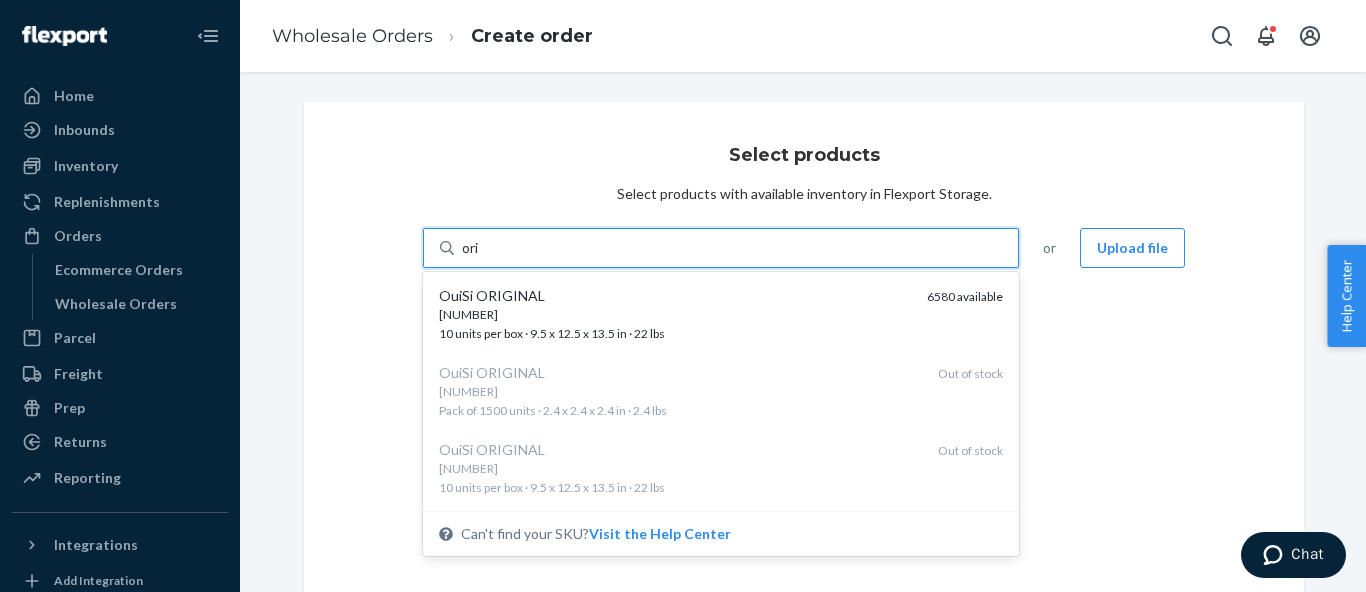type on "orig" 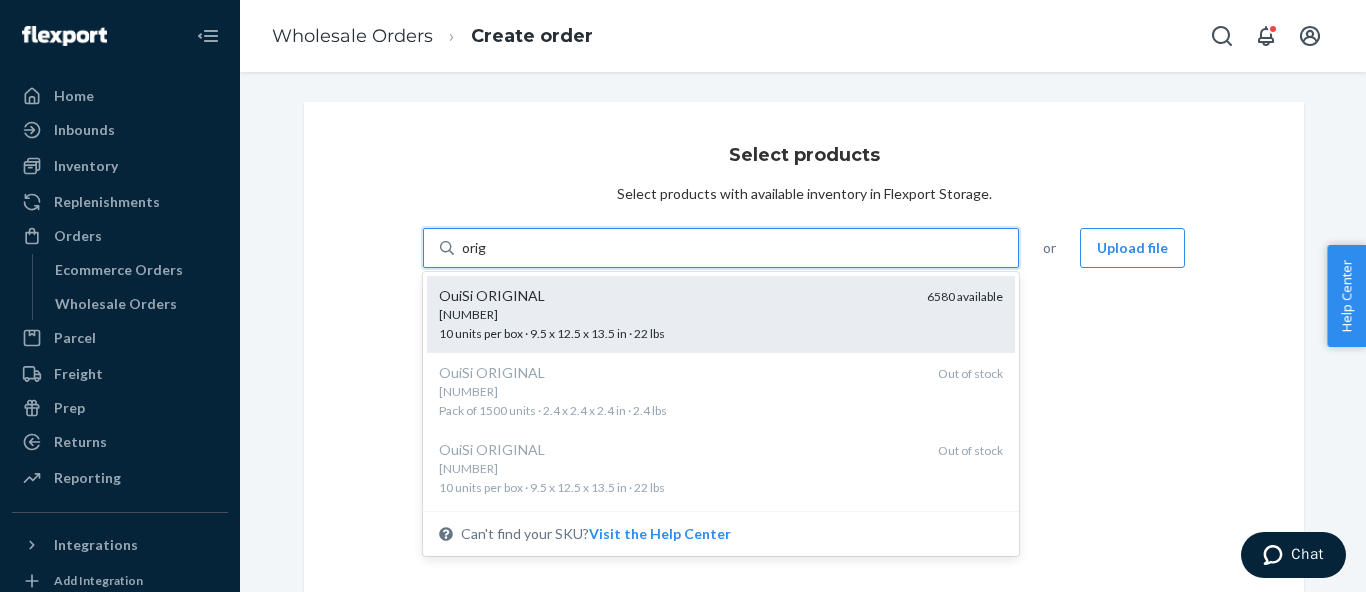 click on "[NUMBER]" at bounding box center [675, 314] 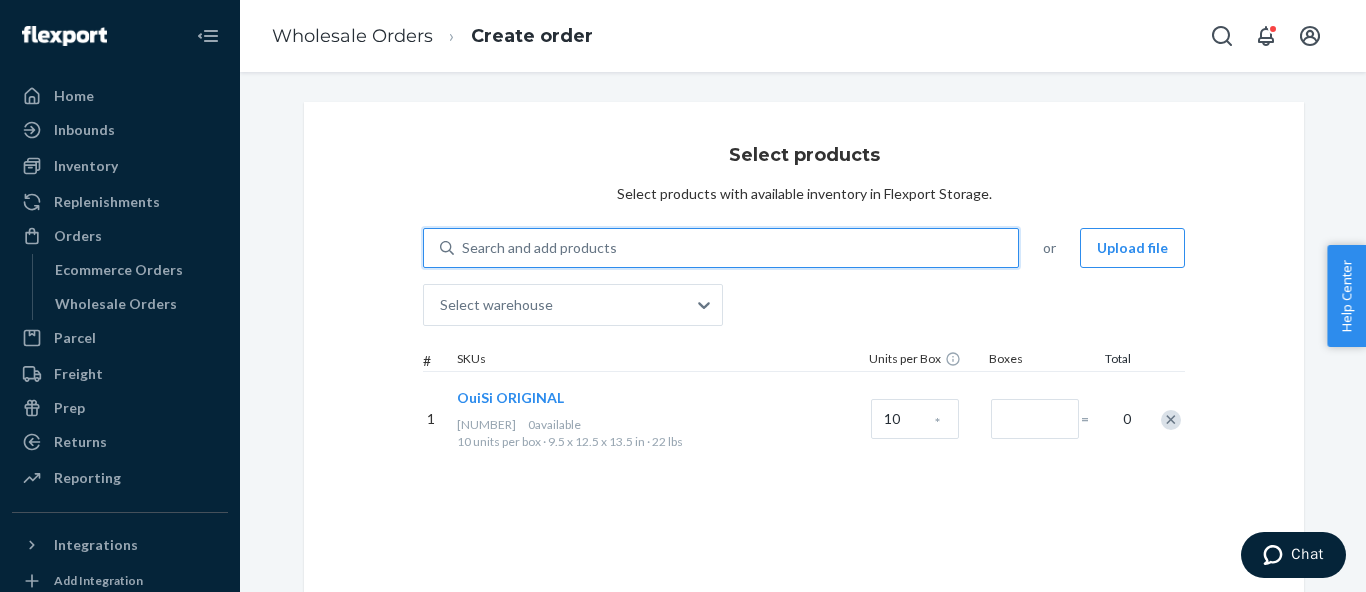 click on "Search and add products" at bounding box center [736, 248] 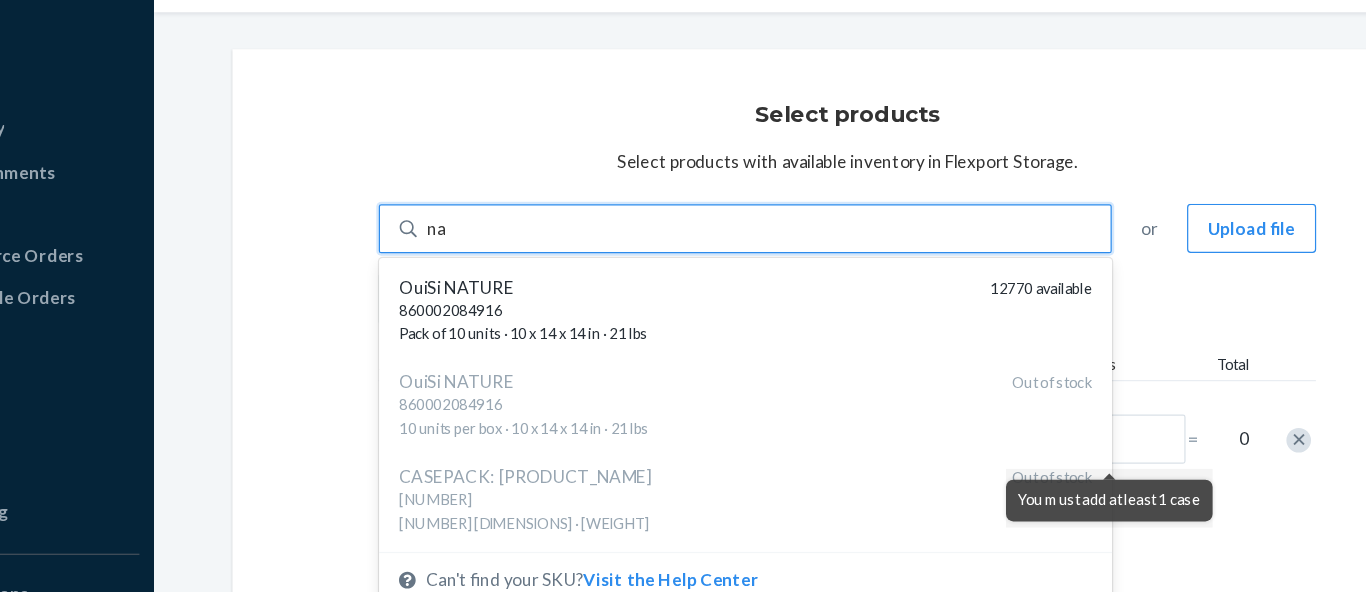 type on "na" 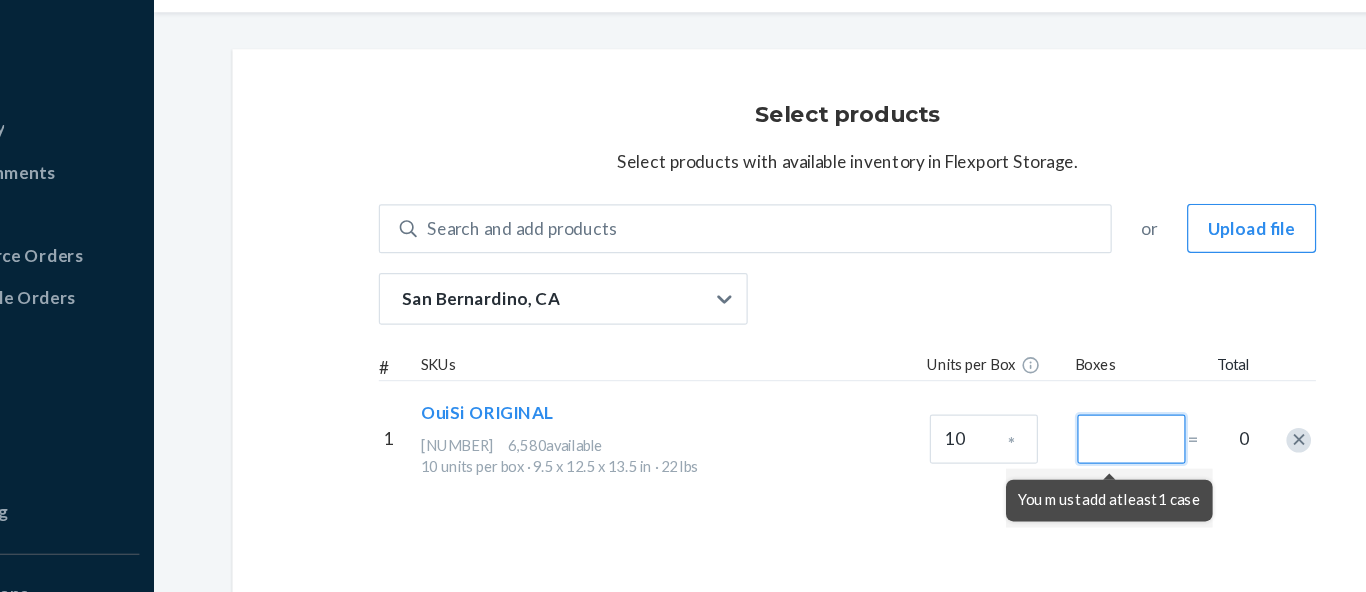 click at bounding box center [1035, 419] 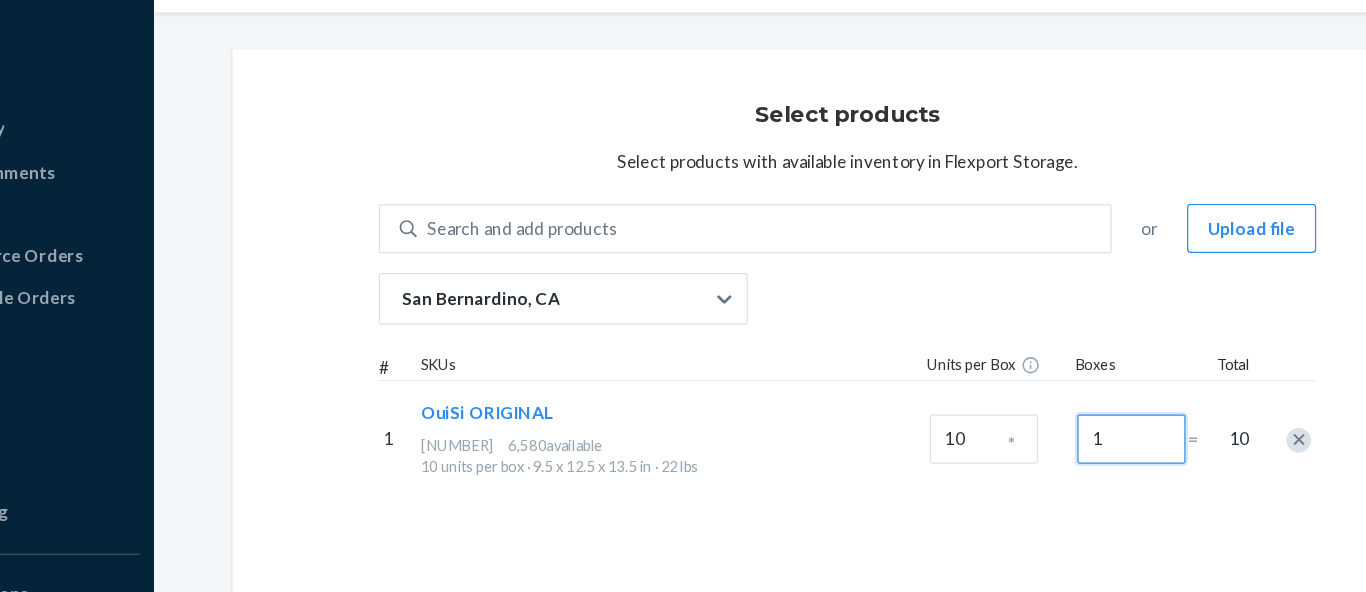 scroll, scrollTop: 47, scrollLeft: 0, axis: vertical 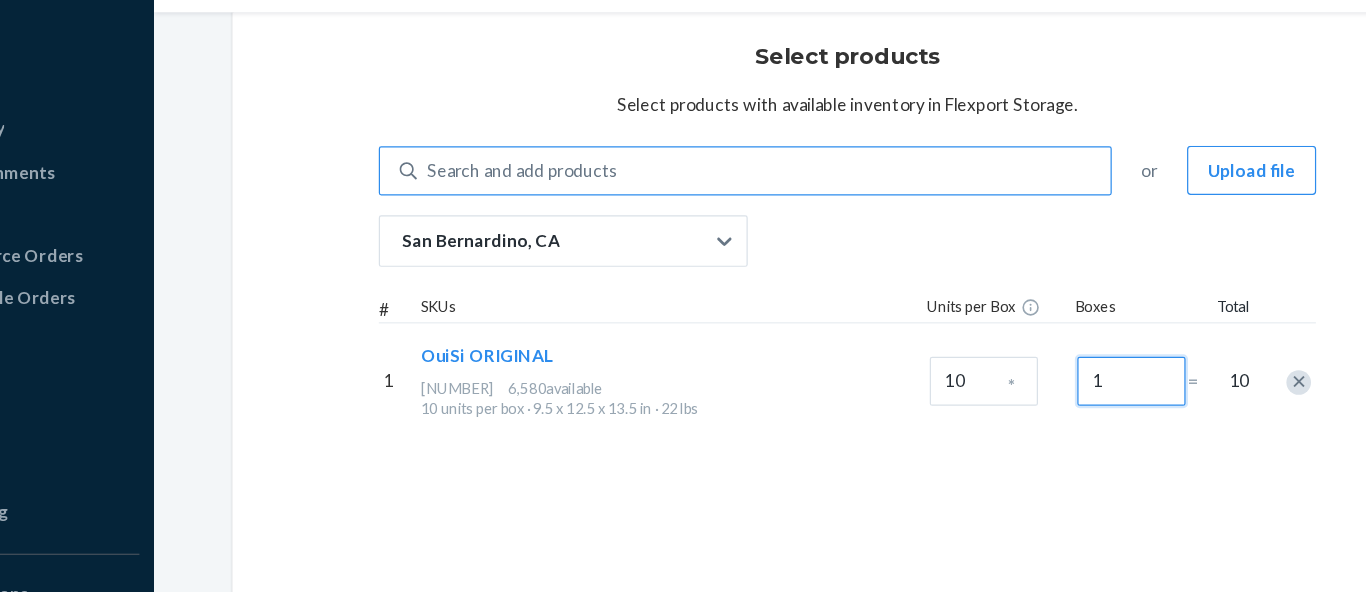type on "1" 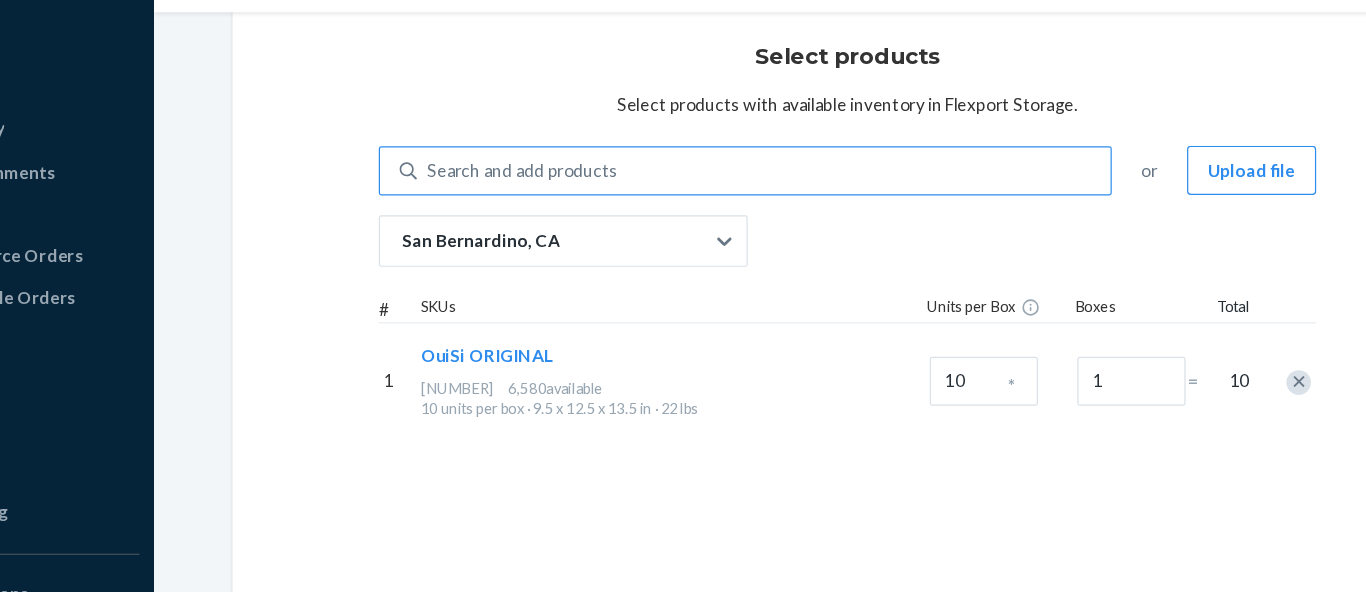 click on "Search and add products" at bounding box center [736, 201] 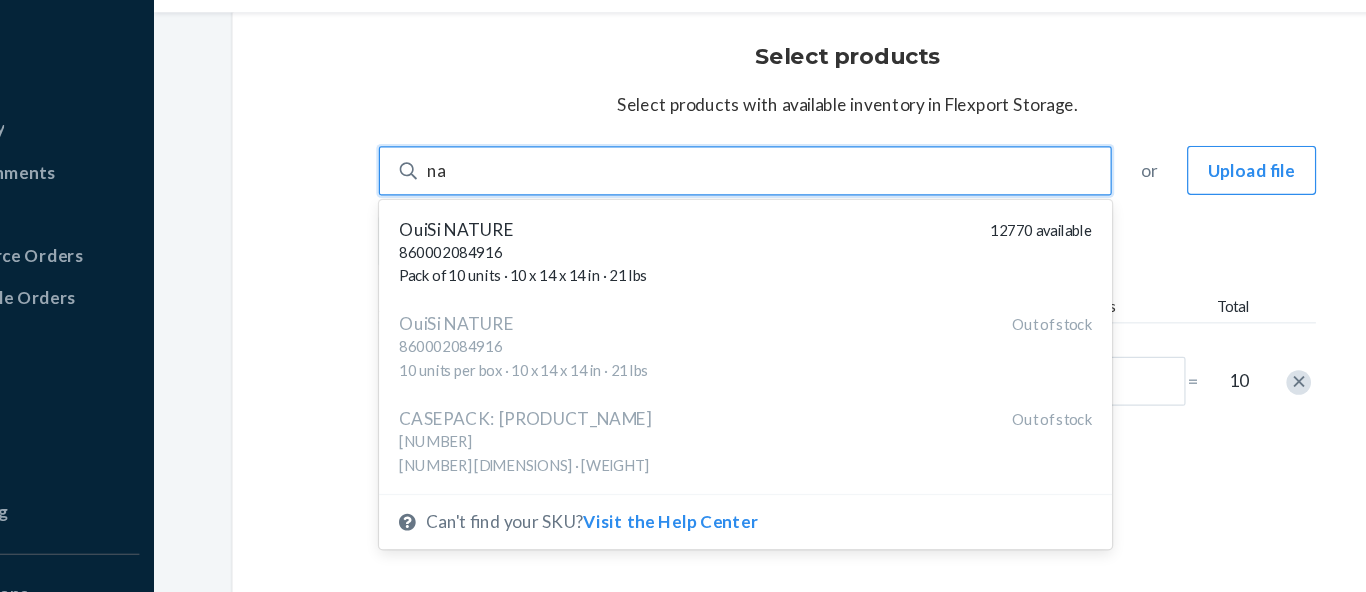 type on "na" 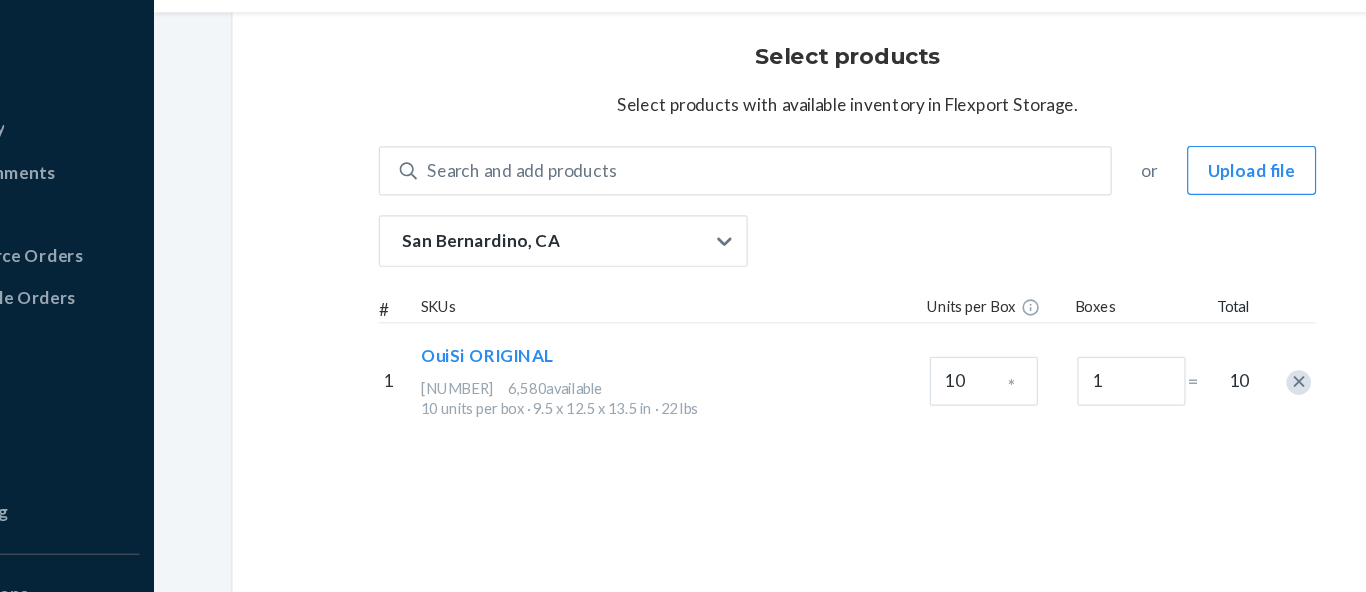 click on "Select products Select products with available inventory in Flexport Storage. Search and add products or Upload file [CITY], [STATE] # SKUs Units per Box Boxes Total 1   OuiSi ORIGINAL 860002084909 6,580  available   10 units per box · 9.5 x 12.5 x 13.5 in · 22 lbs 10 * 1 = 10" at bounding box center (804, 311) 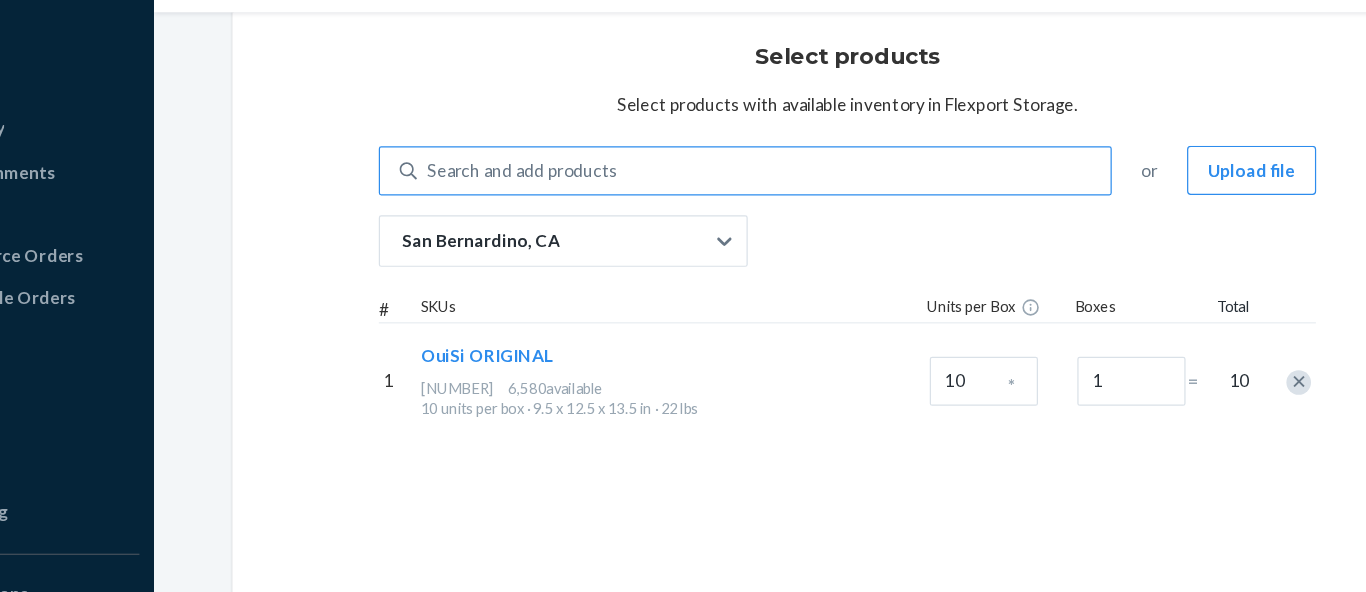 click on "Search and add products" at bounding box center (539, 201) 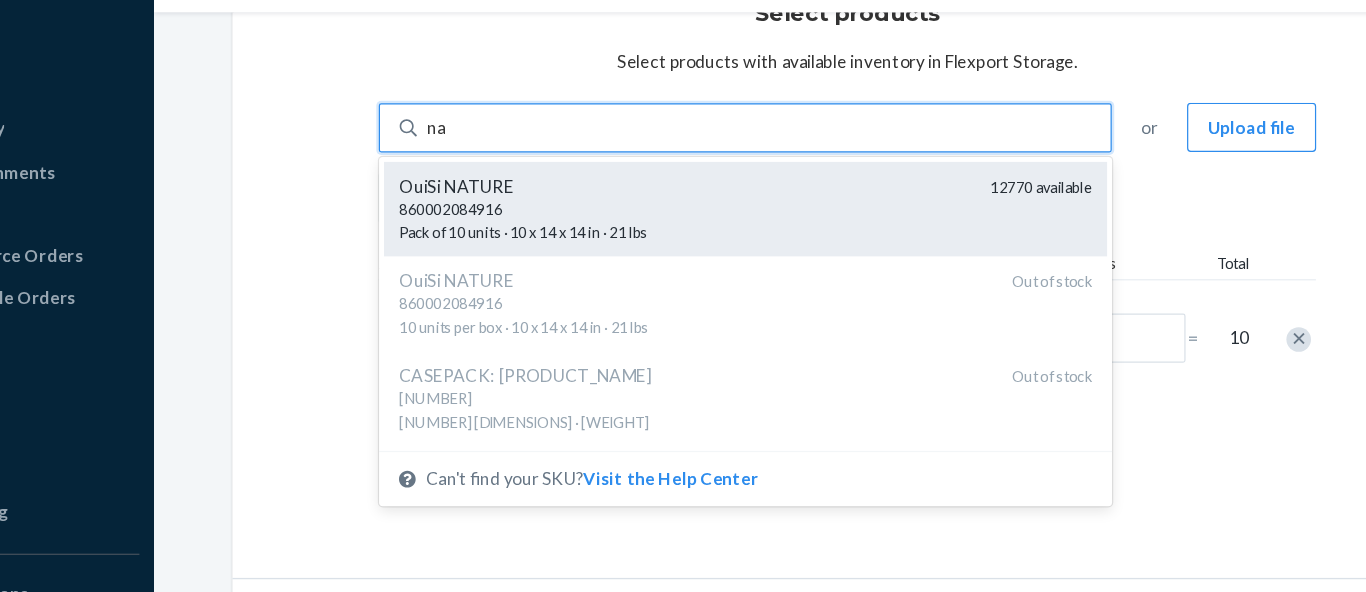 scroll, scrollTop: 89, scrollLeft: 0, axis: vertical 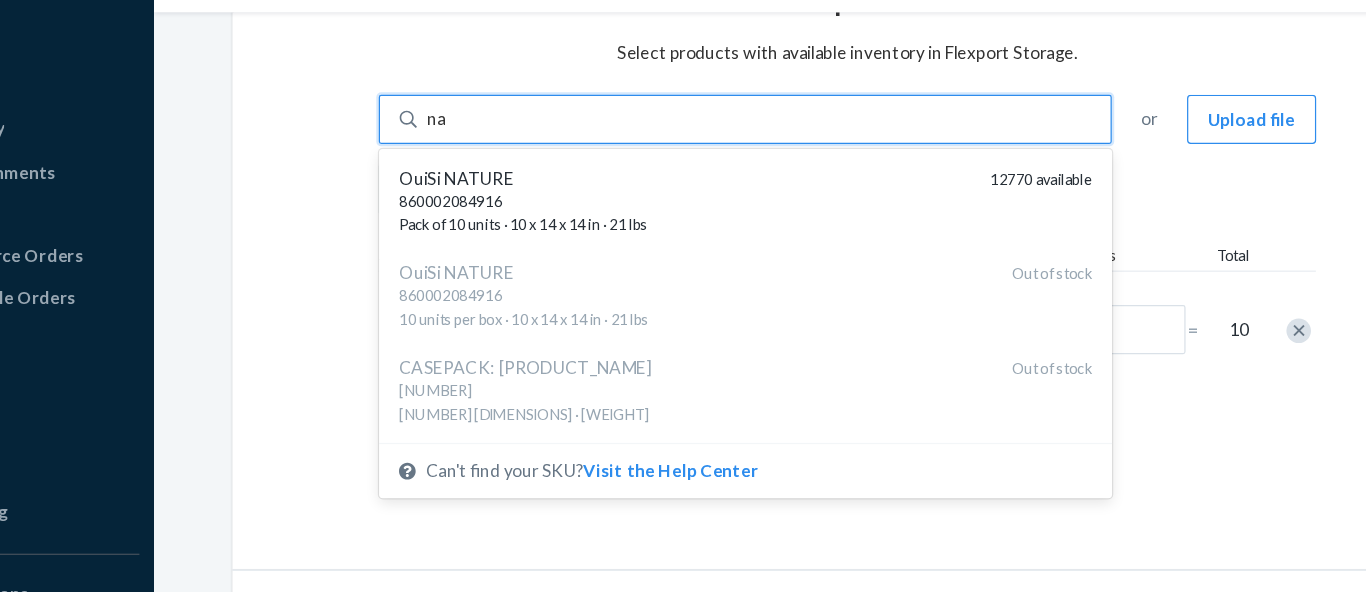 type on "n" 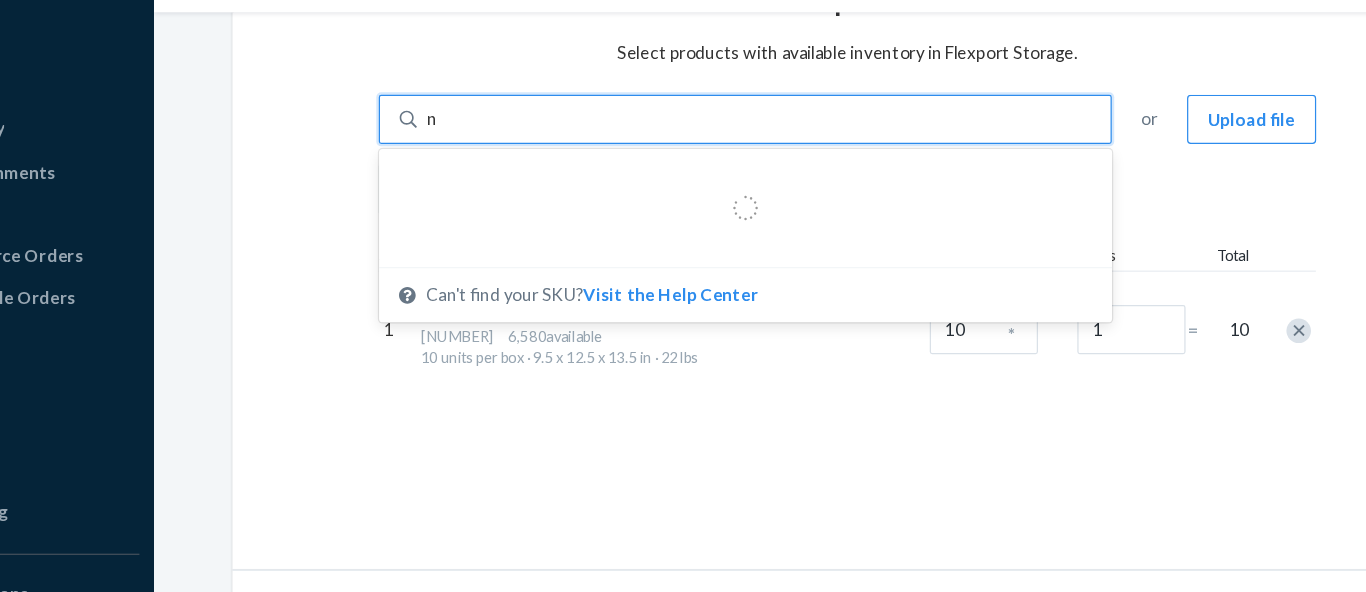 type on "na" 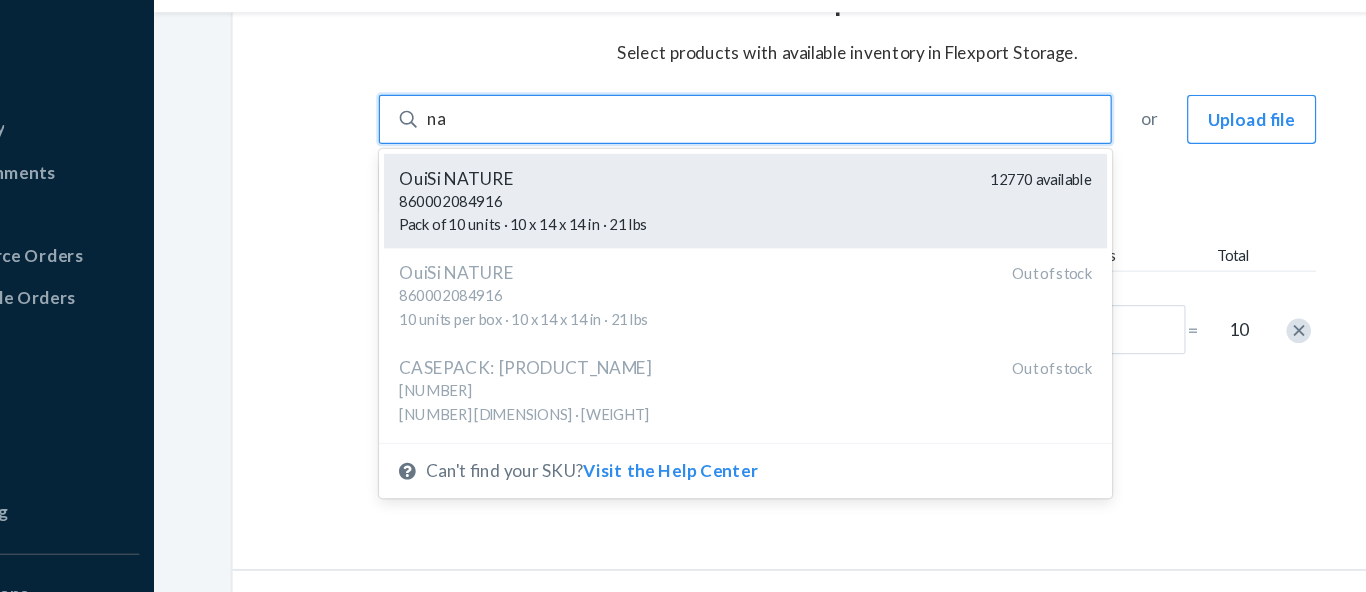 click on "OuiSi NATURE" at bounding box center [671, 207] 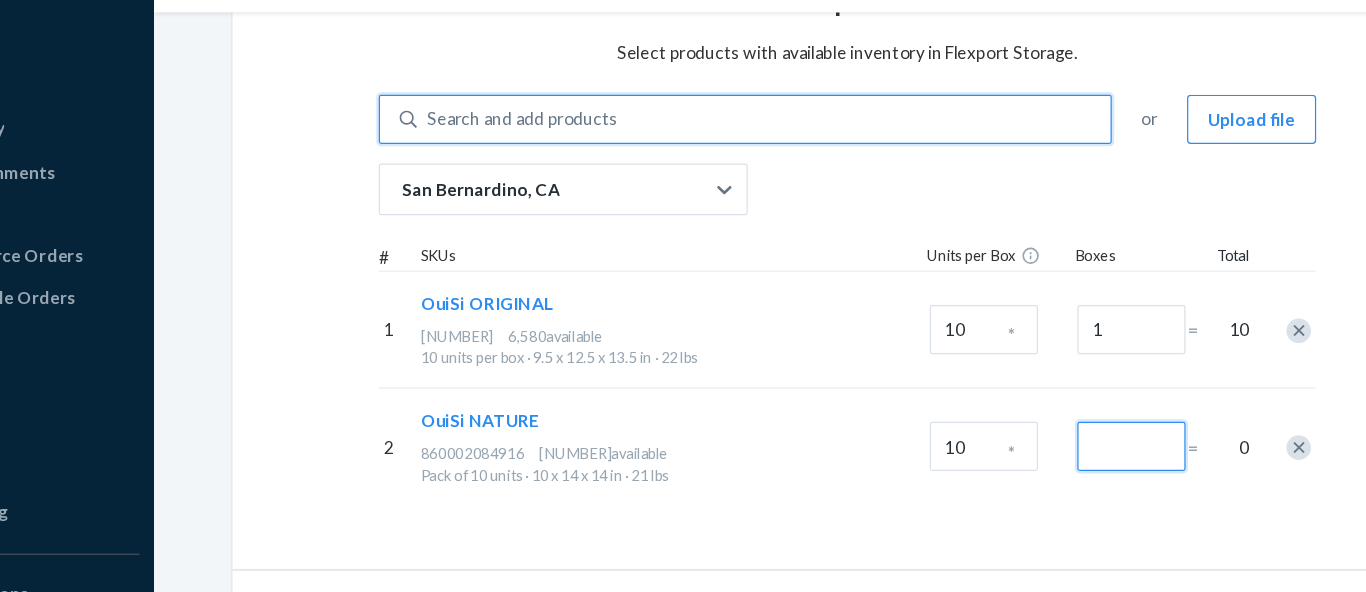 click at bounding box center [1035, 425] 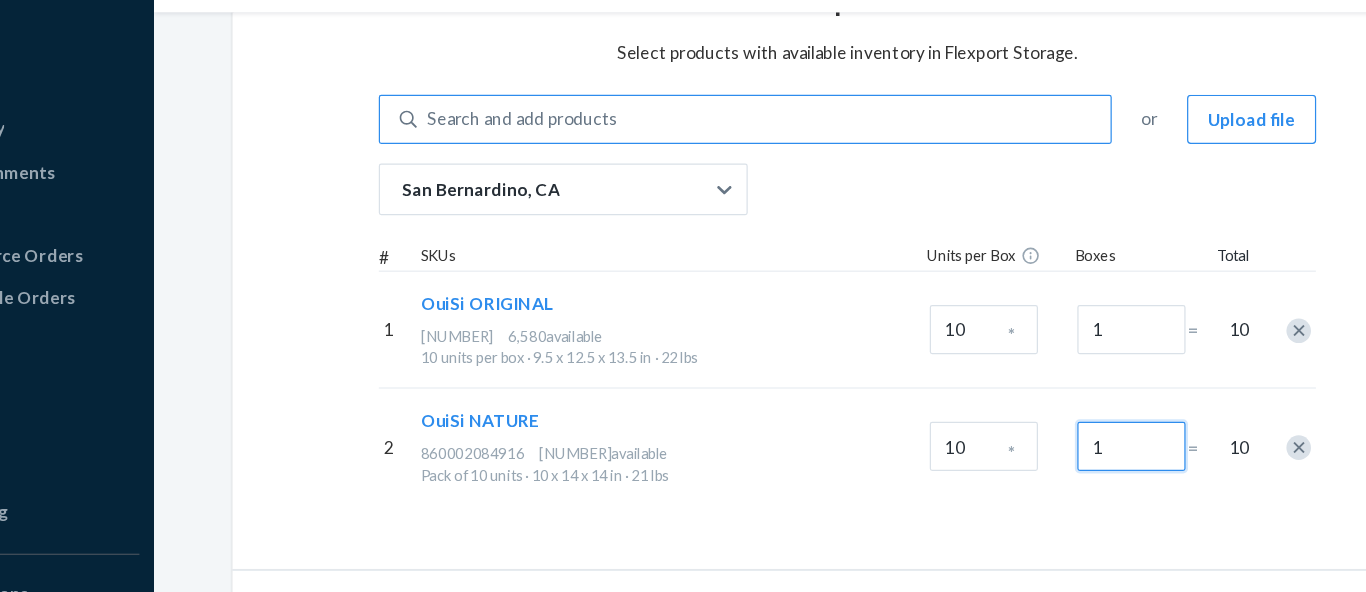 type on "1" 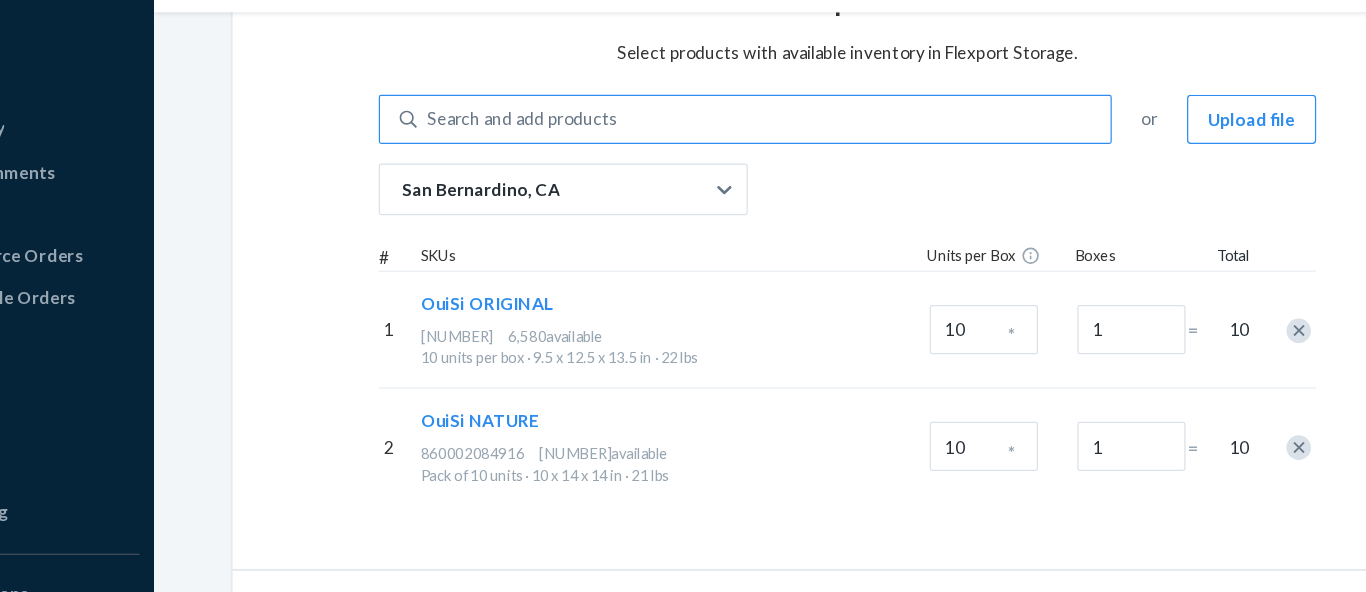 click on "Search and add products" at bounding box center [736, 159] 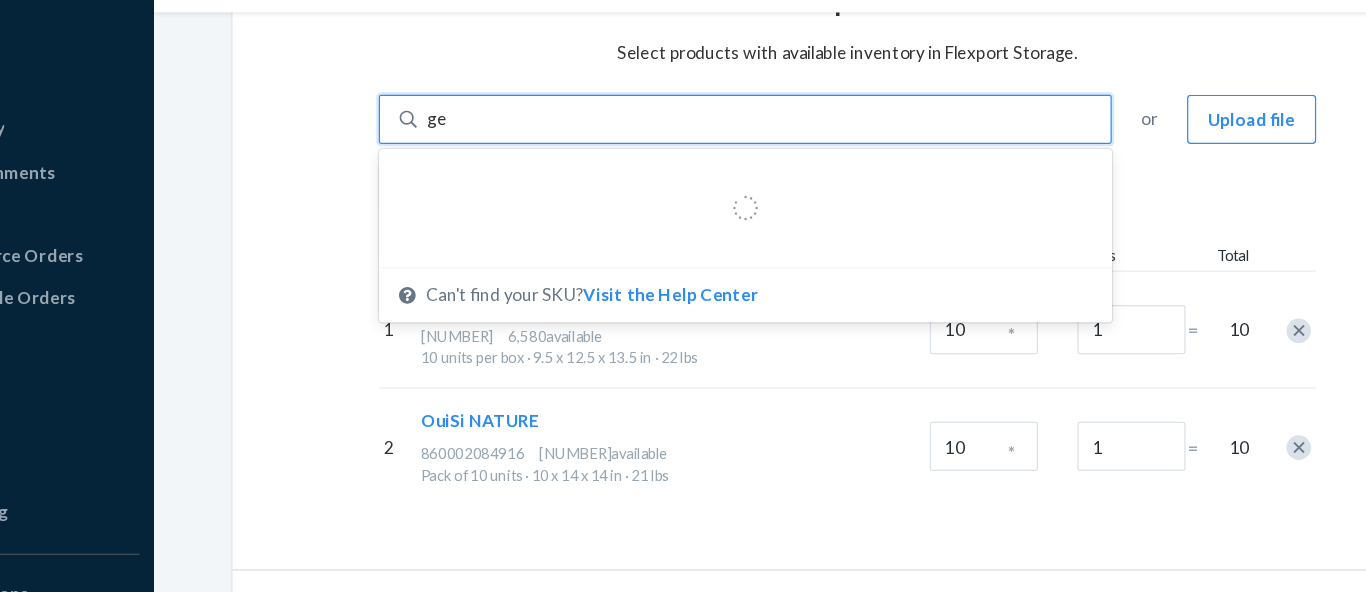 type on "get" 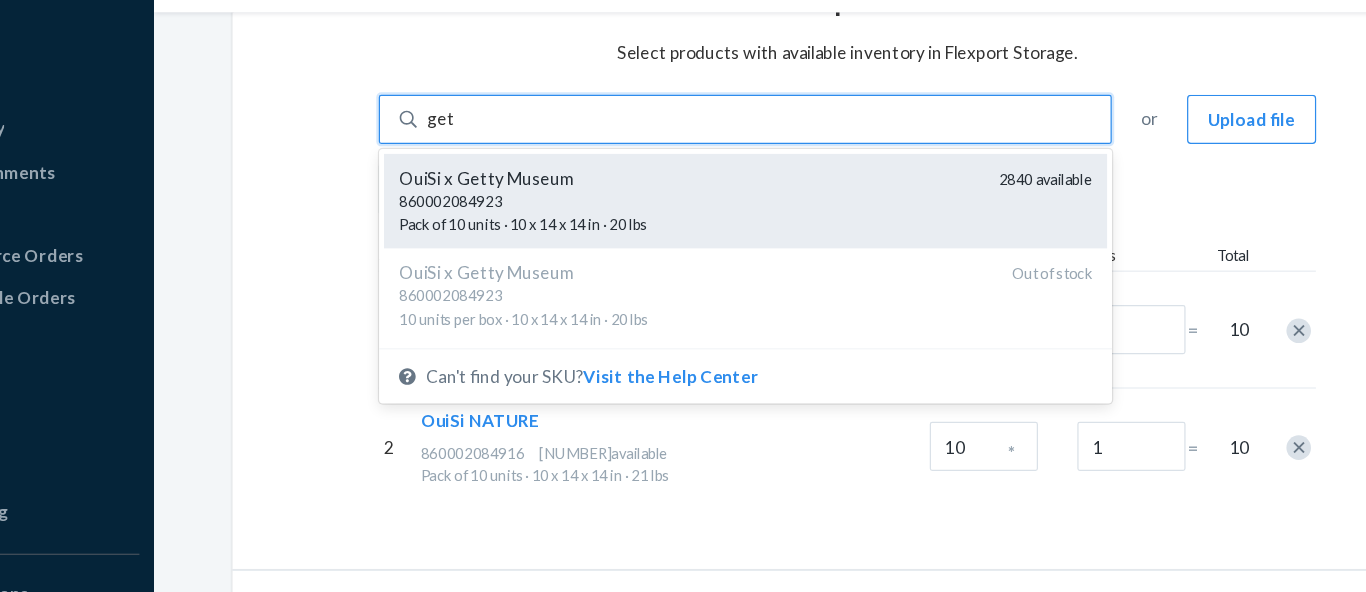 click on "860002084923" at bounding box center [675, 225] 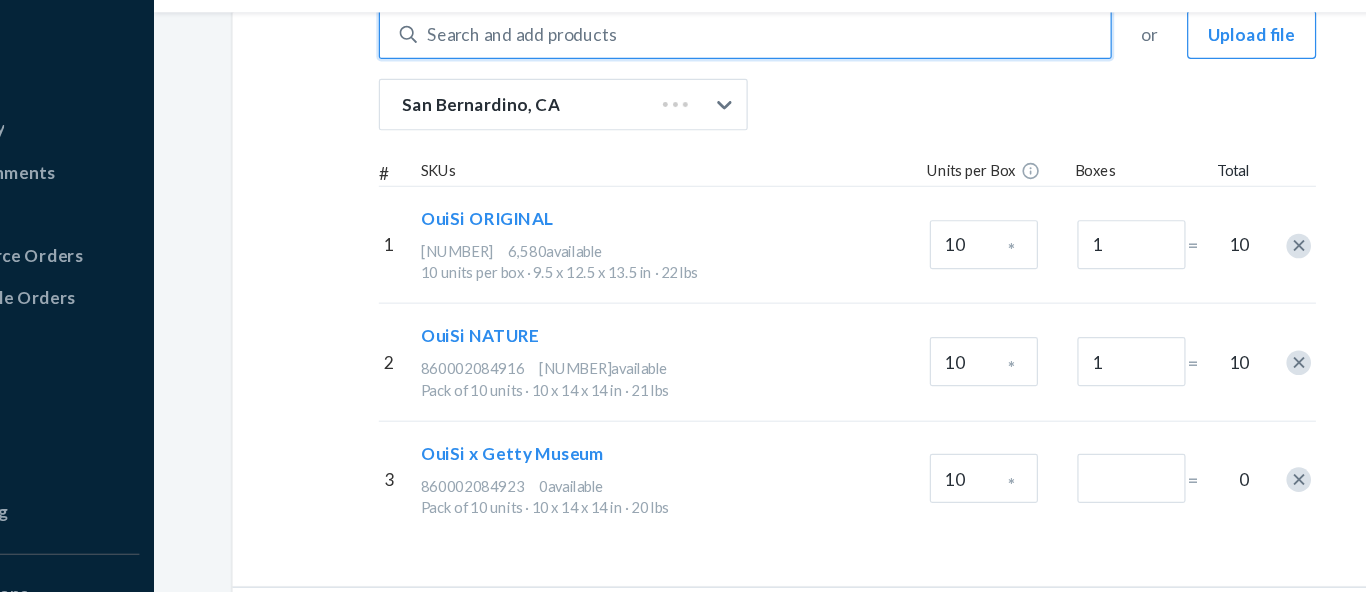scroll, scrollTop: 258, scrollLeft: 0, axis: vertical 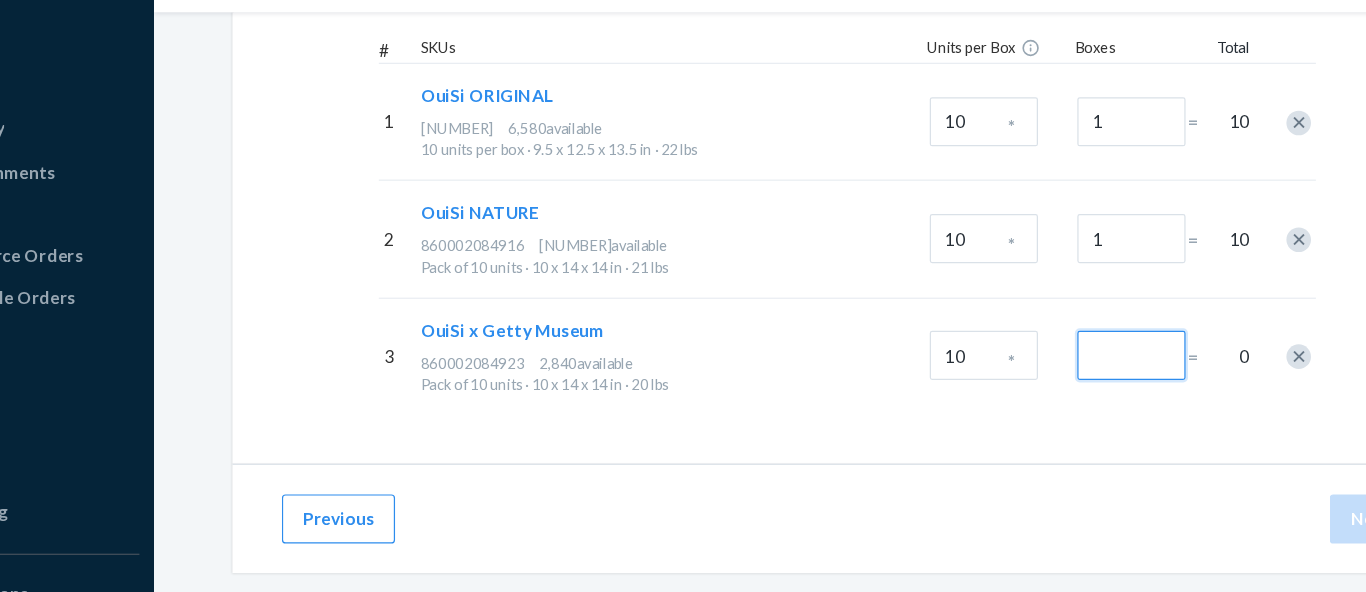 click at bounding box center [1035, 351] 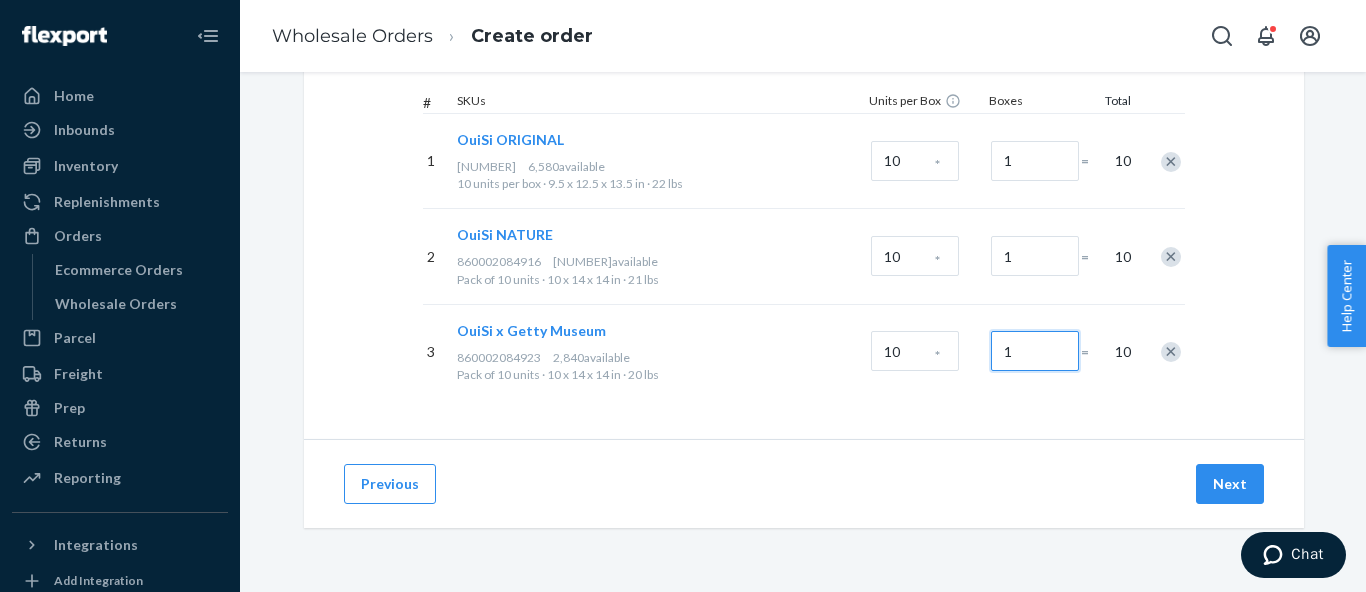 type on "1" 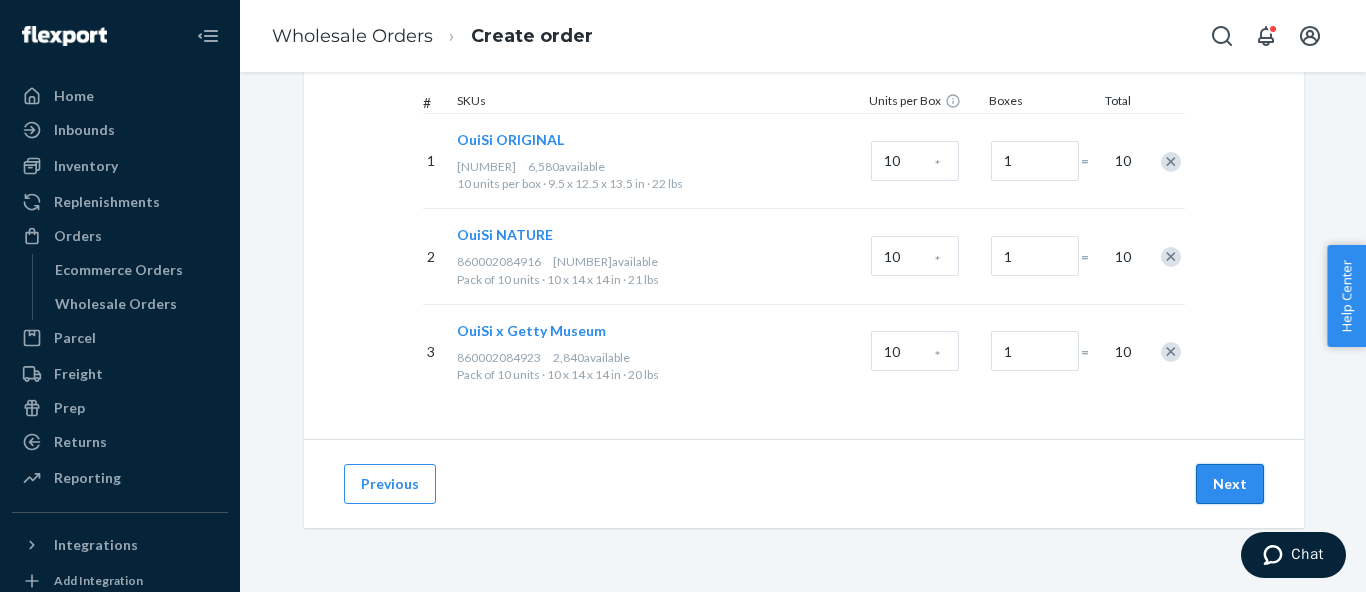 click on "Next" at bounding box center [1230, 484] 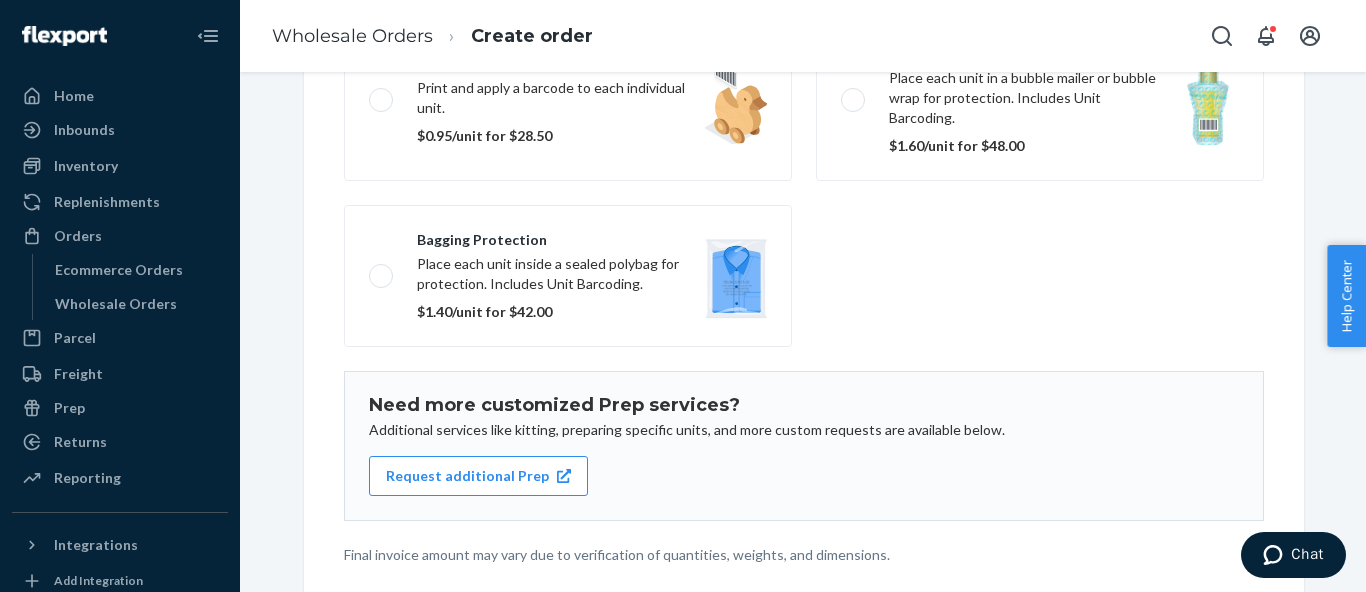 scroll, scrollTop: 170, scrollLeft: 0, axis: vertical 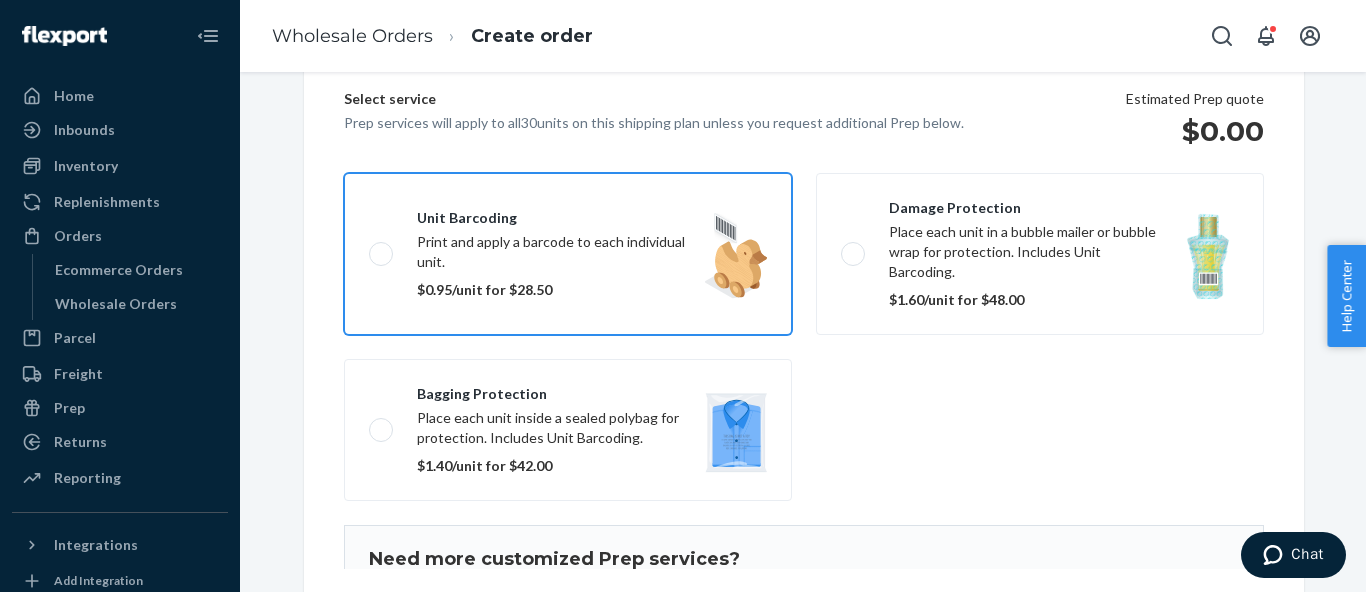 click on "[PRICE]/[UNIT] for $[PRICE]" at bounding box center (568, 254) 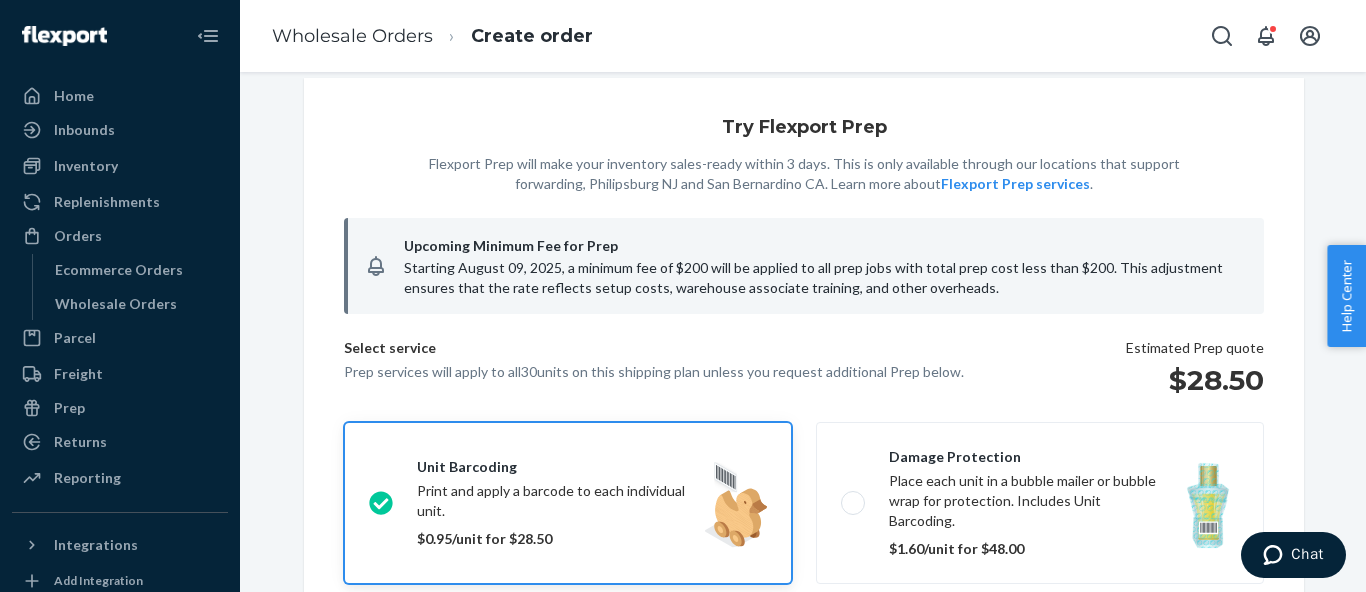 scroll, scrollTop: 0, scrollLeft: 0, axis: both 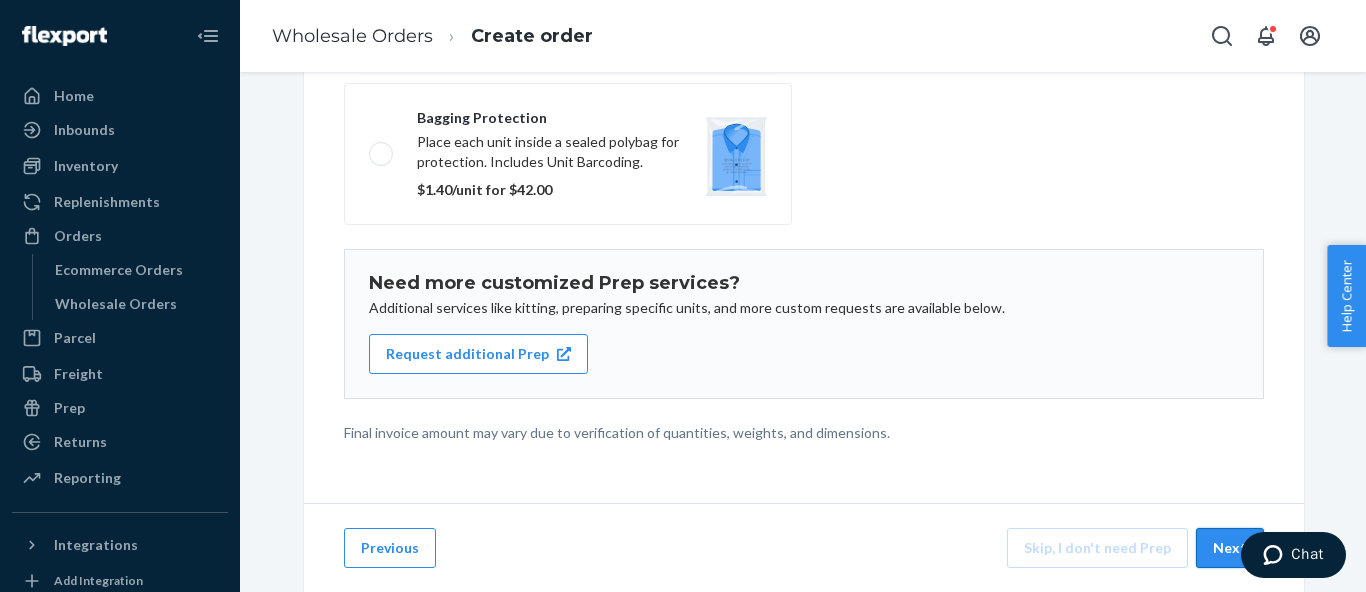 click on "Next" at bounding box center (1230, 548) 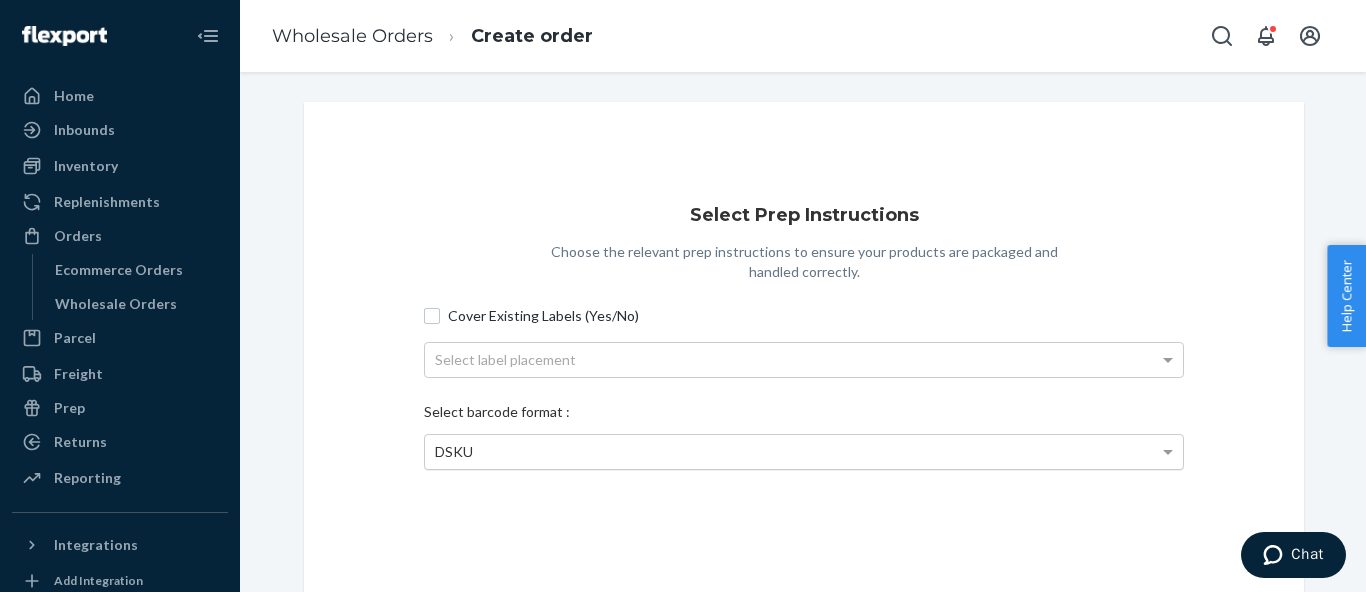 scroll, scrollTop: 258, scrollLeft: 0, axis: vertical 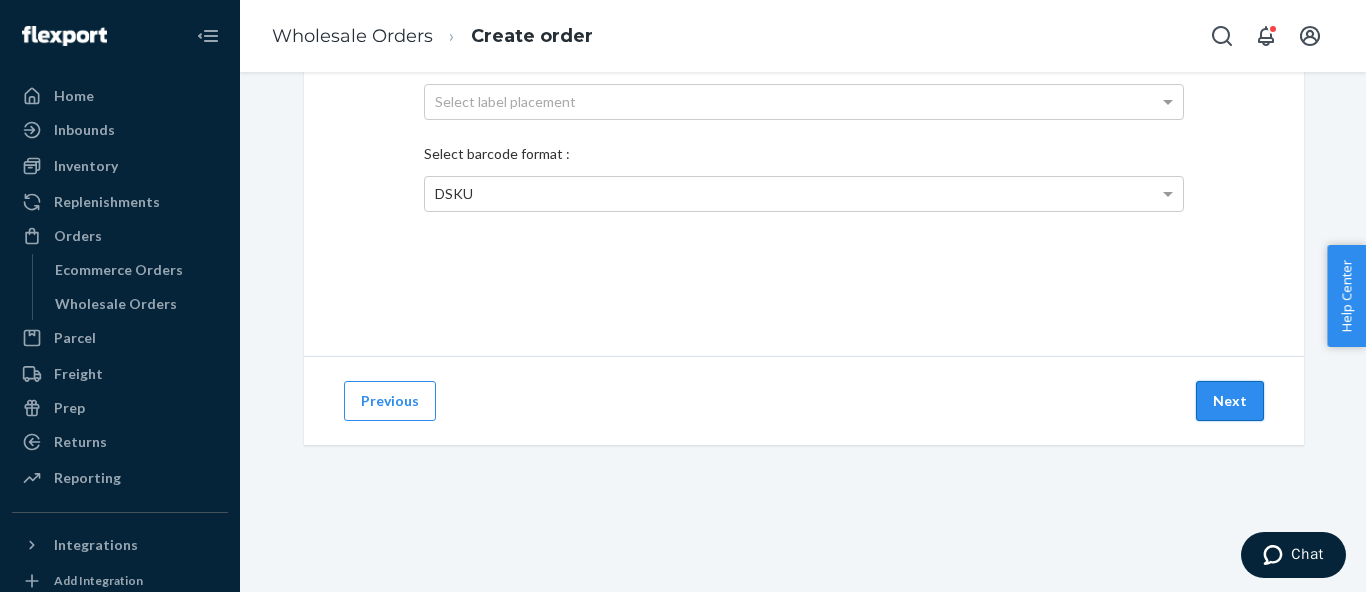 click on "Next" at bounding box center (1230, 401) 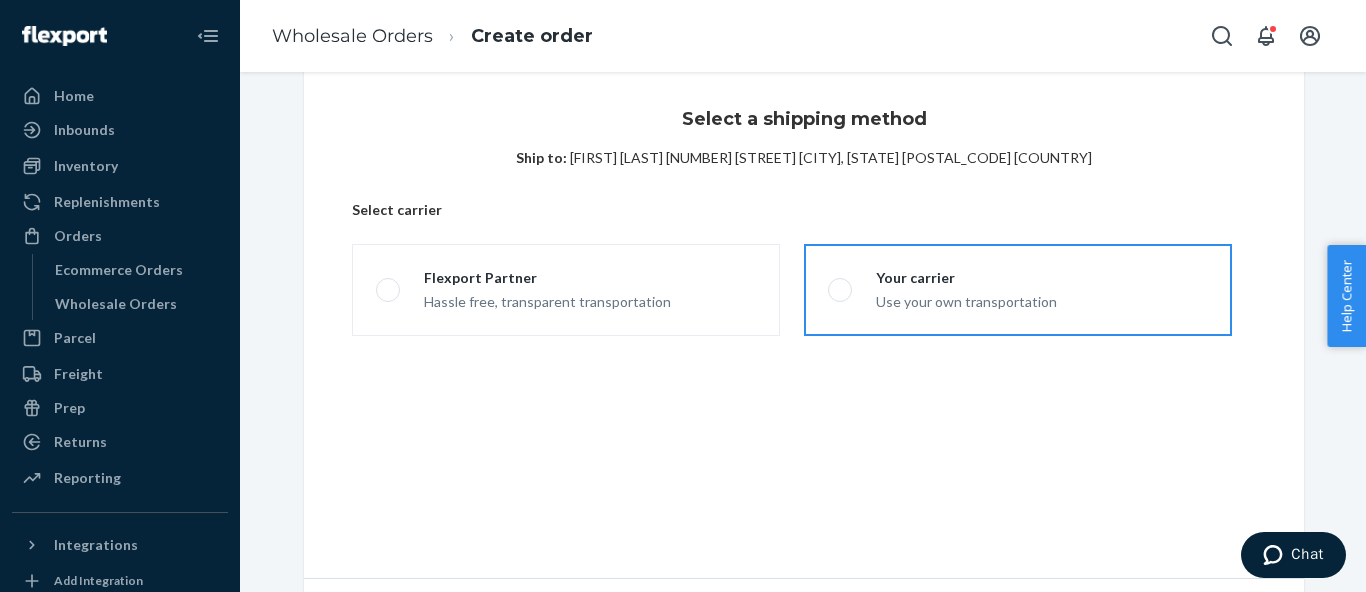 scroll, scrollTop: 24, scrollLeft: 0, axis: vertical 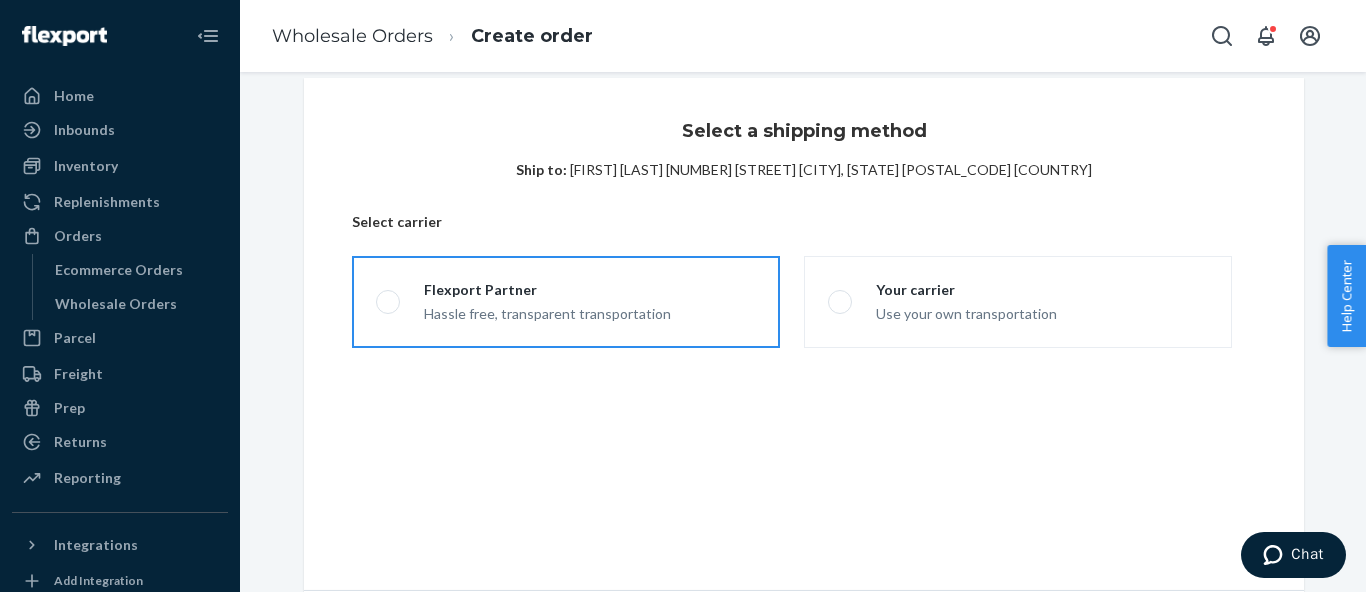 click on "Flexport Partner Hassle free, transparent transportation" at bounding box center (566, 302) 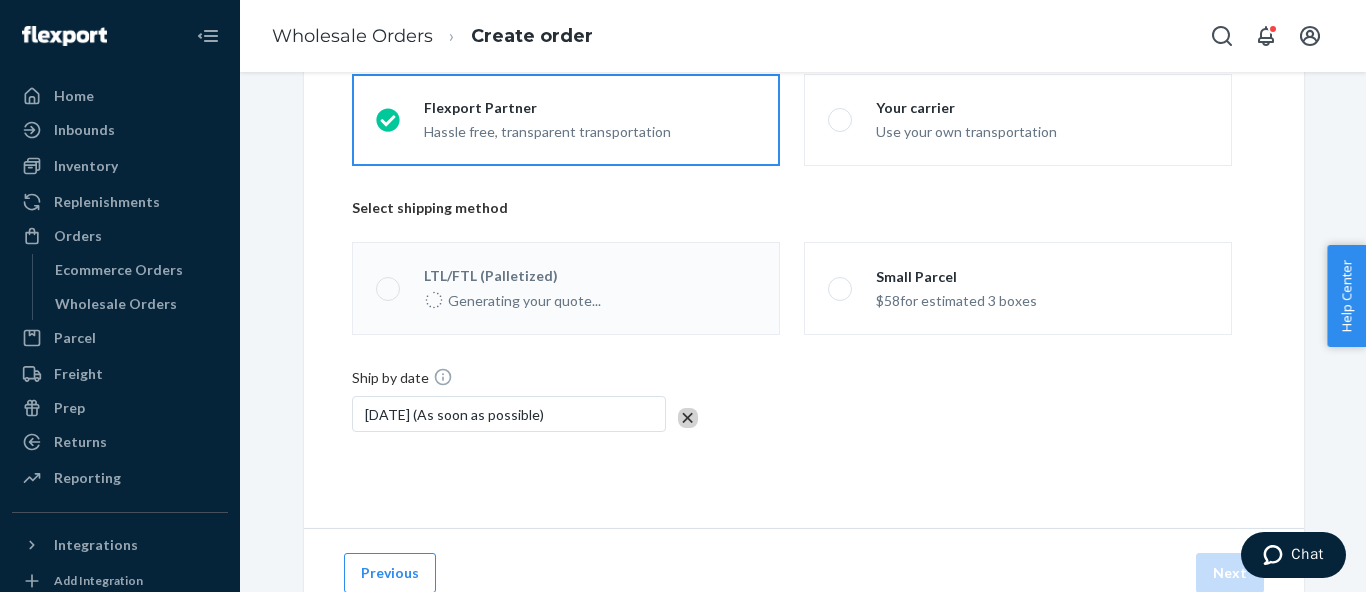 scroll, scrollTop: 209, scrollLeft: 0, axis: vertical 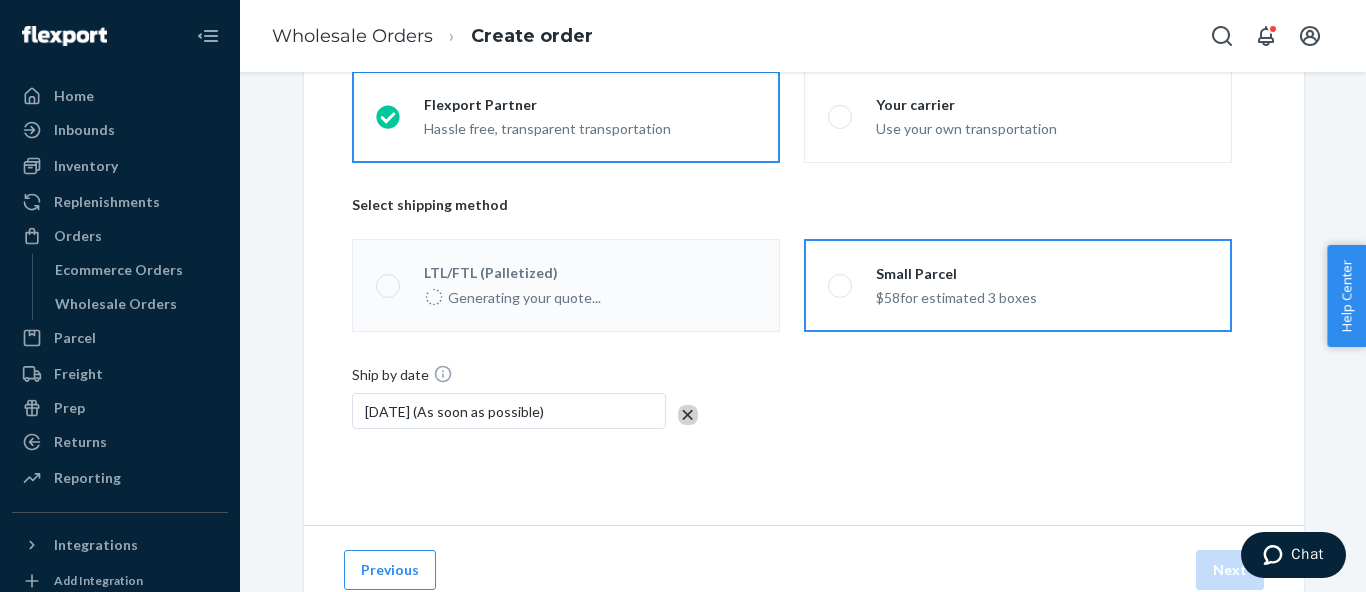 click on "Small Parcel" at bounding box center (956, 274) 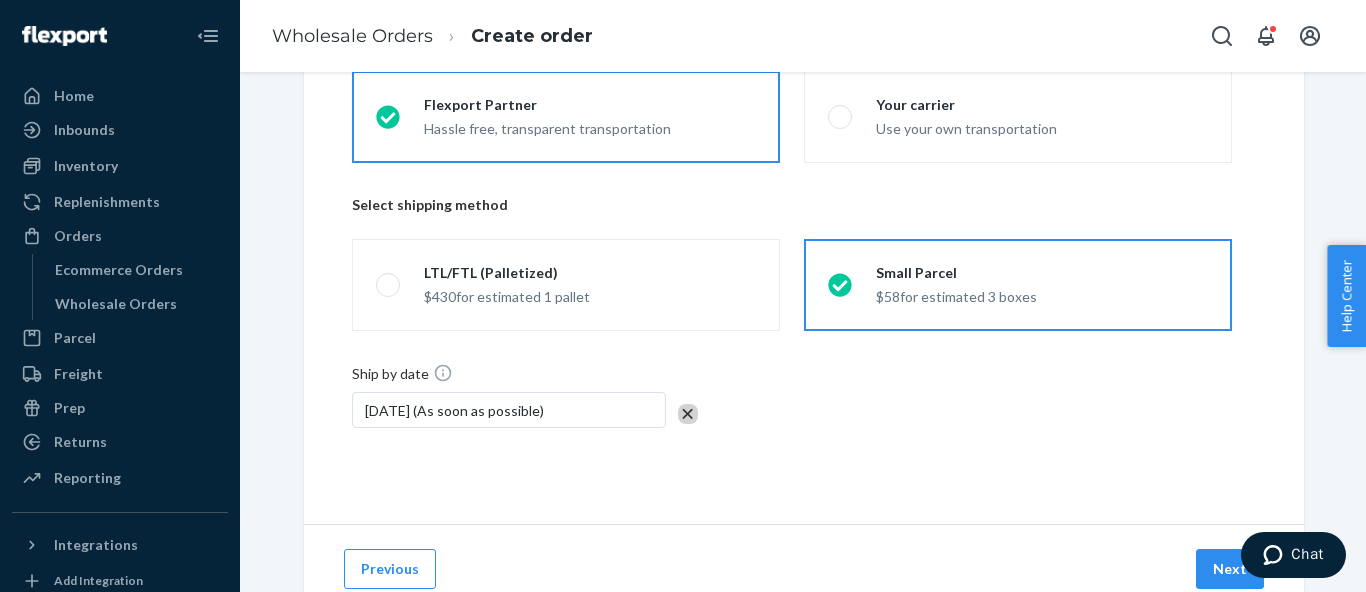 scroll, scrollTop: 258, scrollLeft: 0, axis: vertical 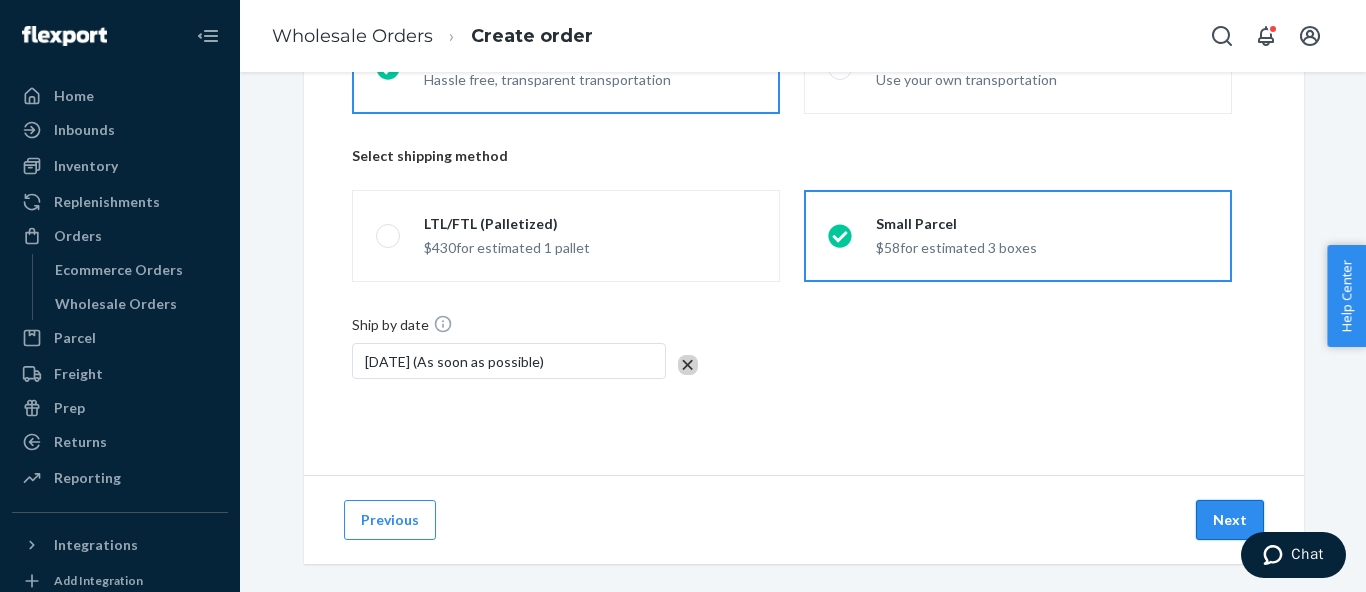 click on "Next" at bounding box center [1230, 520] 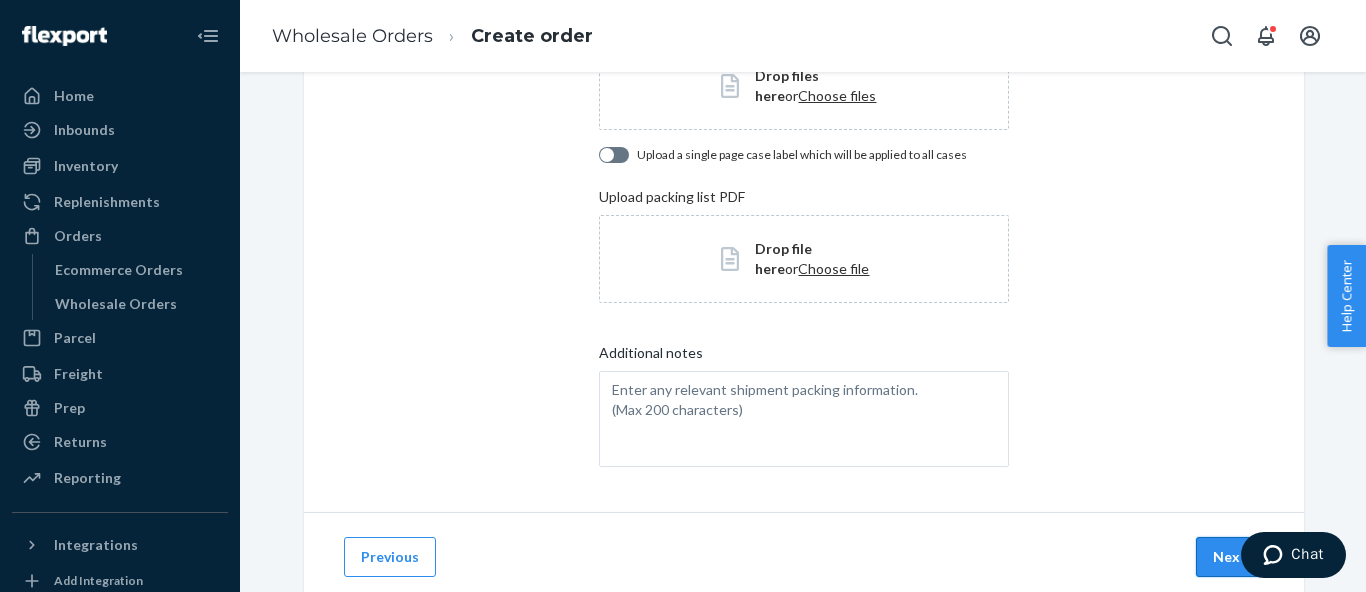click on "Next" at bounding box center [1230, 557] 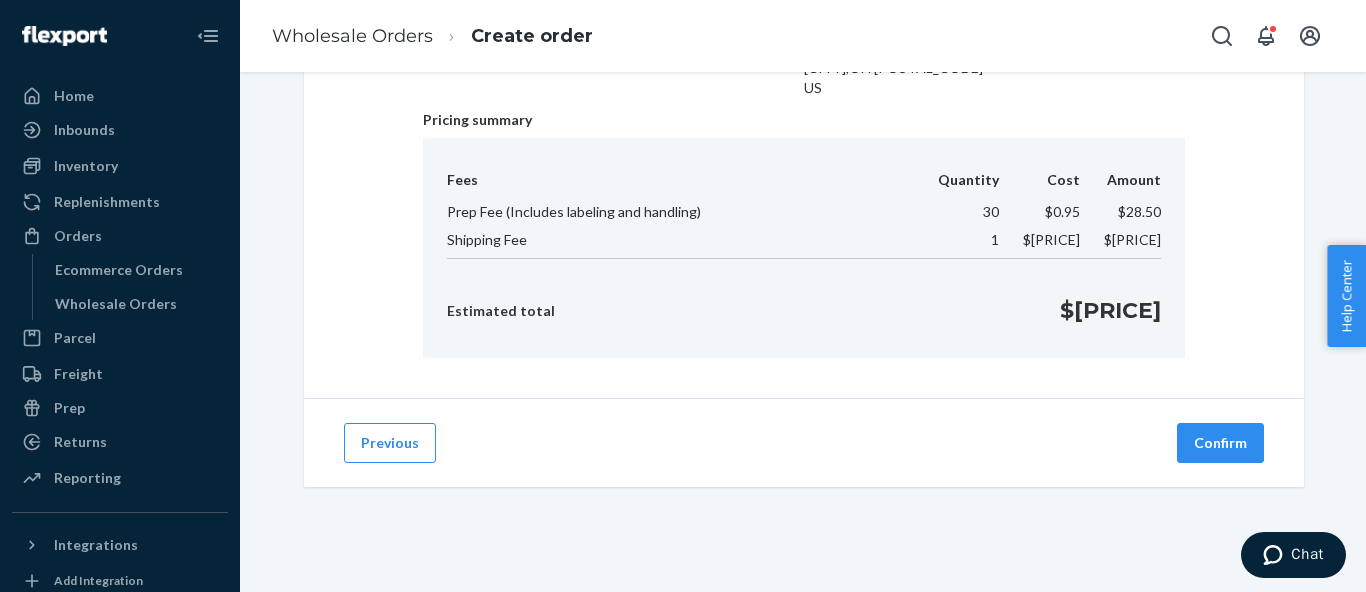 scroll, scrollTop: 258, scrollLeft: 0, axis: vertical 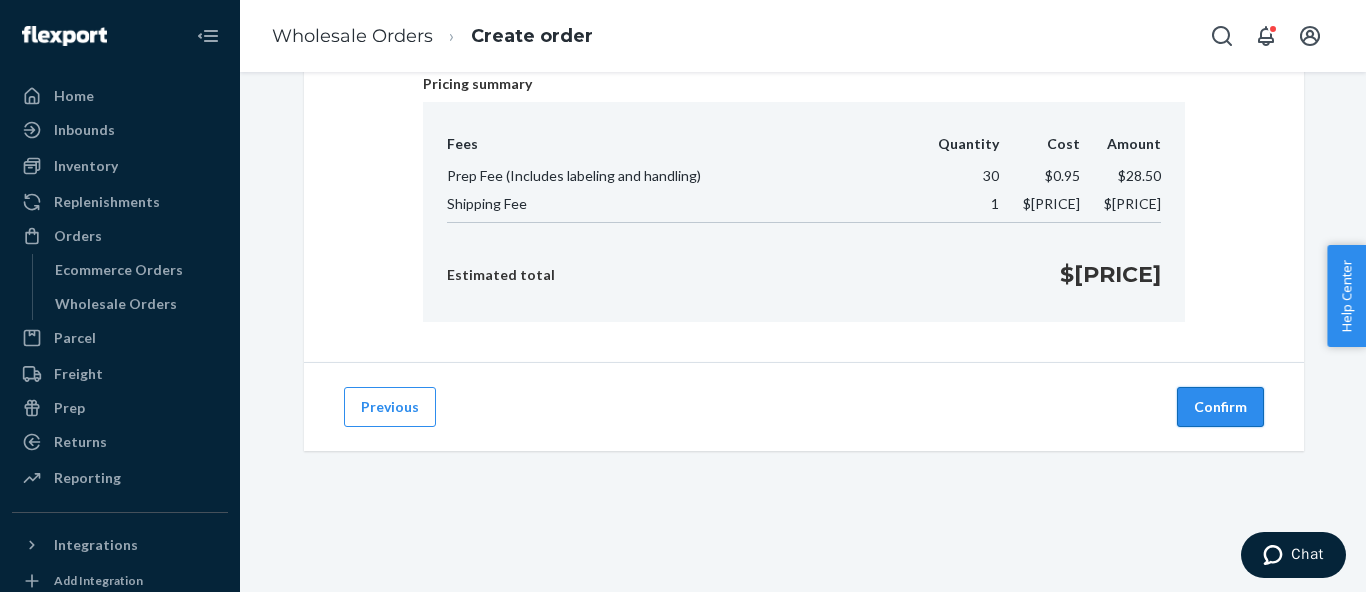 click on "Confirm" at bounding box center [1220, 407] 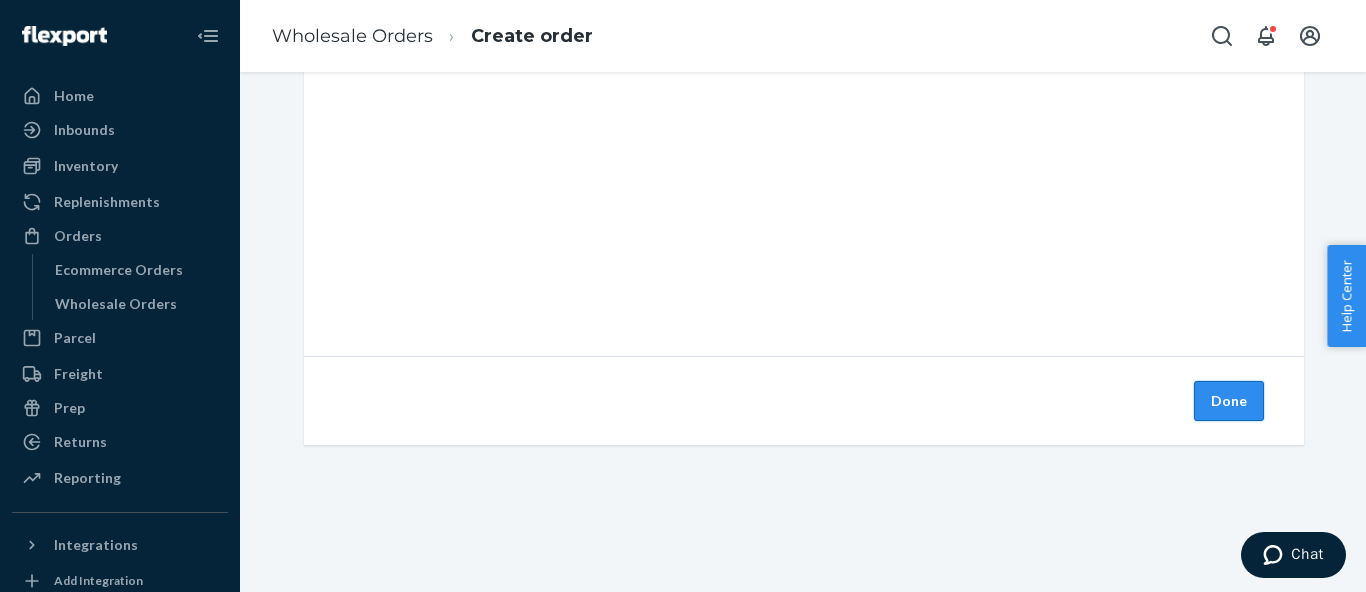 click on "Done" at bounding box center (1229, 401) 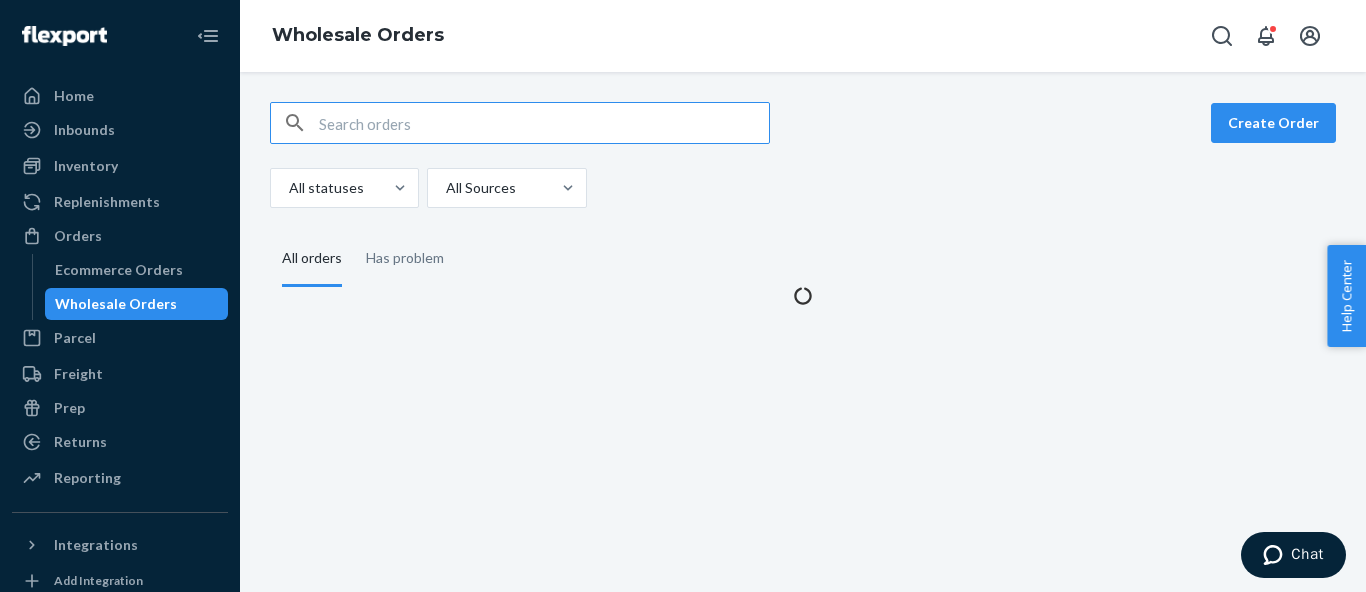 scroll, scrollTop: 0, scrollLeft: 0, axis: both 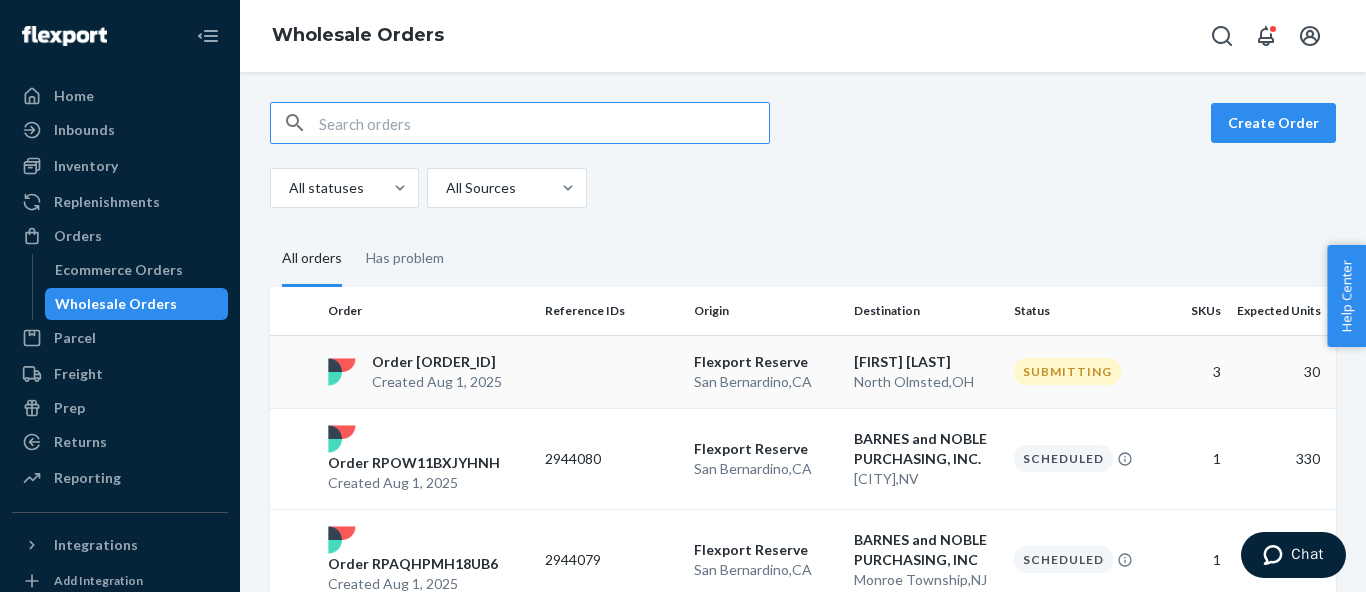 click on "Order [ORDER_ID] Created [DATE]" at bounding box center [428, 372] 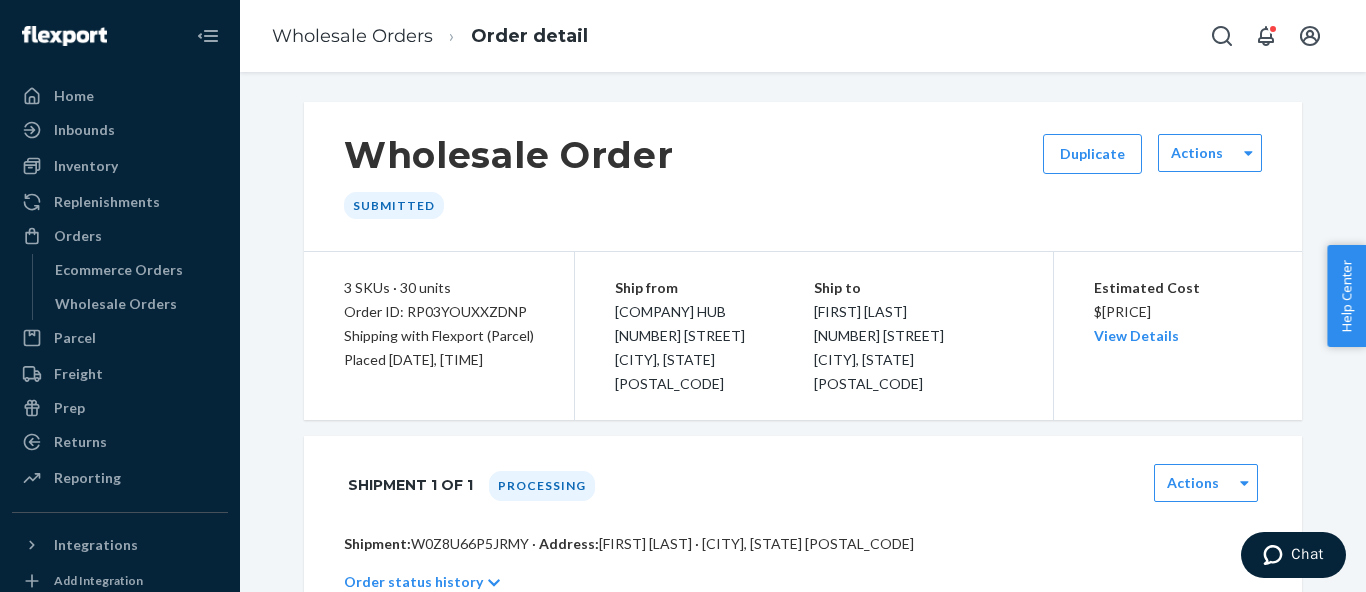 click on "Wholesale Order Submitted Duplicate Actions" at bounding box center (803, 177) 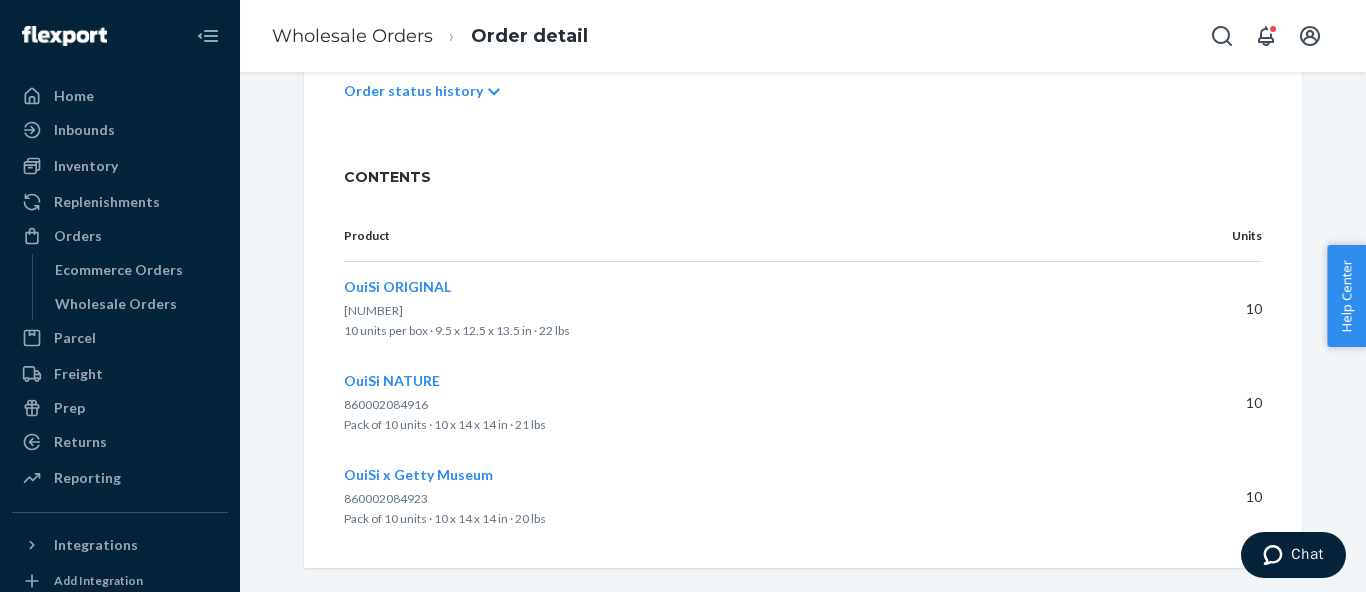 scroll, scrollTop: 0, scrollLeft: 0, axis: both 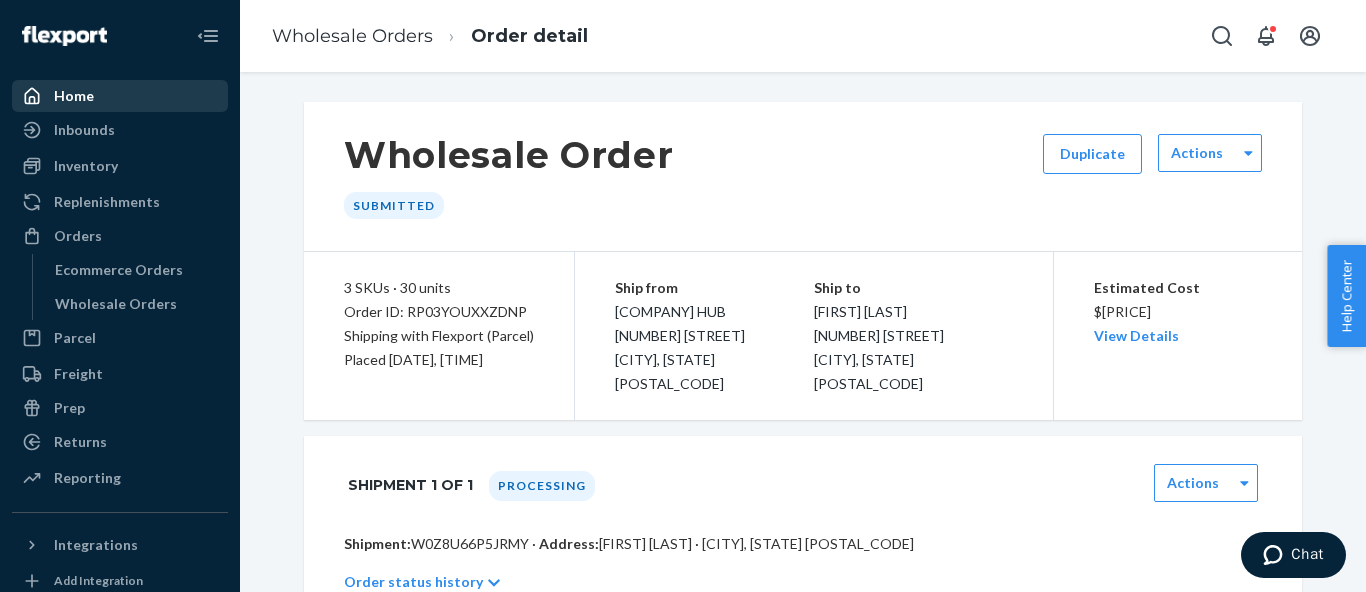 click on "Home" at bounding box center [120, 96] 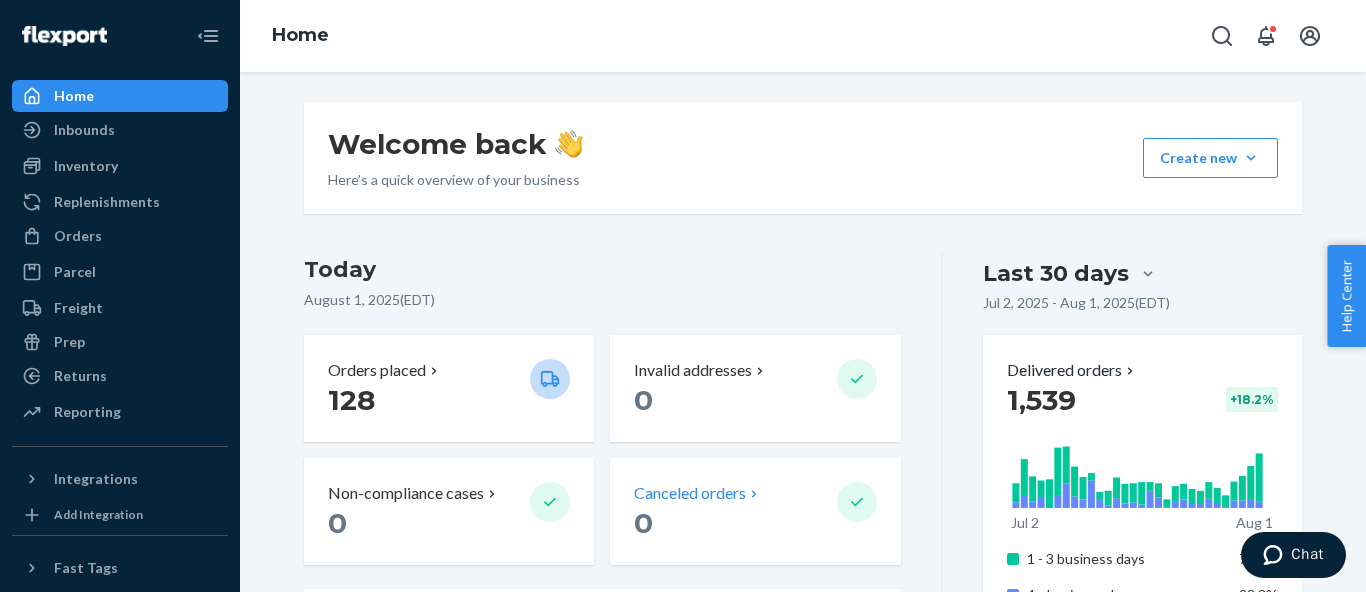 click on "Canceled orders" at bounding box center [690, 493] 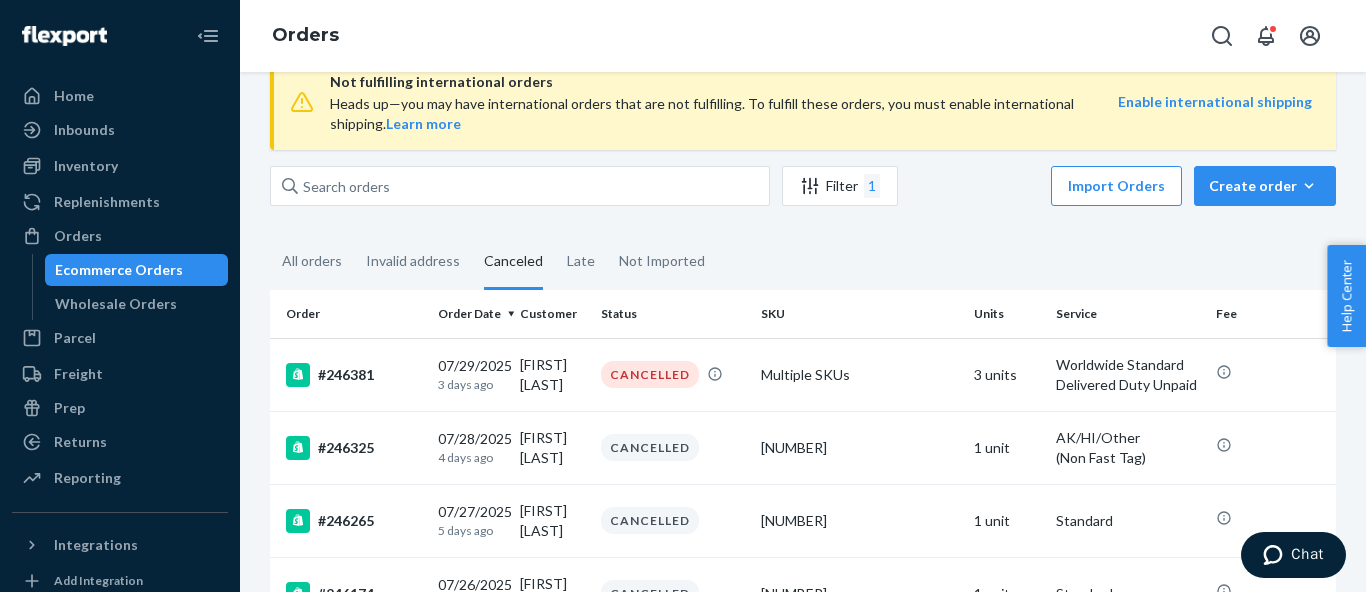 scroll, scrollTop: 0, scrollLeft: 0, axis: both 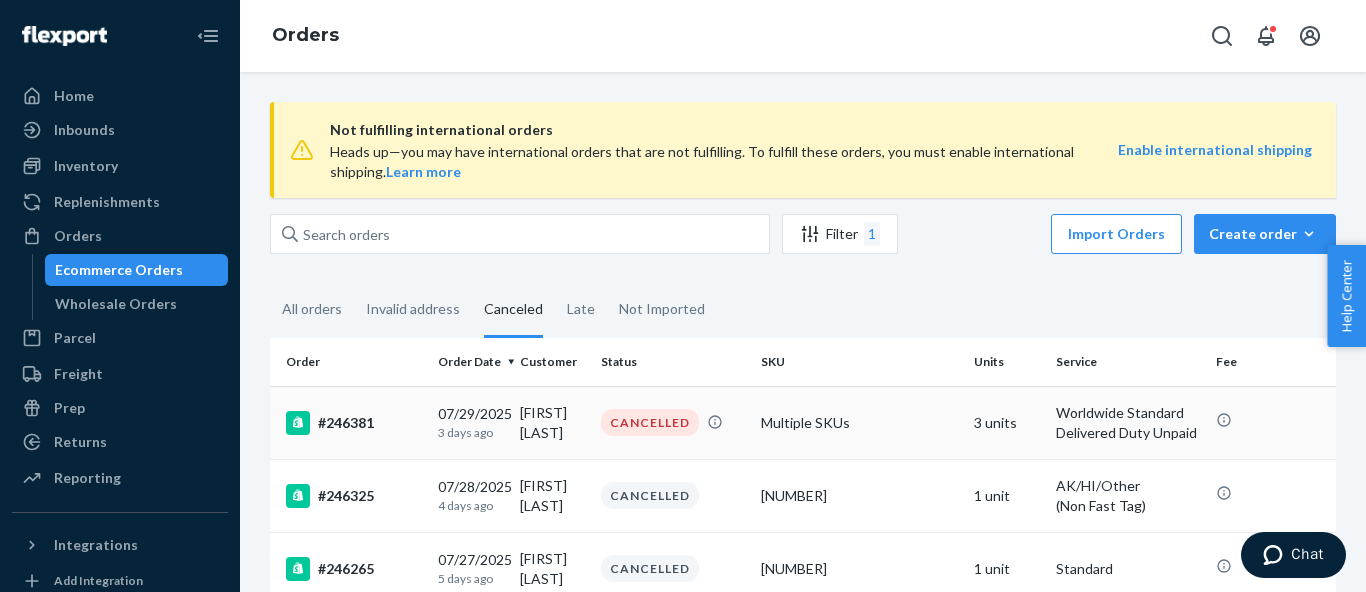 click on "[FIRST] [LAST]" at bounding box center [553, 422] 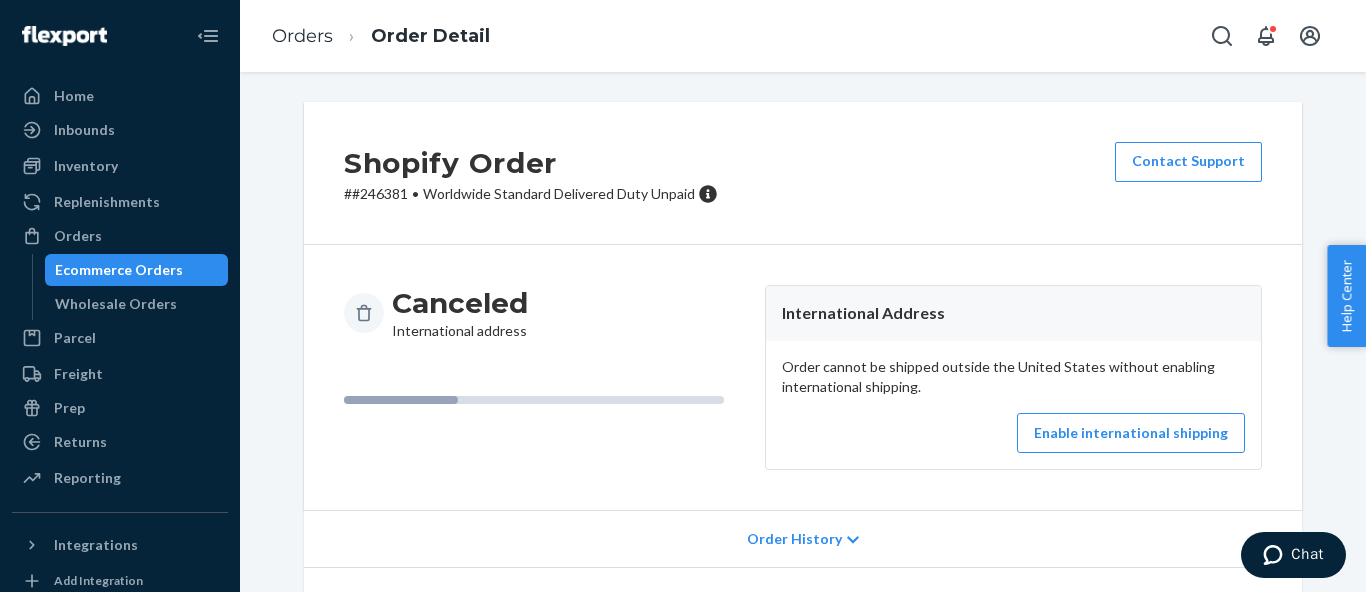 click on "Canceled International address" at bounding box center (546, 377) 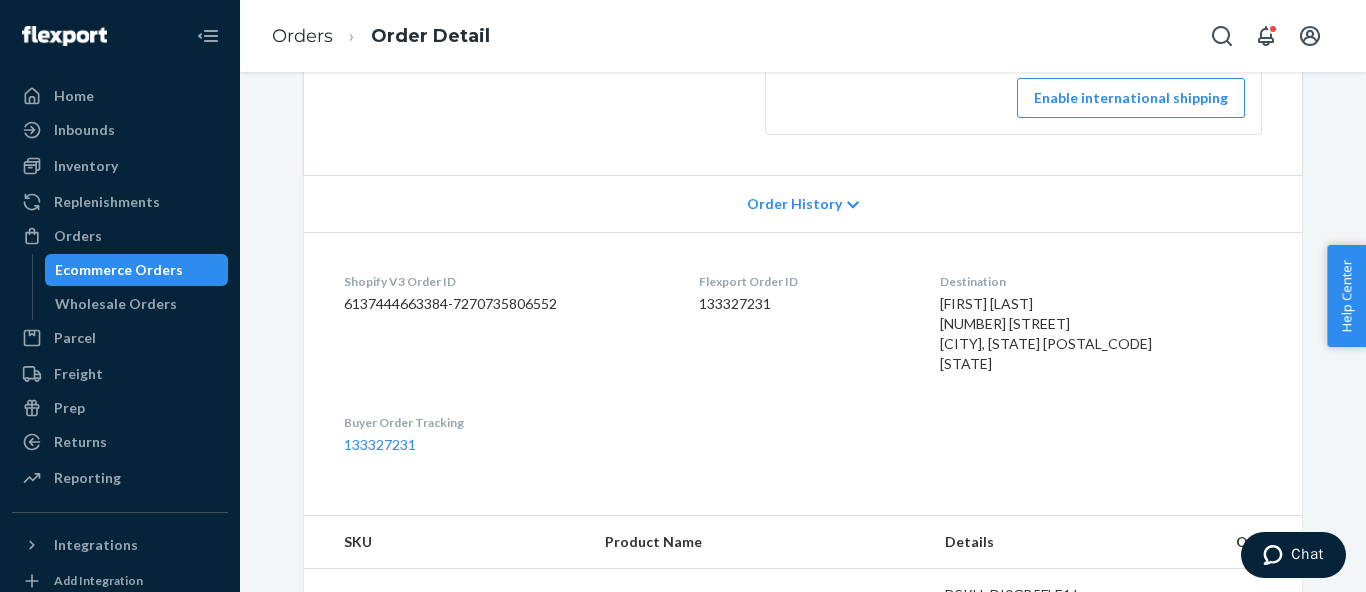 scroll, scrollTop: 350, scrollLeft: 0, axis: vertical 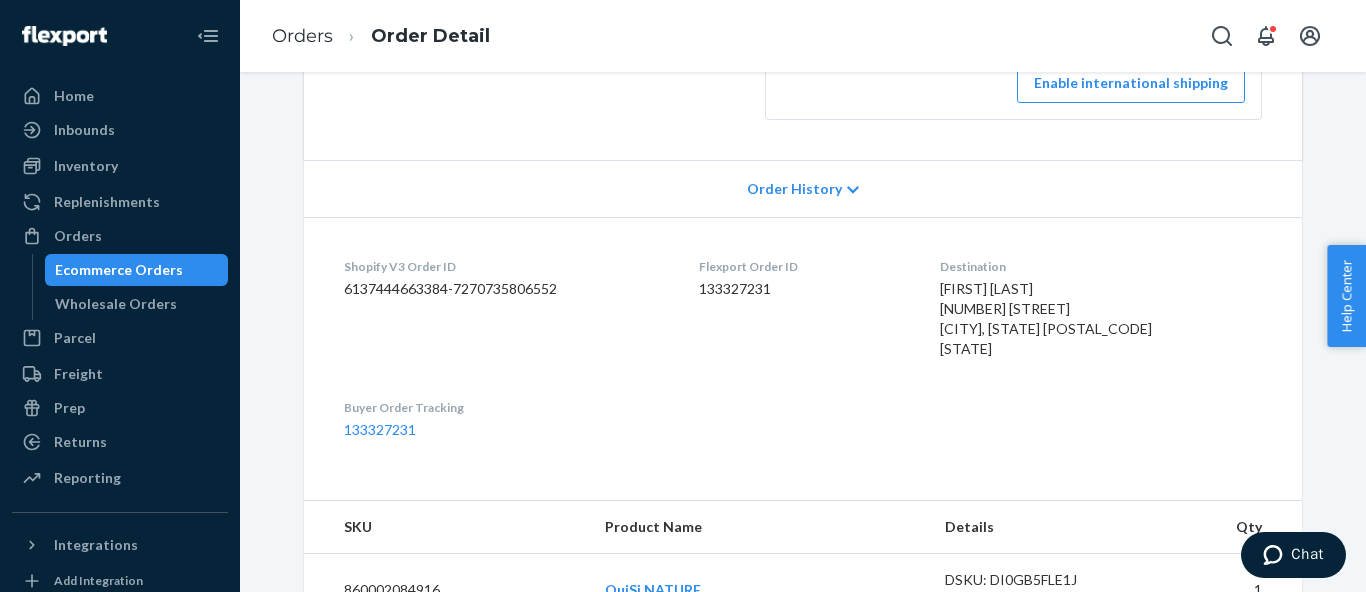click on "[FIRST] [LAST]
[NUMBER] [STREET]
[CITY], [STATE] [POSTAL_CODE]
[STATE]" at bounding box center [1046, 318] 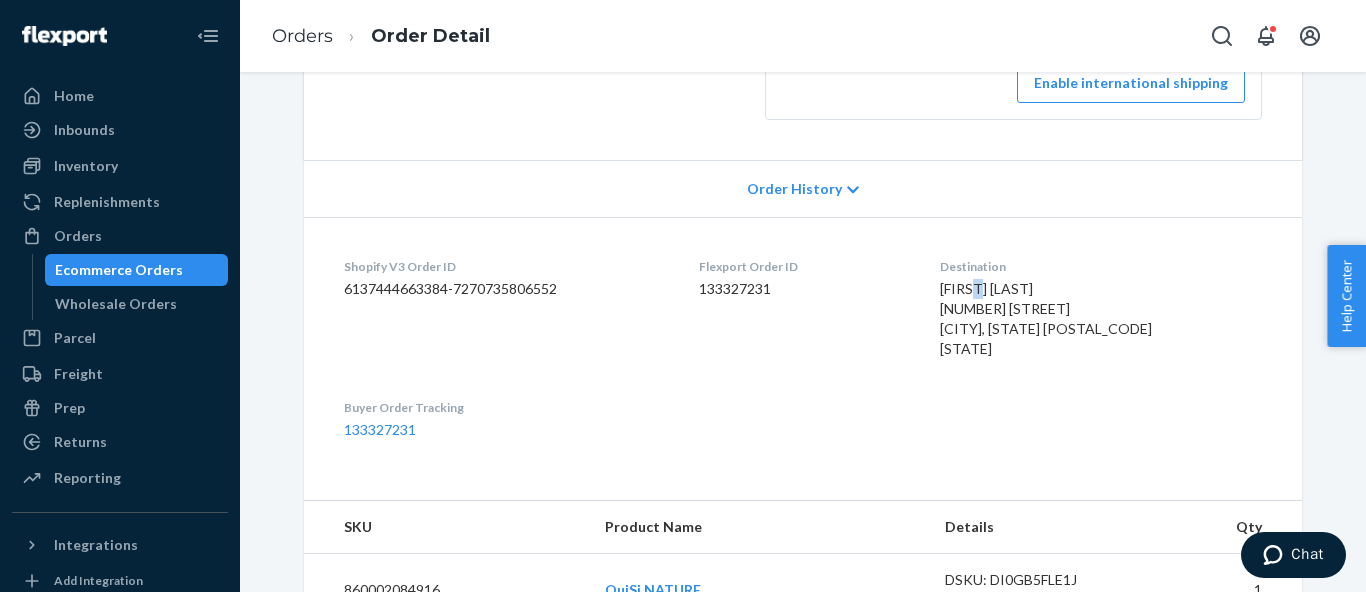 click on "[FIRST] [LAST]
[NUMBER] [STREET]
[CITY], [STATE] [POSTAL_CODE]
[STATE]" at bounding box center (1046, 318) 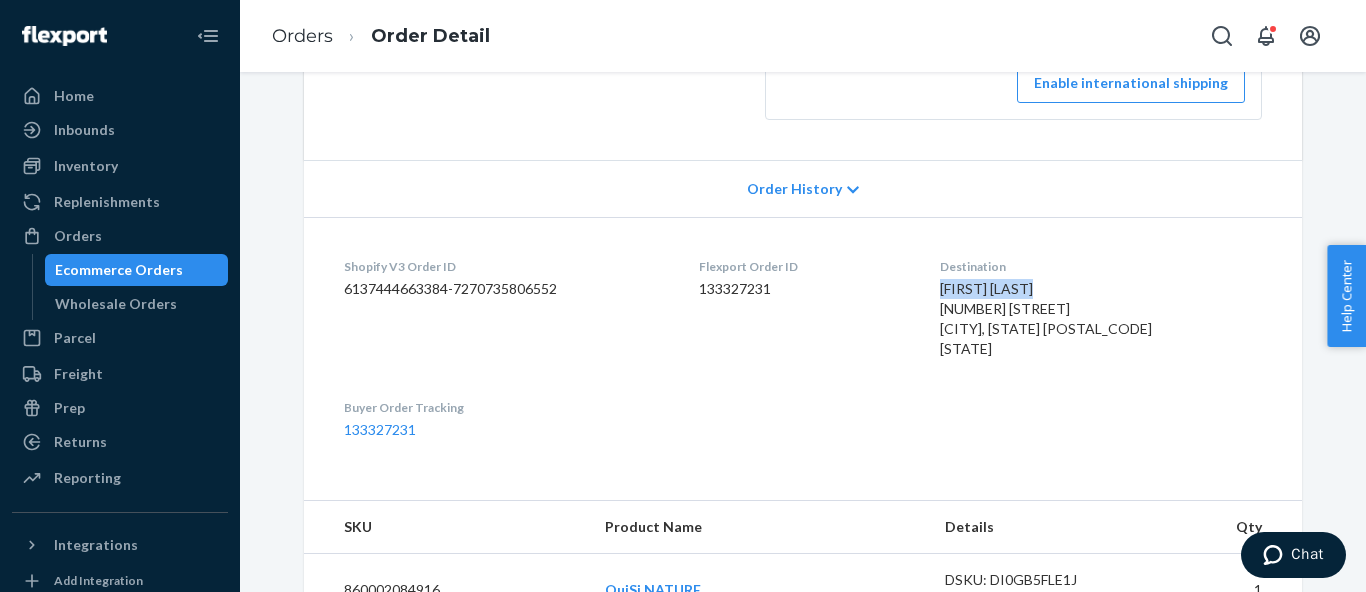copy on "[FIRST] [LAST]" 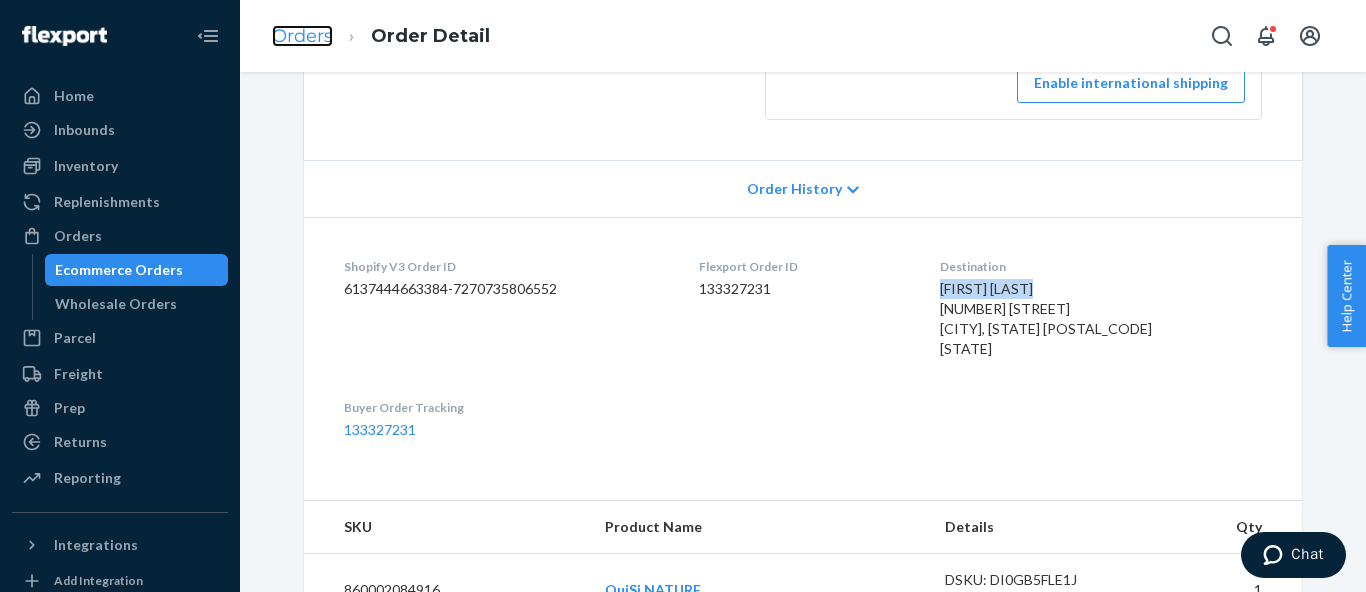 click on "Orders" at bounding box center [302, 36] 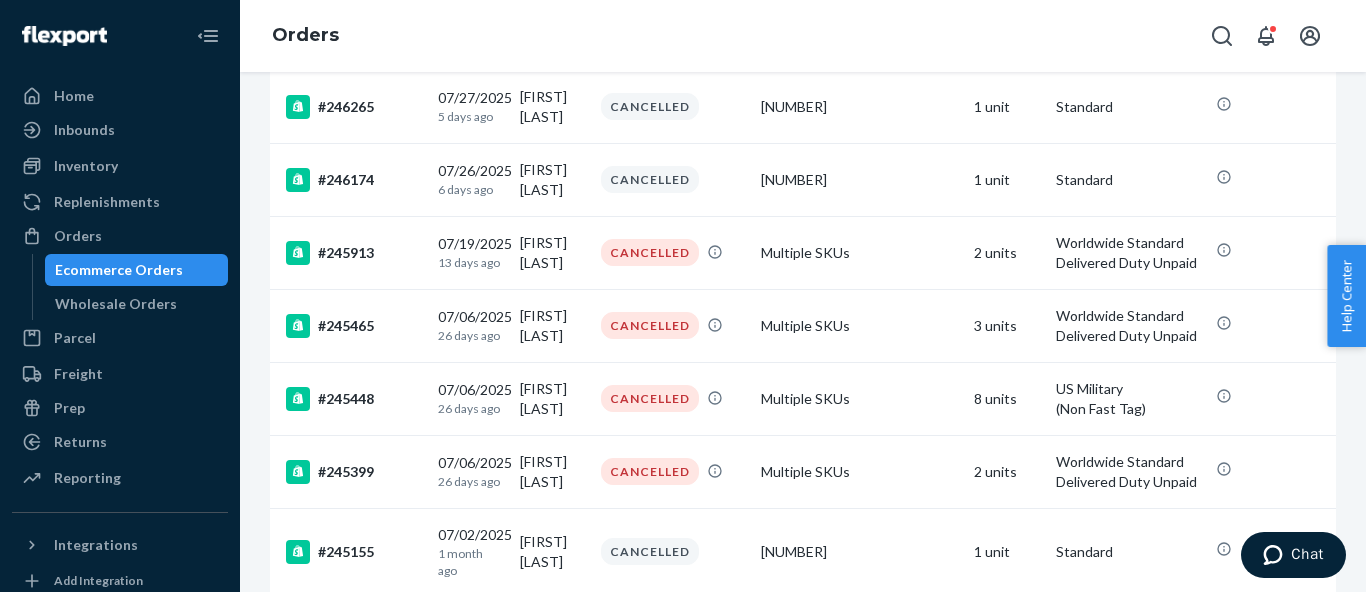 scroll, scrollTop: 0, scrollLeft: 0, axis: both 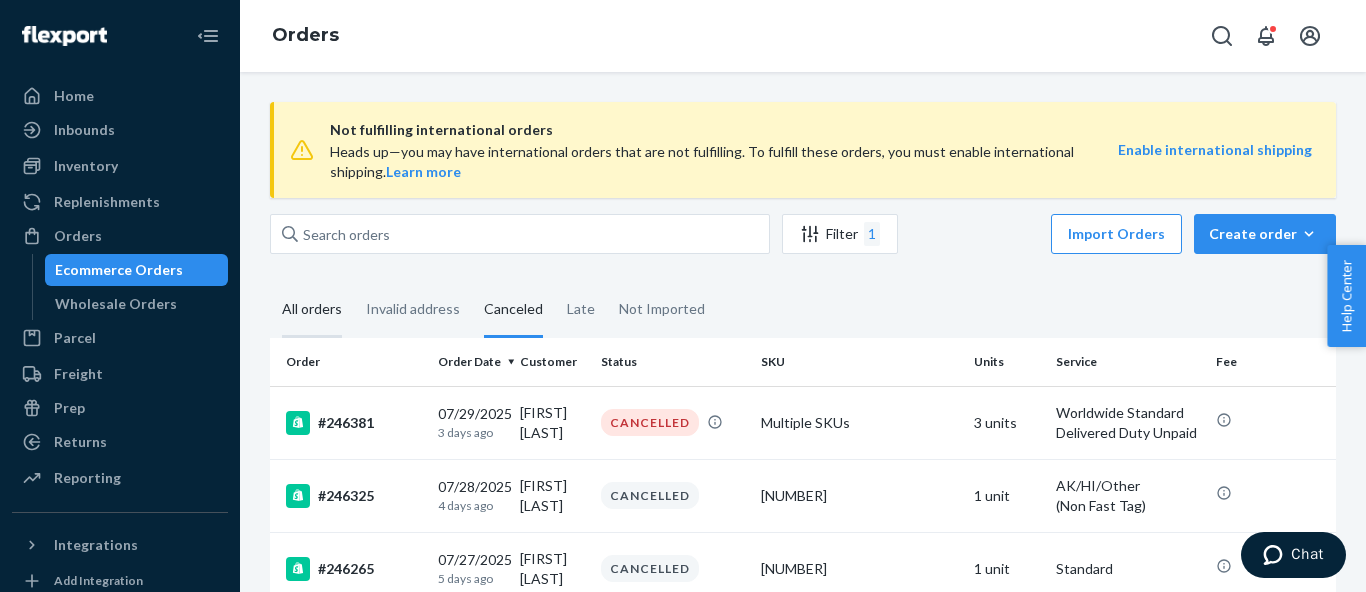 click on "All orders" at bounding box center [312, 310] 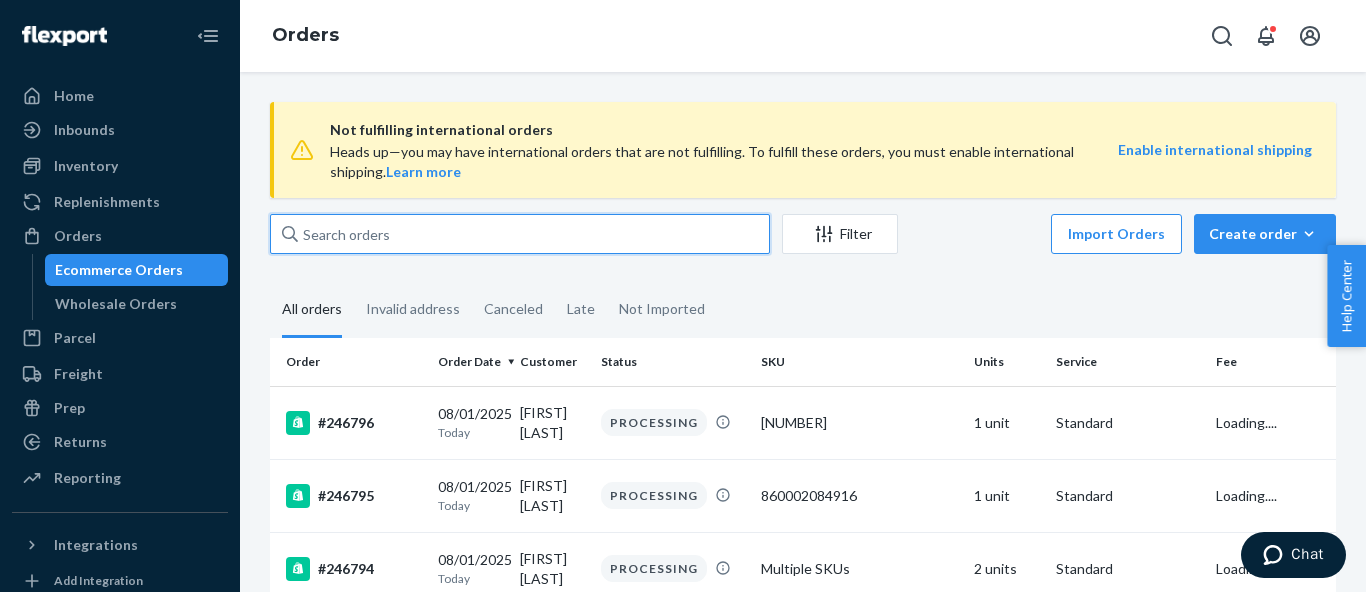 click at bounding box center (520, 234) 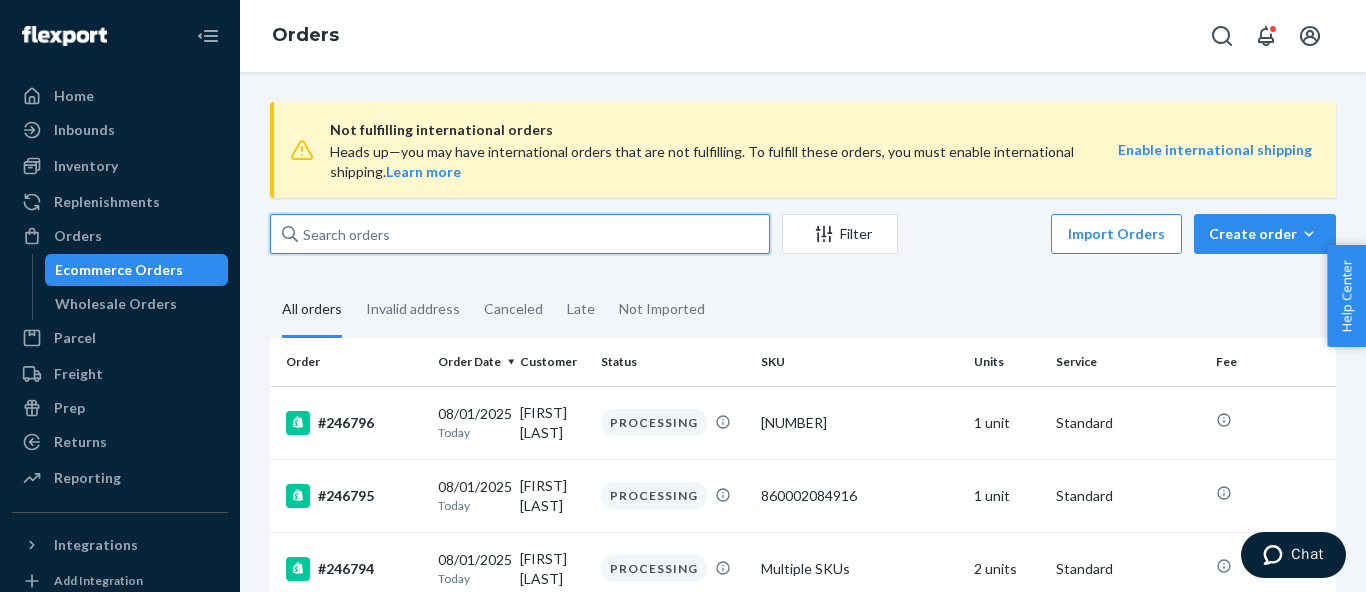 paste on "[FIRST] [LAST]" 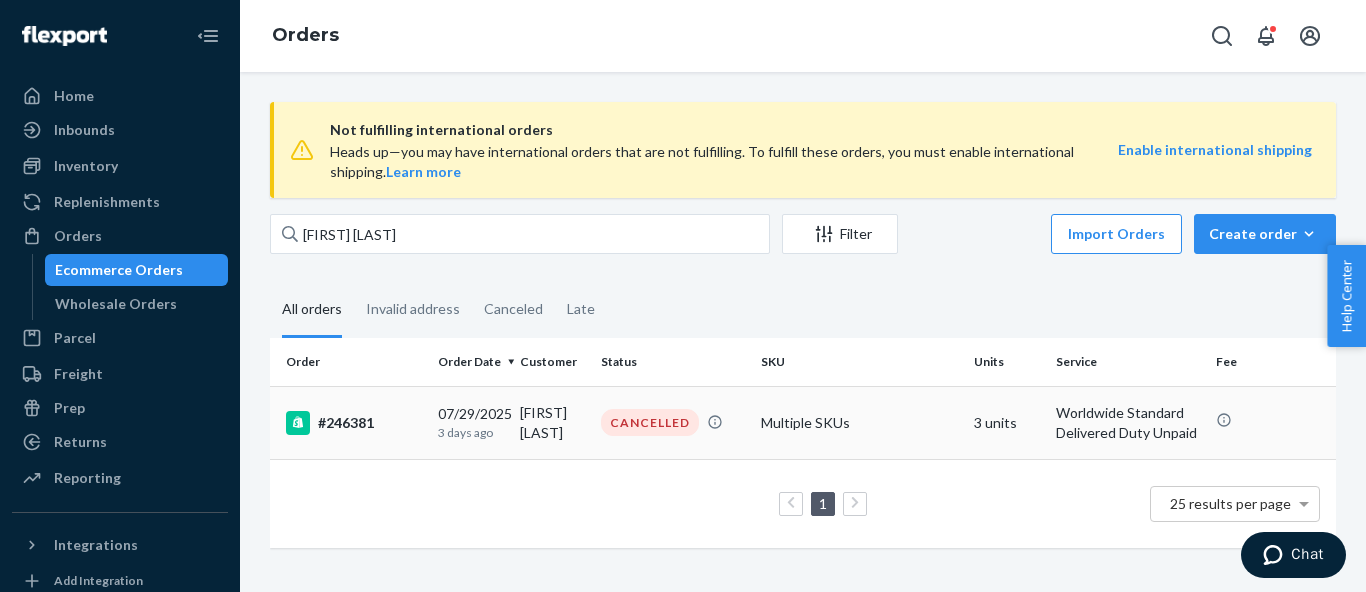 click on "#246381" at bounding box center [350, 422] 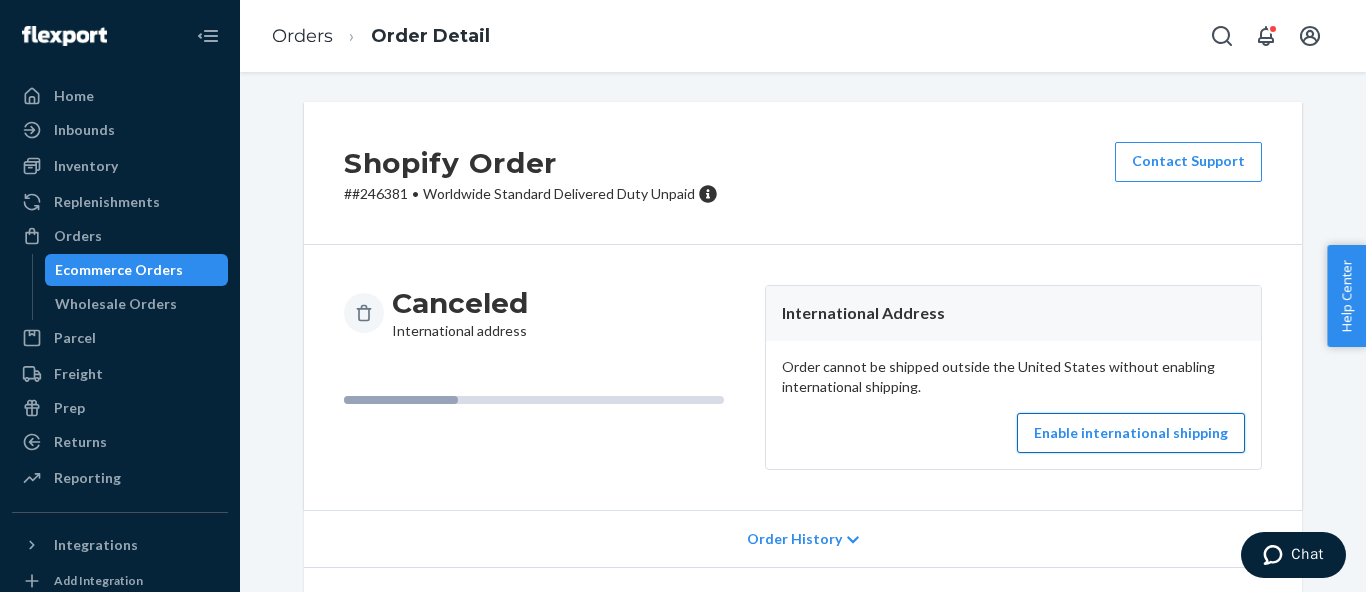 click on "Enable international shipping" at bounding box center (1131, 433) 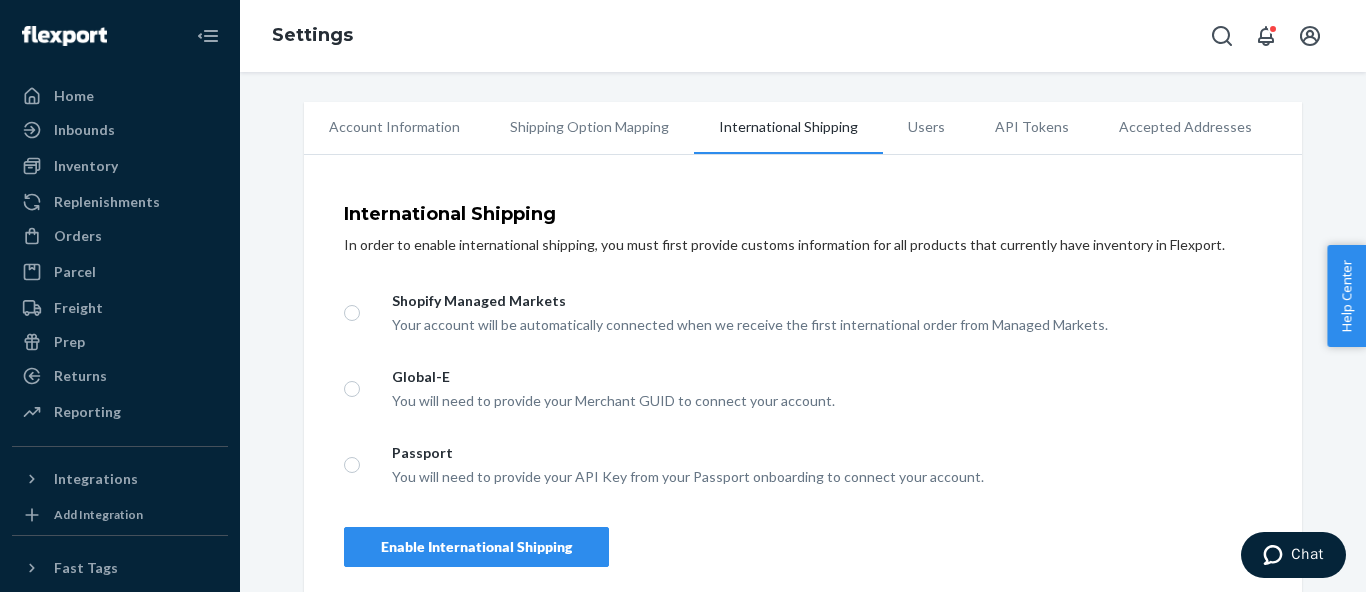 scroll, scrollTop: 15, scrollLeft: 0, axis: vertical 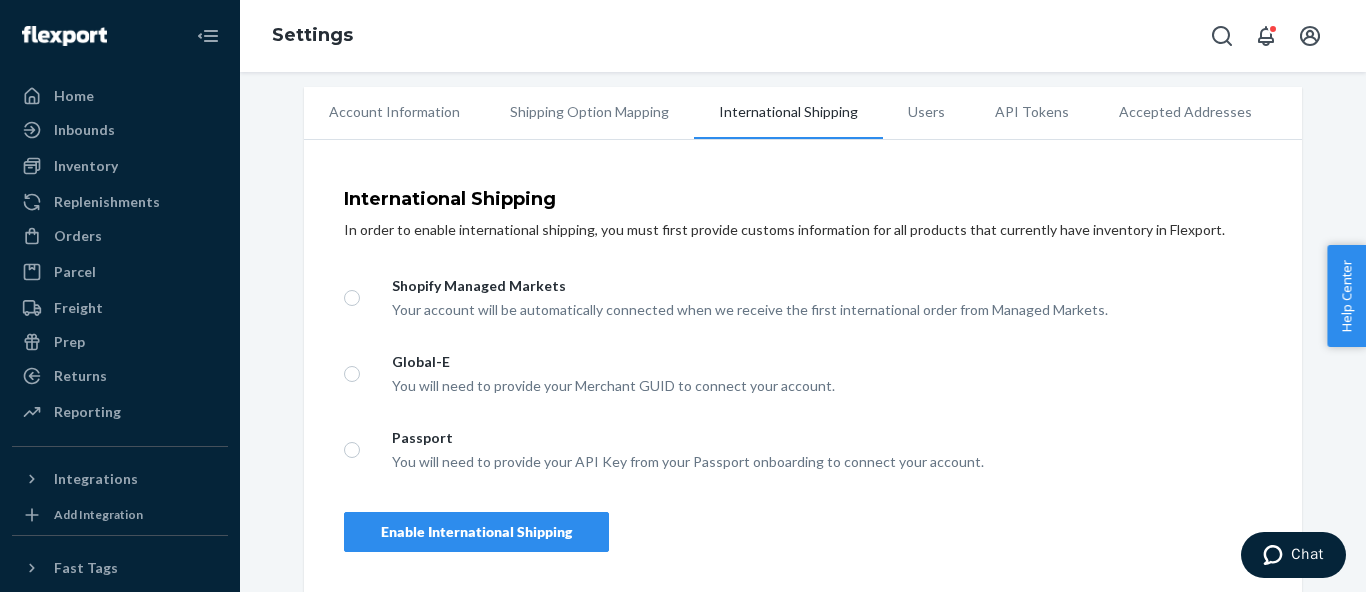 click on "Enable International Shipping" at bounding box center (476, 532) 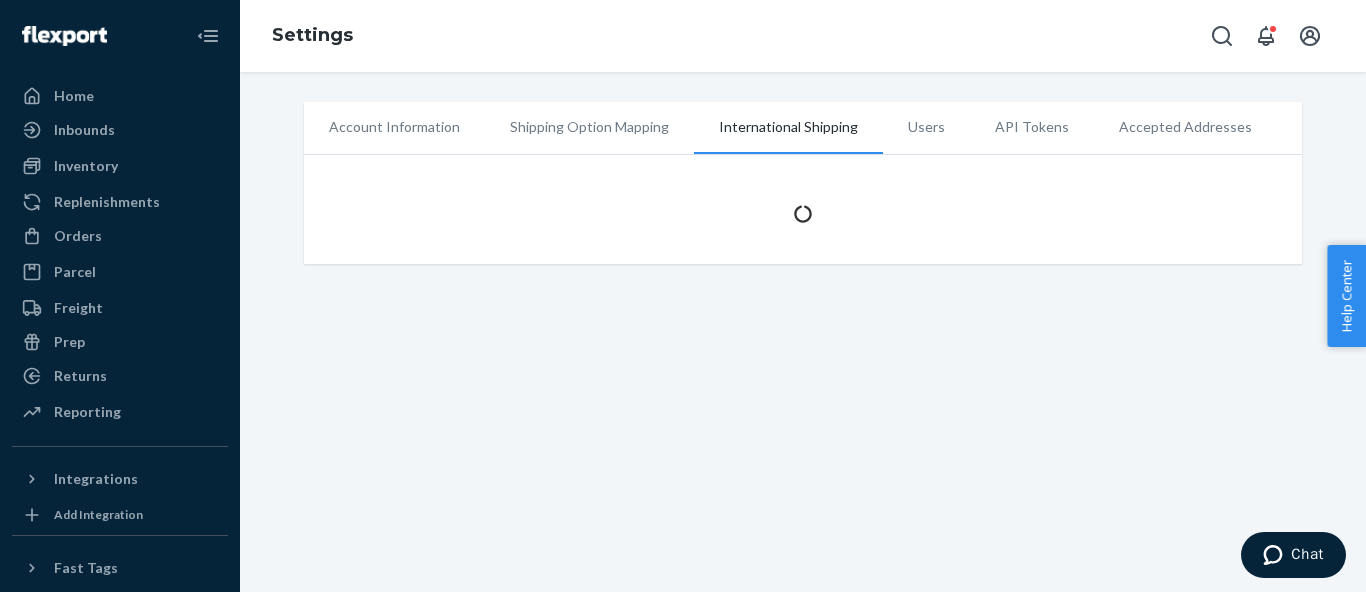 scroll, scrollTop: 0, scrollLeft: 0, axis: both 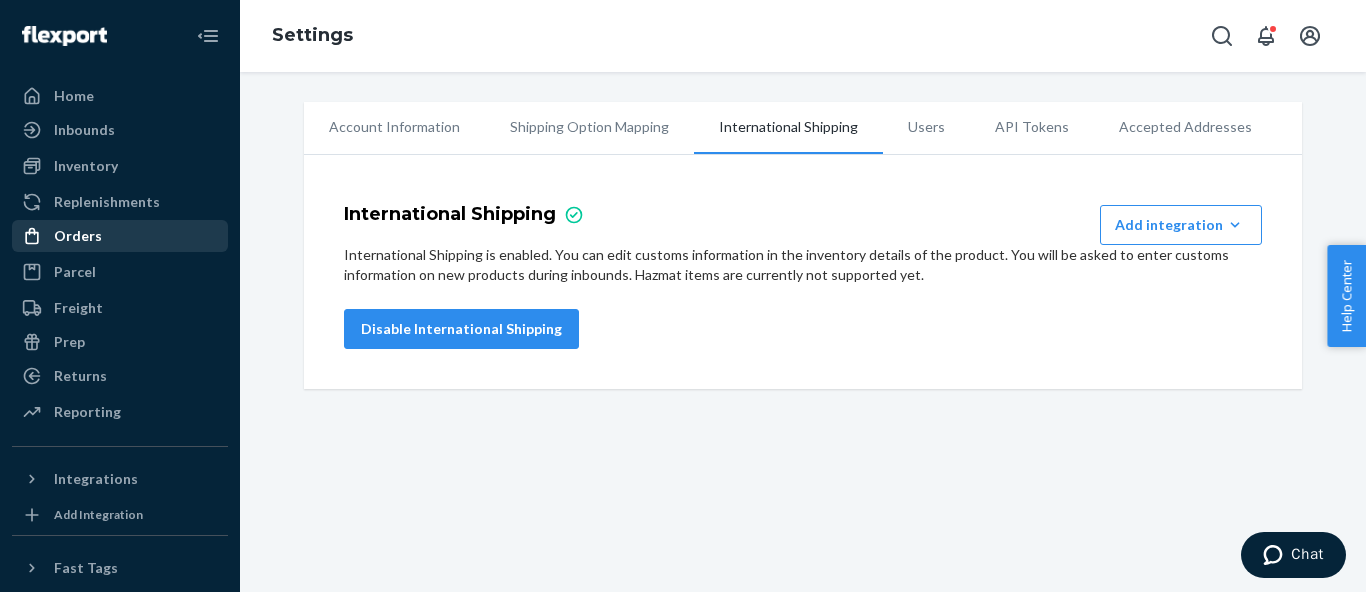 click on "Orders" at bounding box center [120, 236] 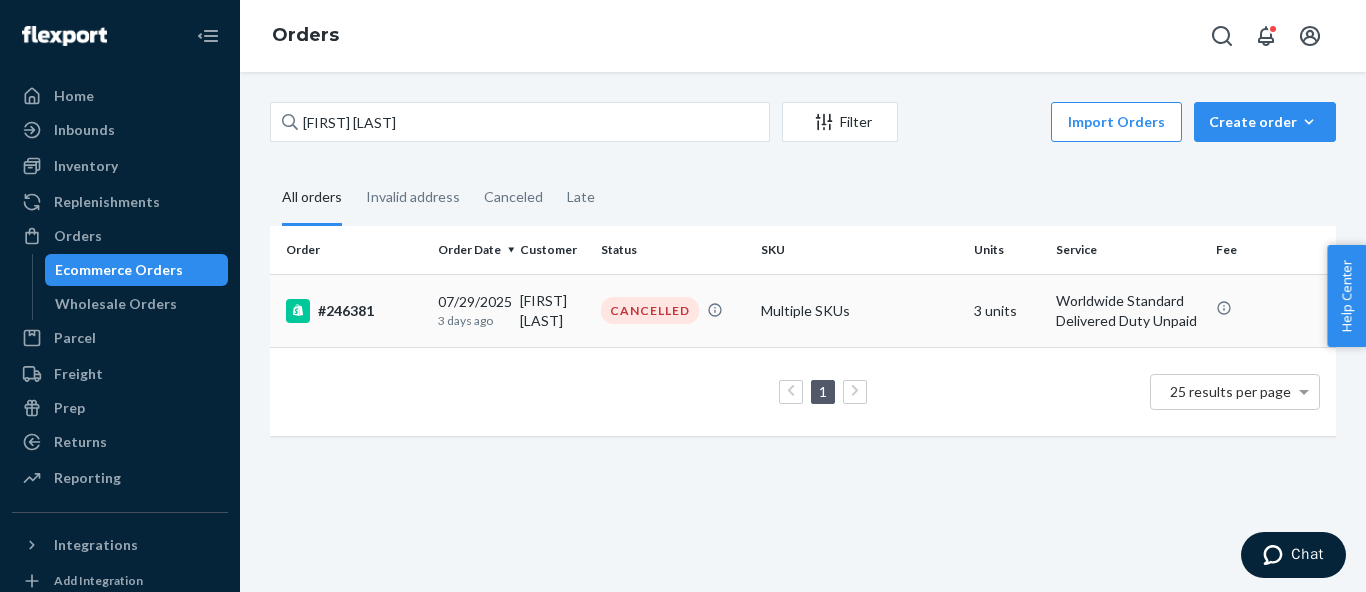 click on "[FIRST] [LAST]" at bounding box center [553, 310] 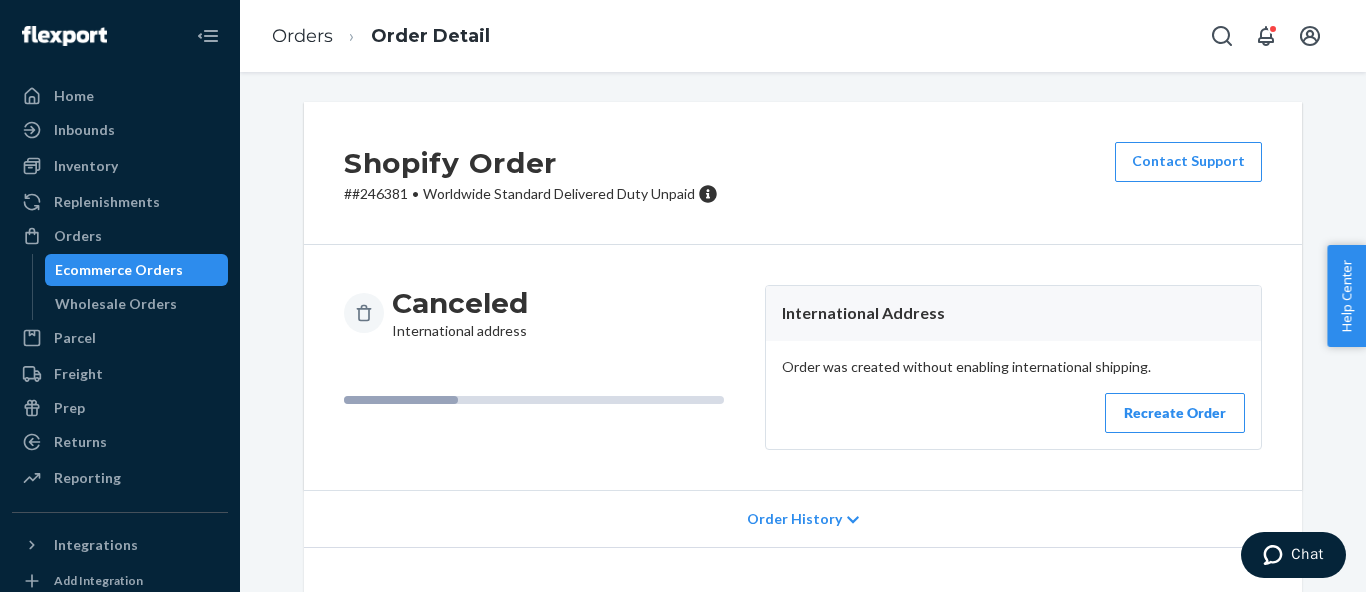 click on "Recreate Order" at bounding box center (1175, 413) 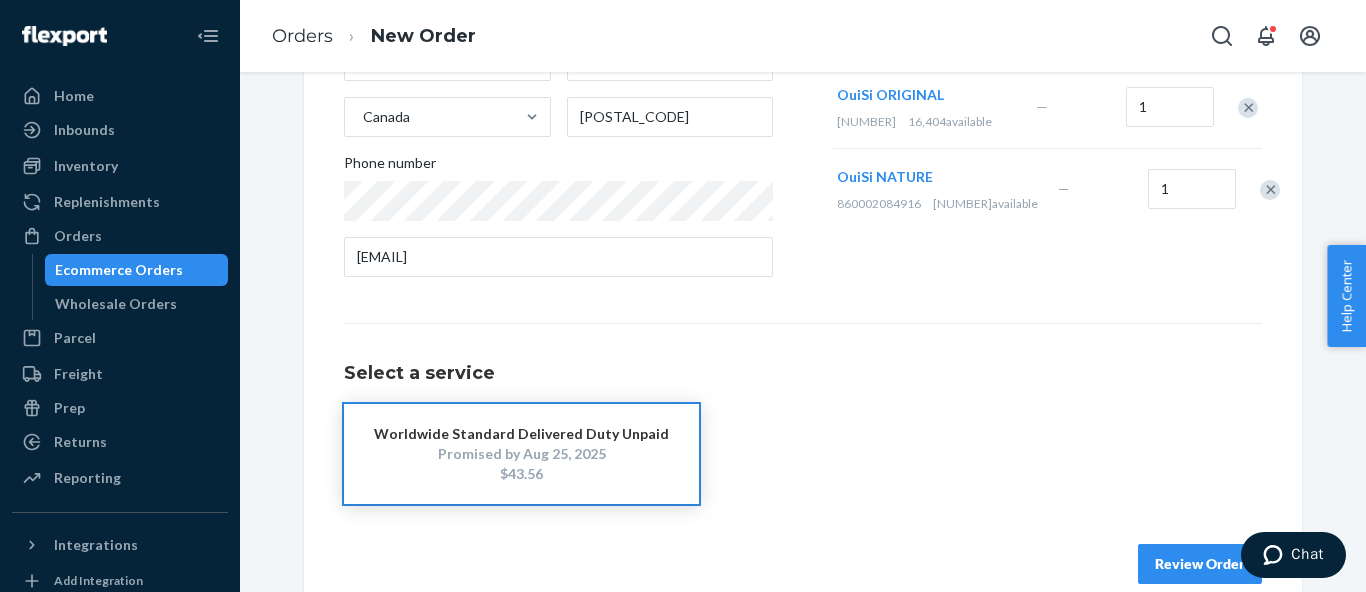 scroll, scrollTop: 419, scrollLeft: 0, axis: vertical 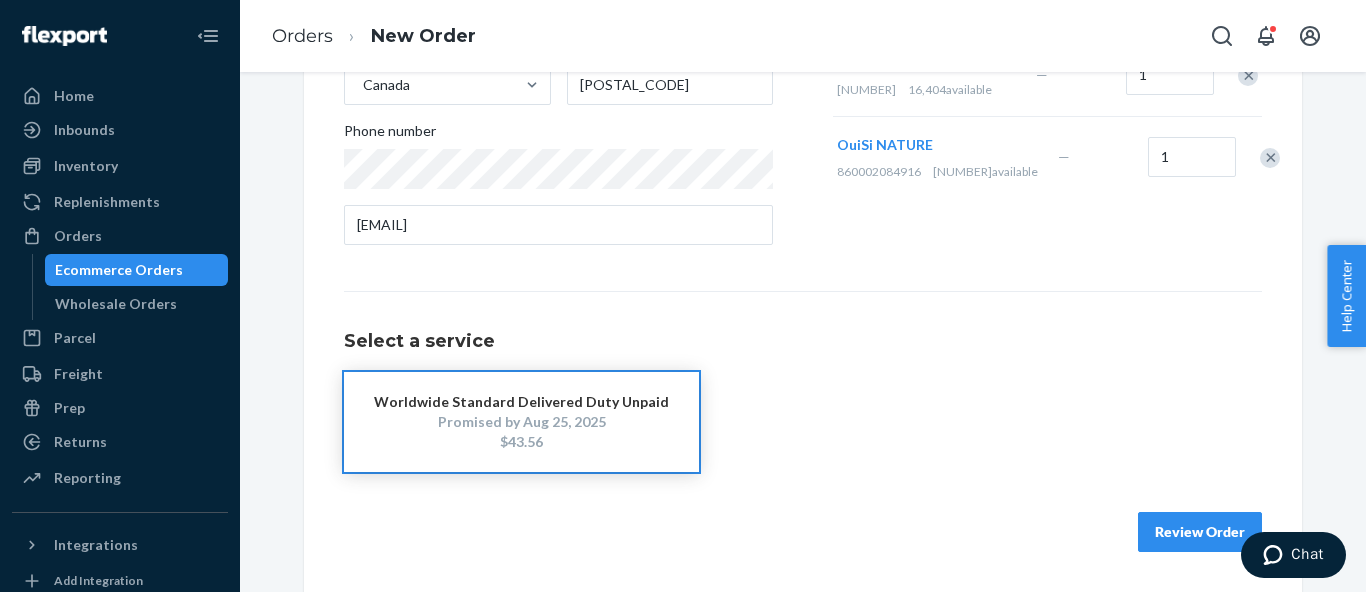 click on "Review Order" at bounding box center (1200, 532) 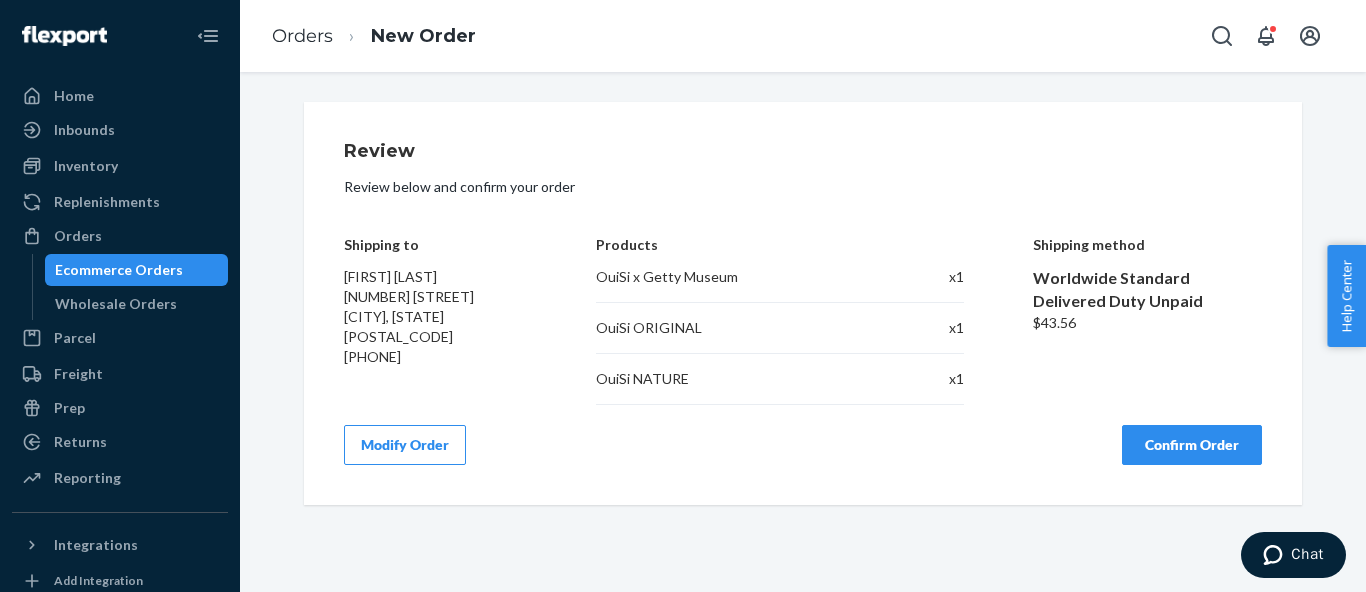 scroll, scrollTop: 0, scrollLeft: 0, axis: both 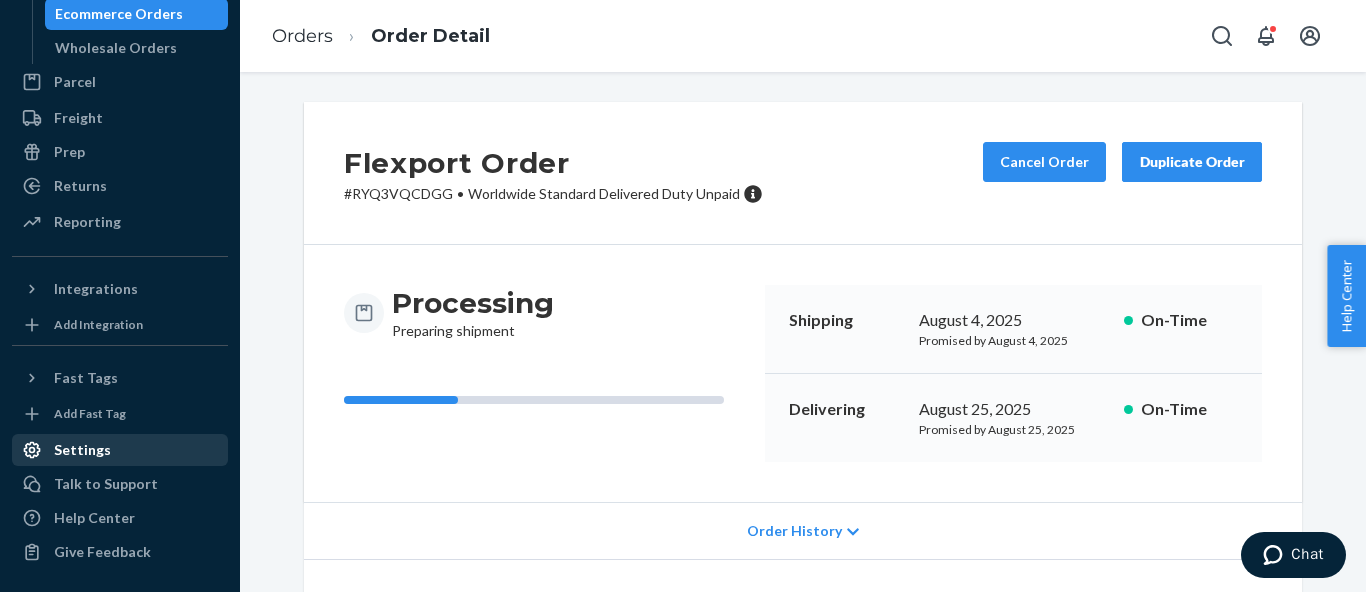 click on "Settings" at bounding box center [120, 450] 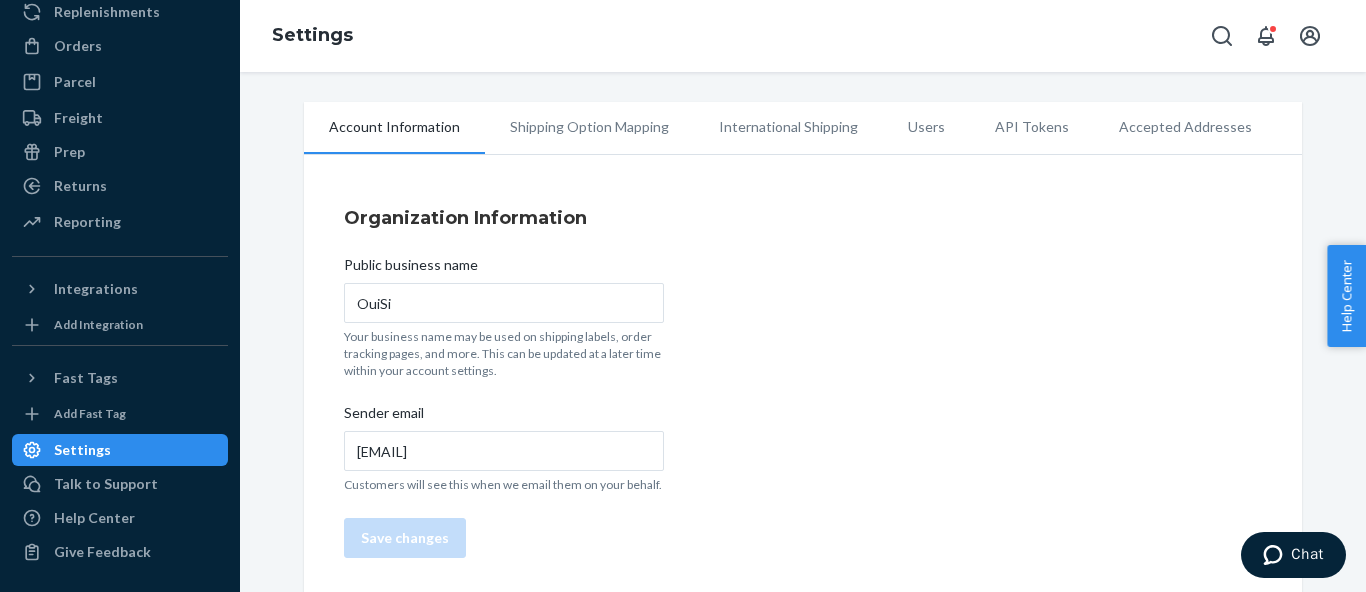 scroll, scrollTop: 190, scrollLeft: 0, axis: vertical 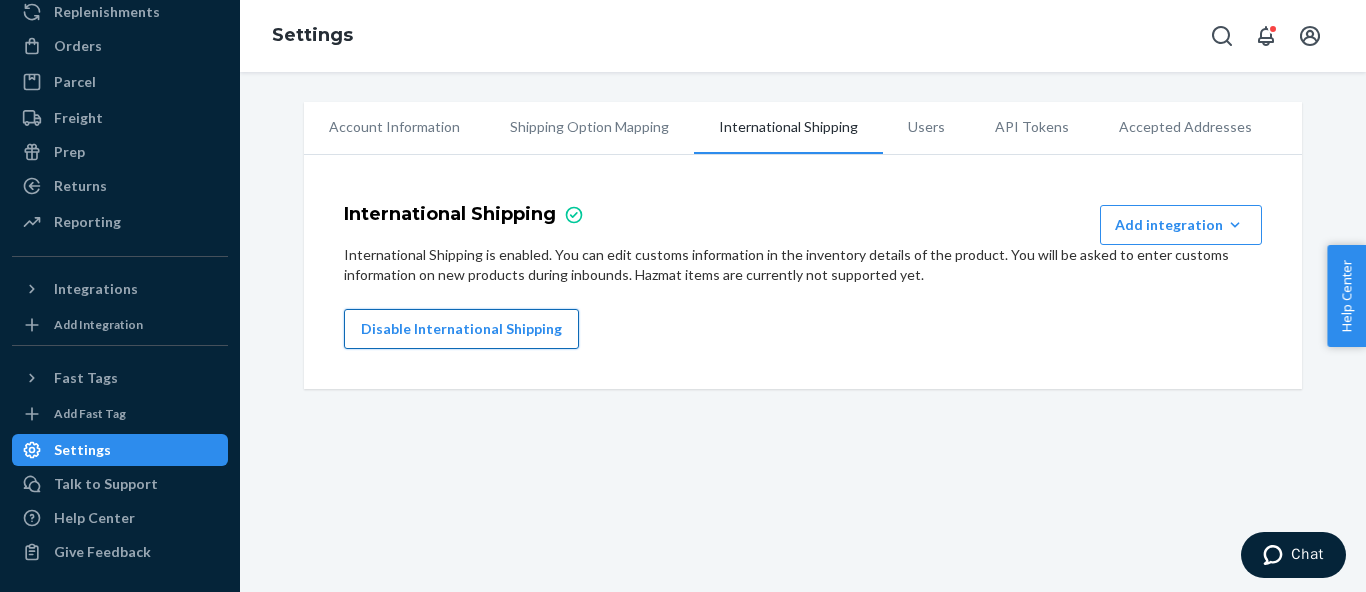 click on "Disable International Shipping" at bounding box center [461, 329] 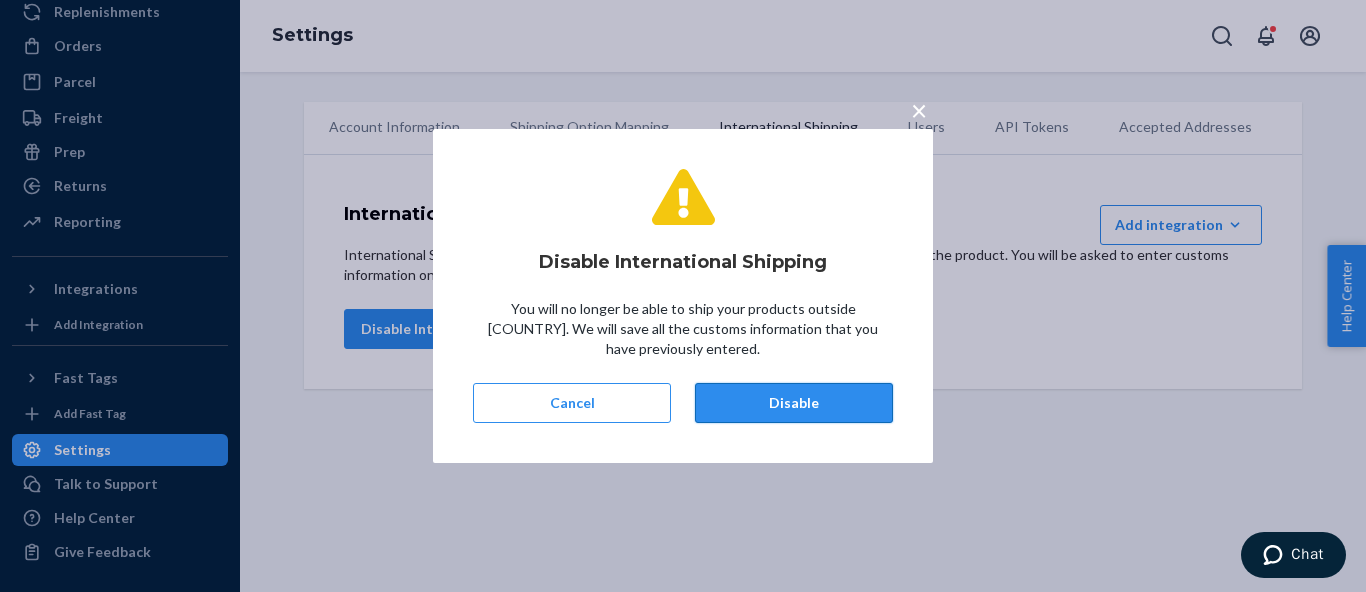 click on "Disable" at bounding box center (794, 403) 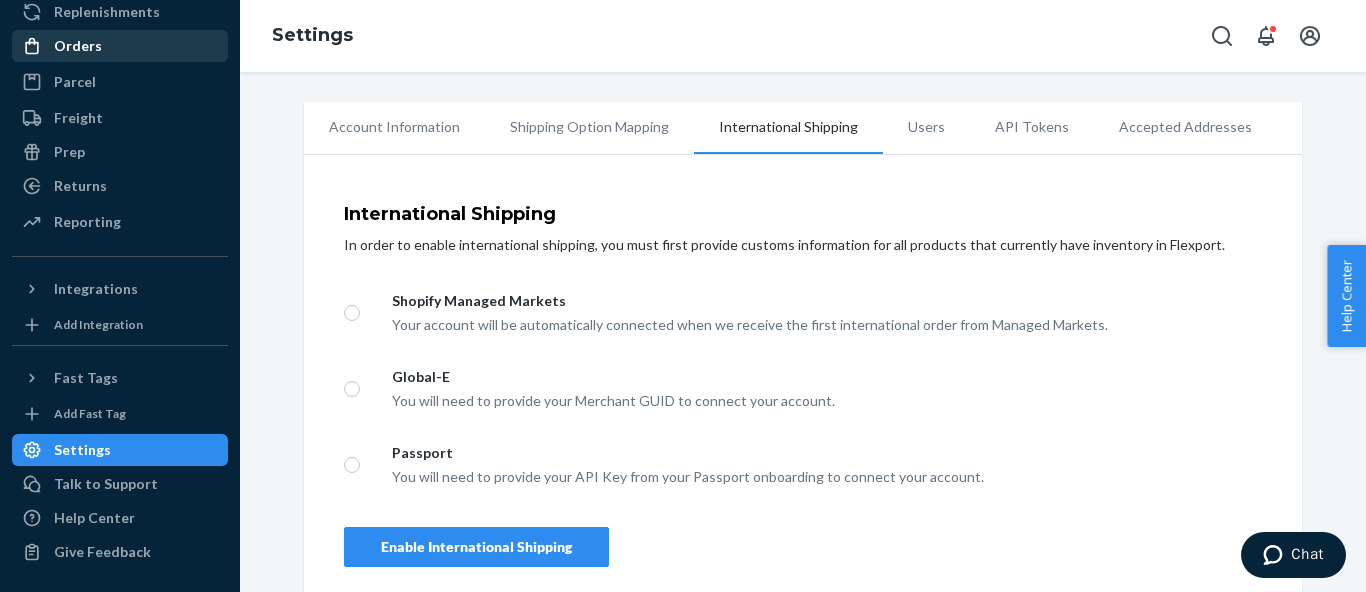 click on "Orders" at bounding box center [120, 46] 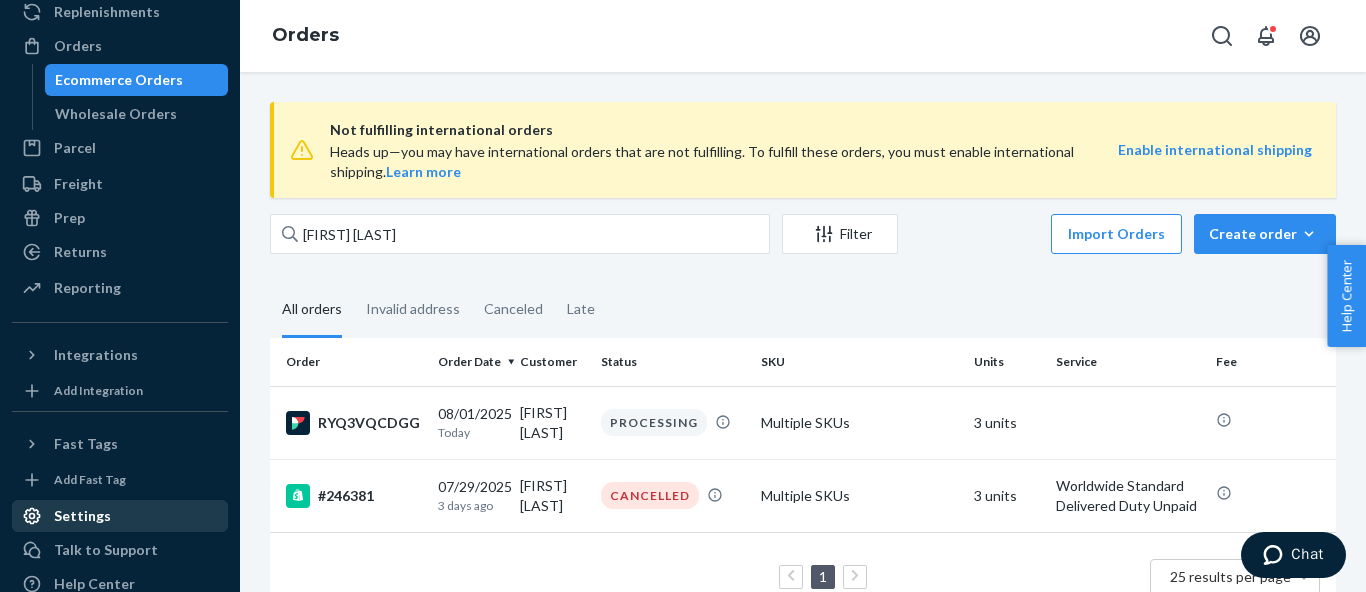 click on "Settings" at bounding box center (120, 516) 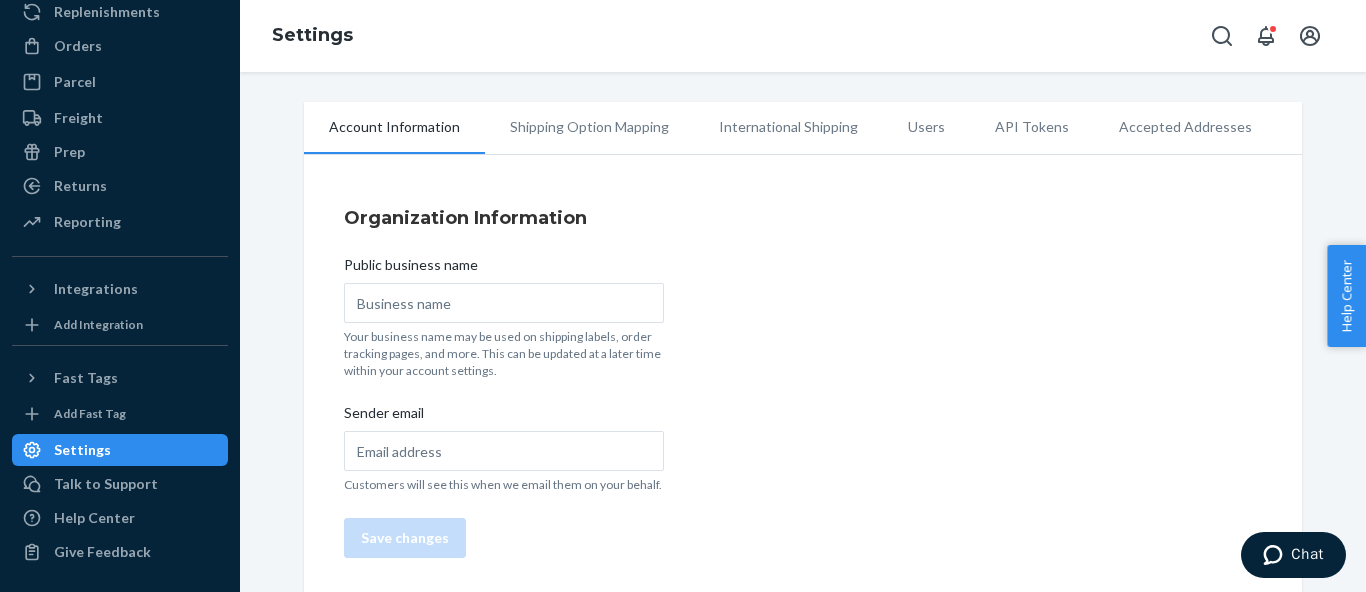 type on "OuiSi" 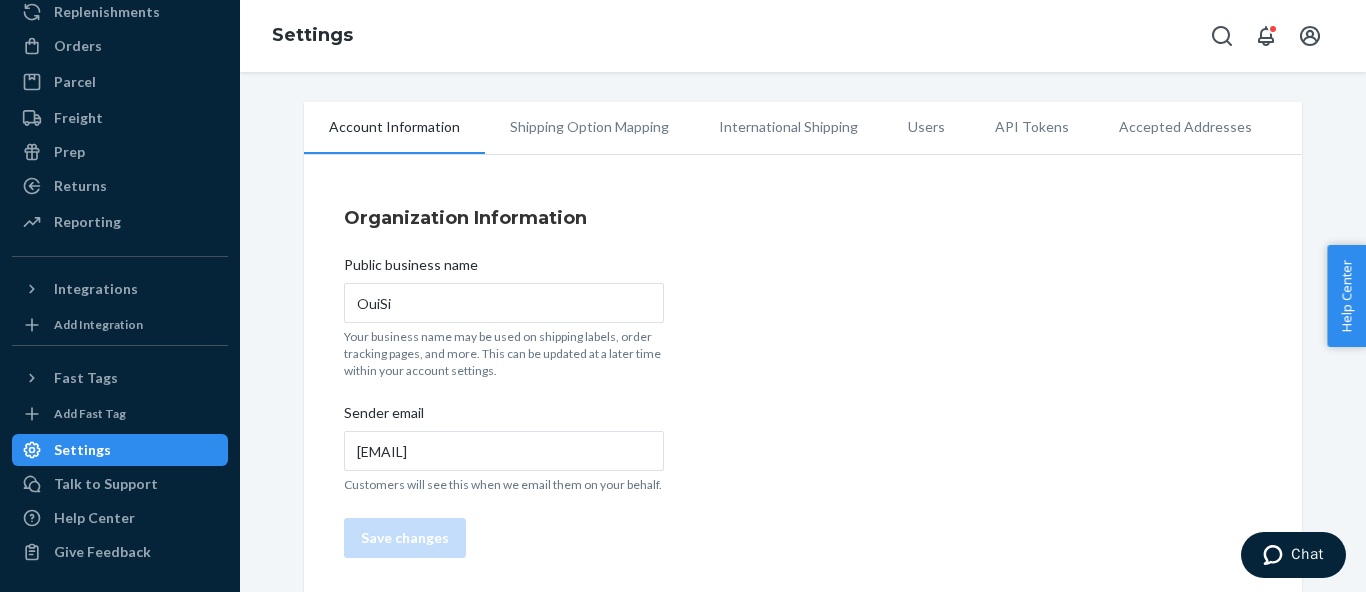 click on "International Shipping" at bounding box center (788, 127) 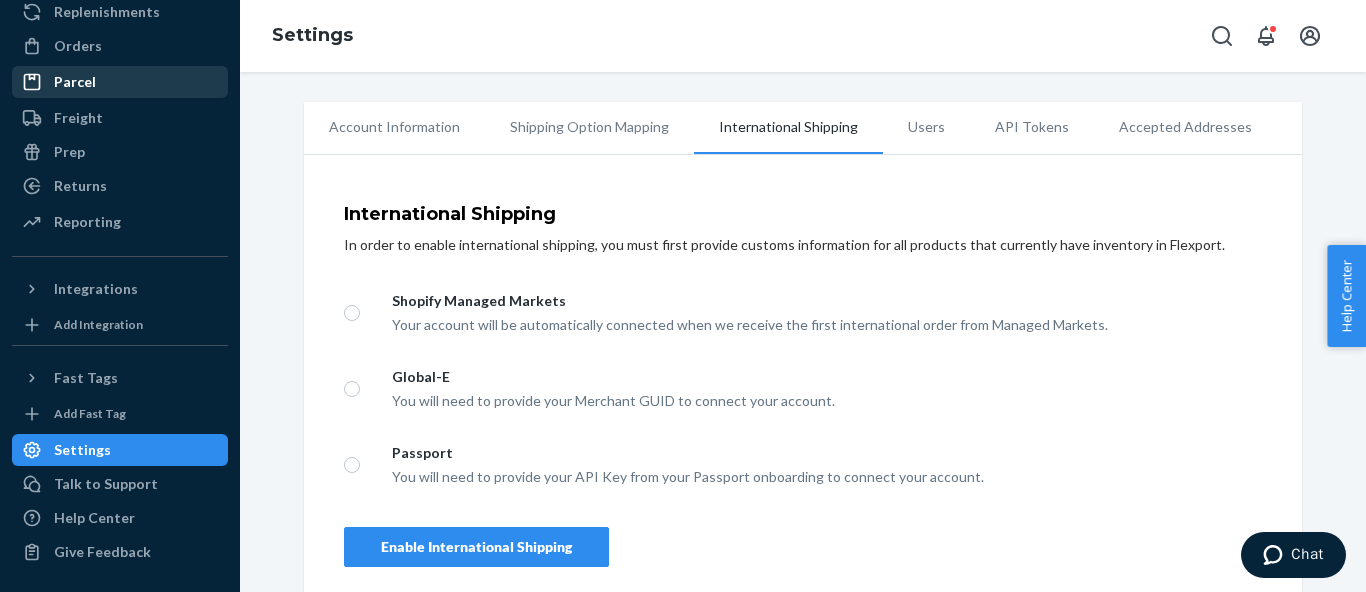 scroll, scrollTop: 0, scrollLeft: 0, axis: both 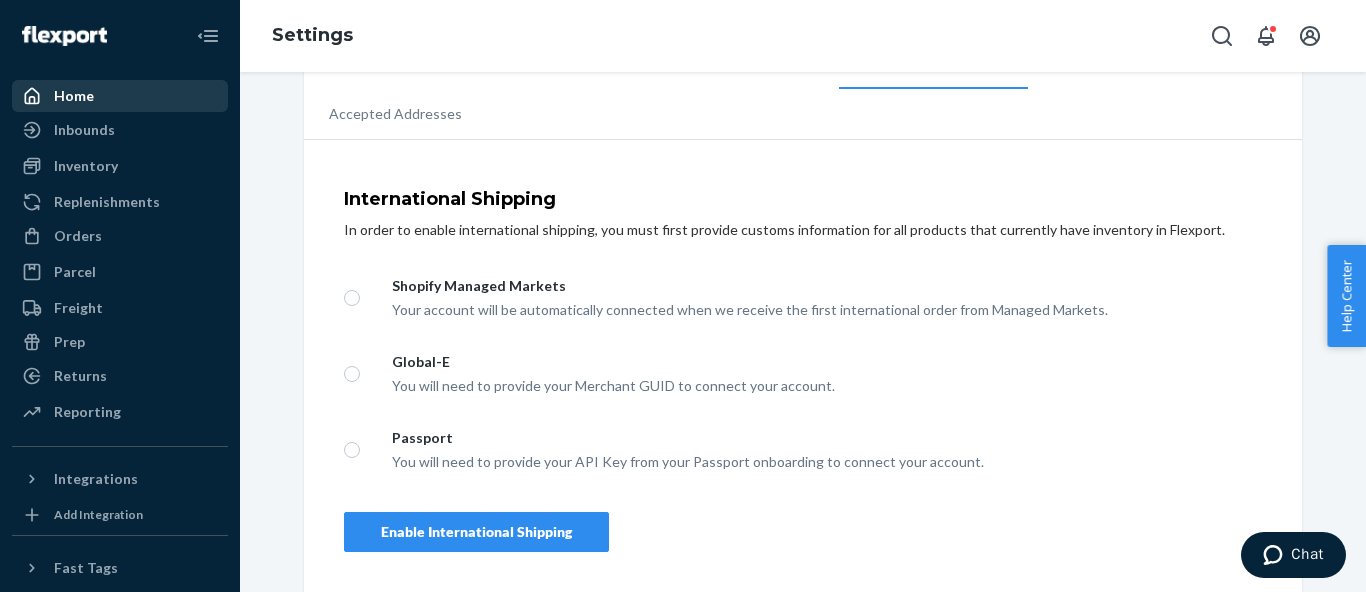 click on "Home" at bounding box center (120, 96) 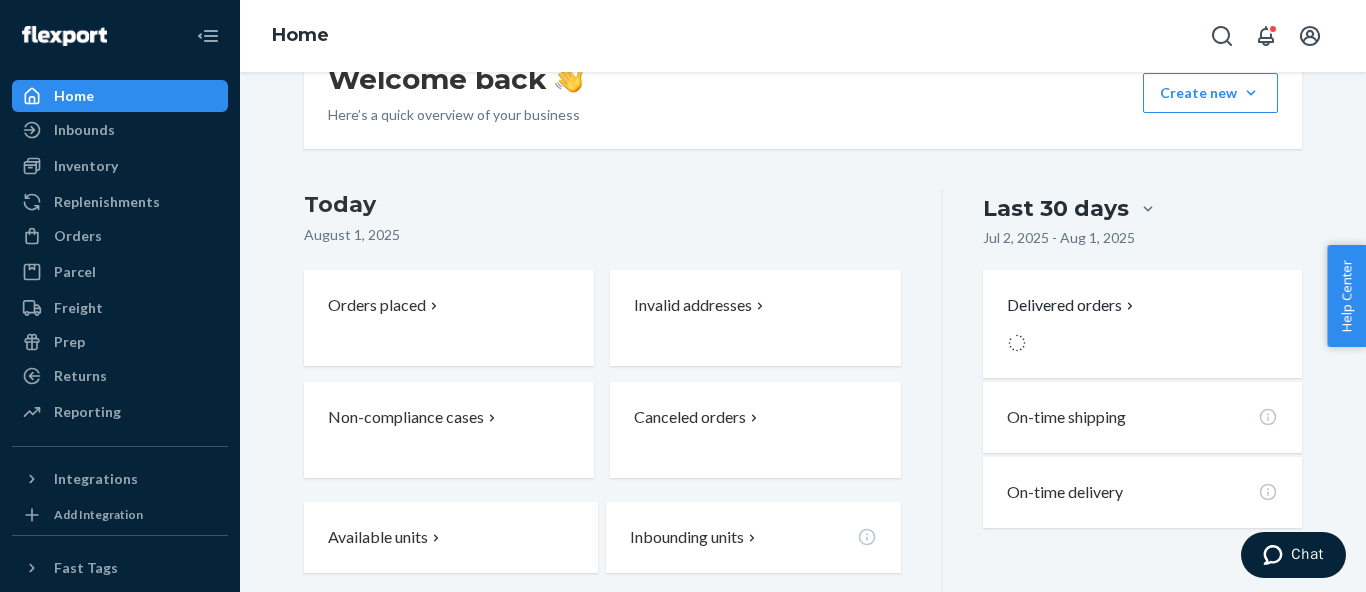 scroll, scrollTop: 0, scrollLeft: 0, axis: both 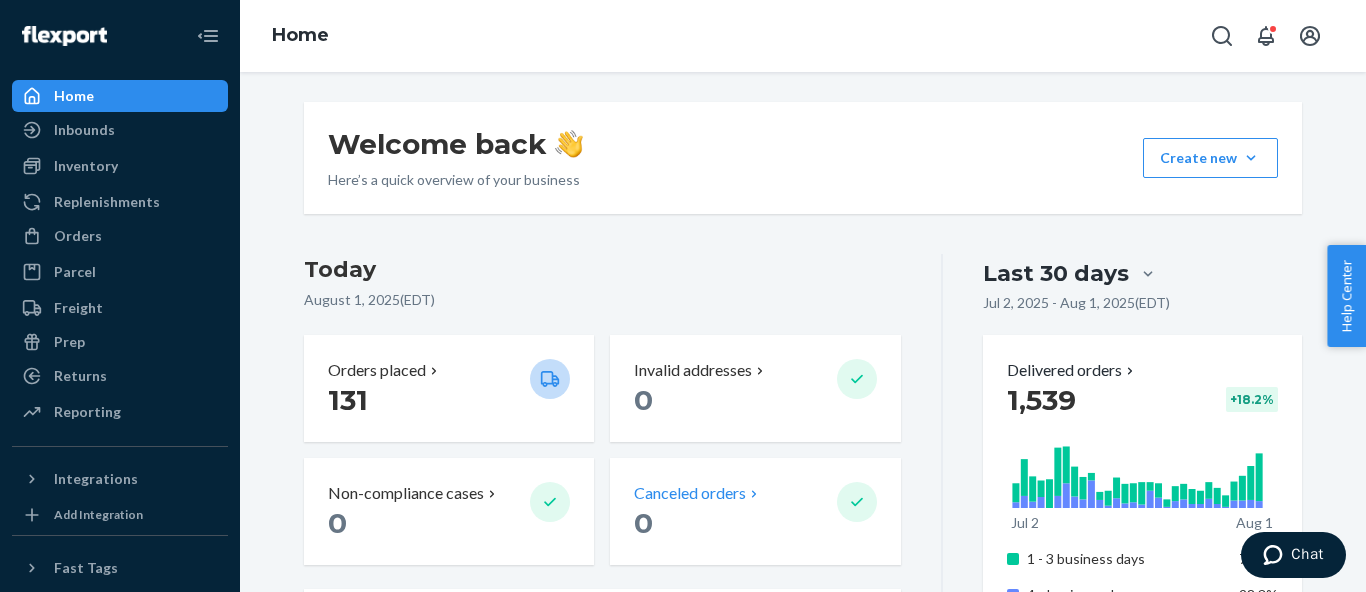 click on "Canceled orders" at bounding box center (690, 493) 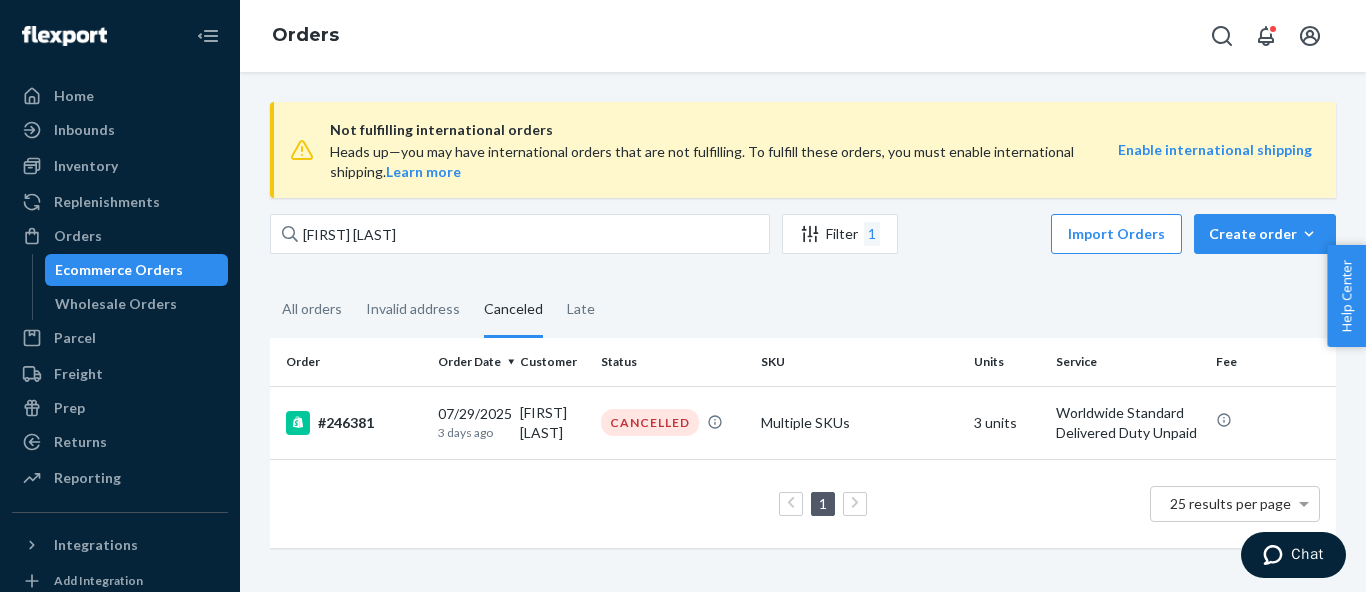 click on "Not fulfilling international orders" at bounding box center [724, 130] 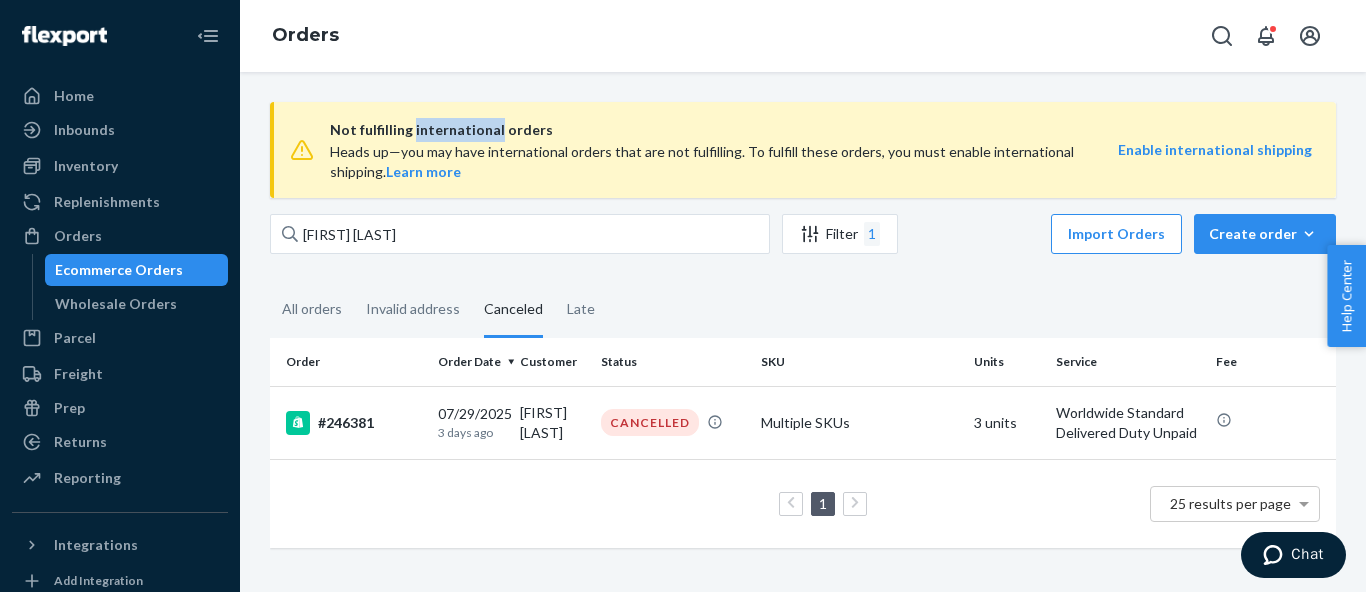 click on "Not fulfilling international orders" at bounding box center [724, 130] 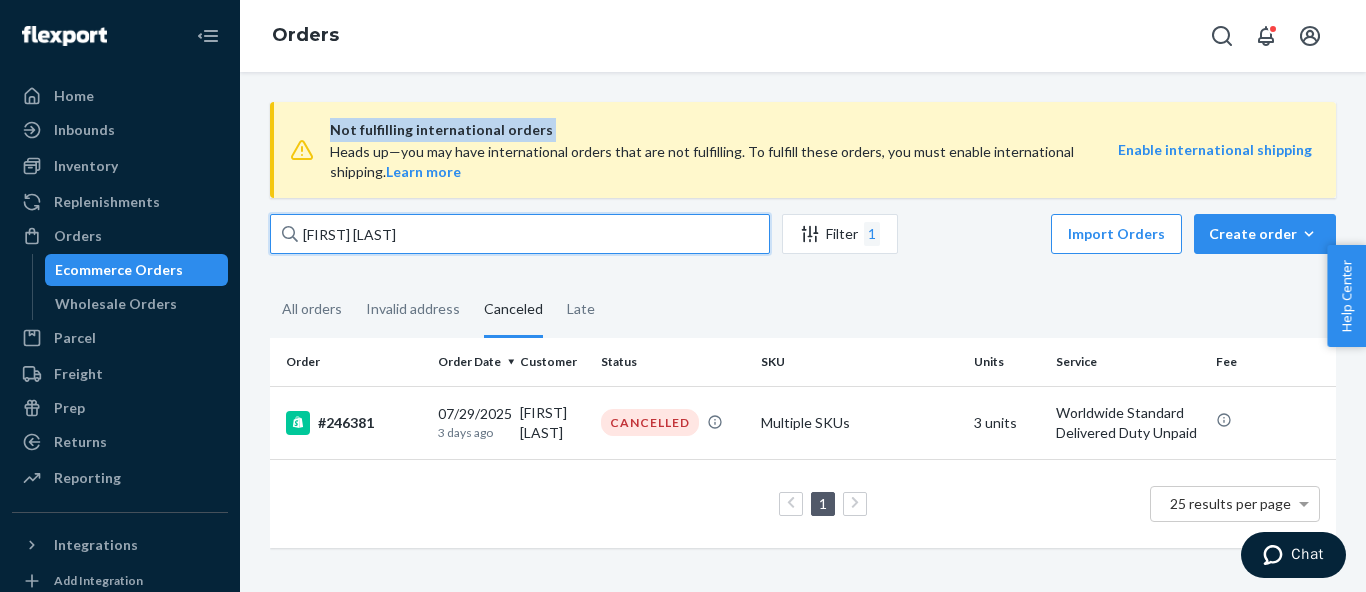 click on "[FIRST] [LAST]" at bounding box center [520, 234] 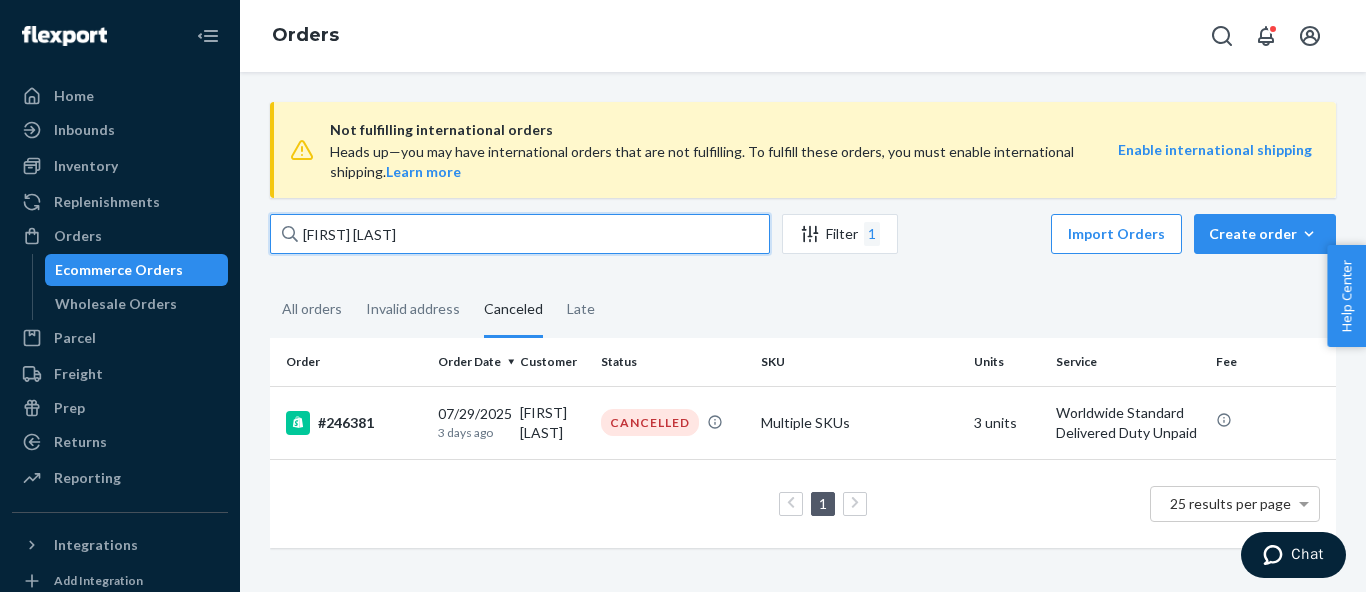 click on "[FIRST] [LAST]" at bounding box center [520, 234] 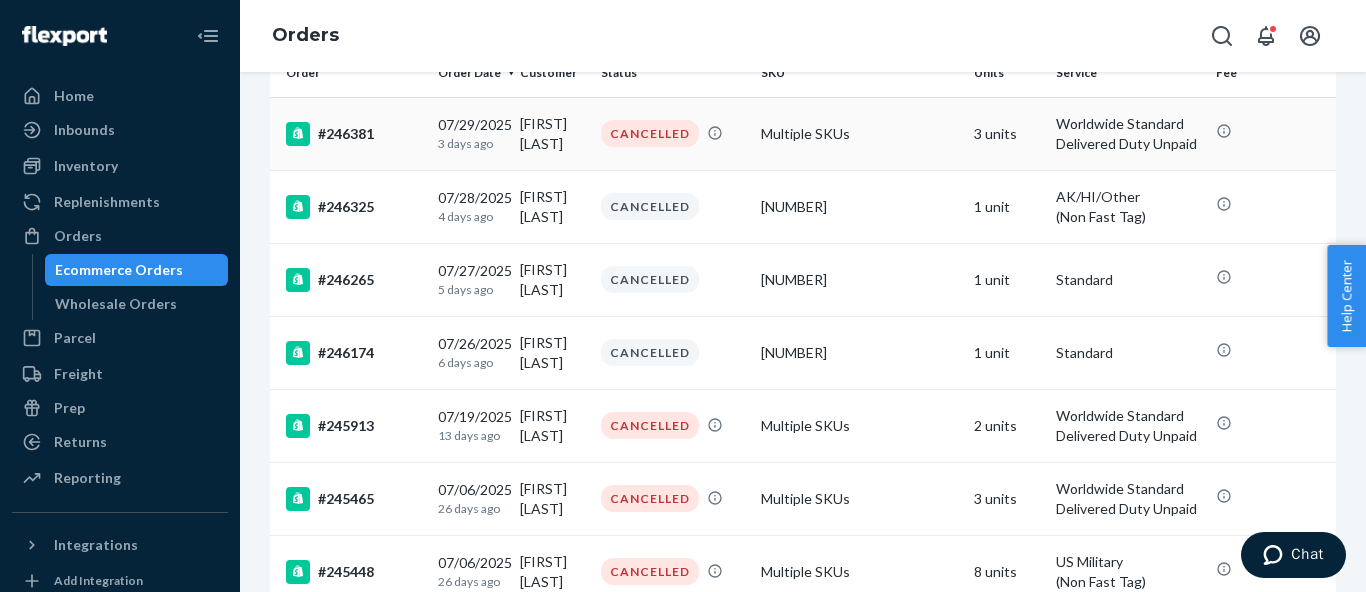 scroll, scrollTop: 292, scrollLeft: 0, axis: vertical 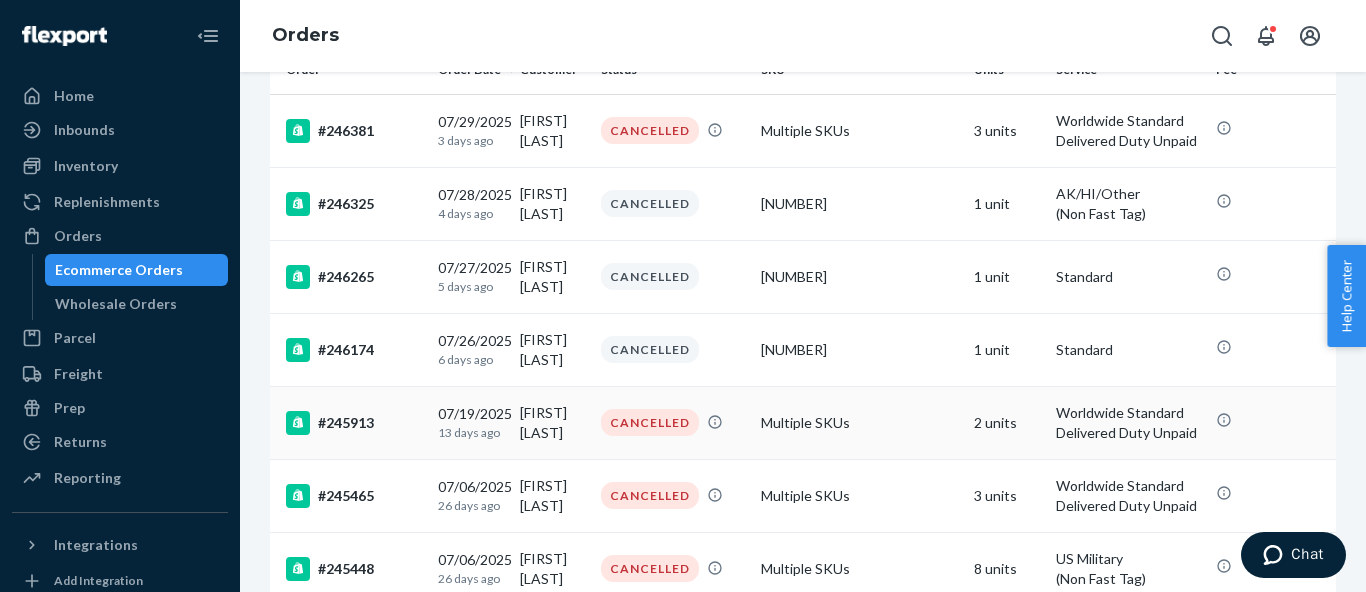 click on "13 days ago" at bounding box center (471, 432) 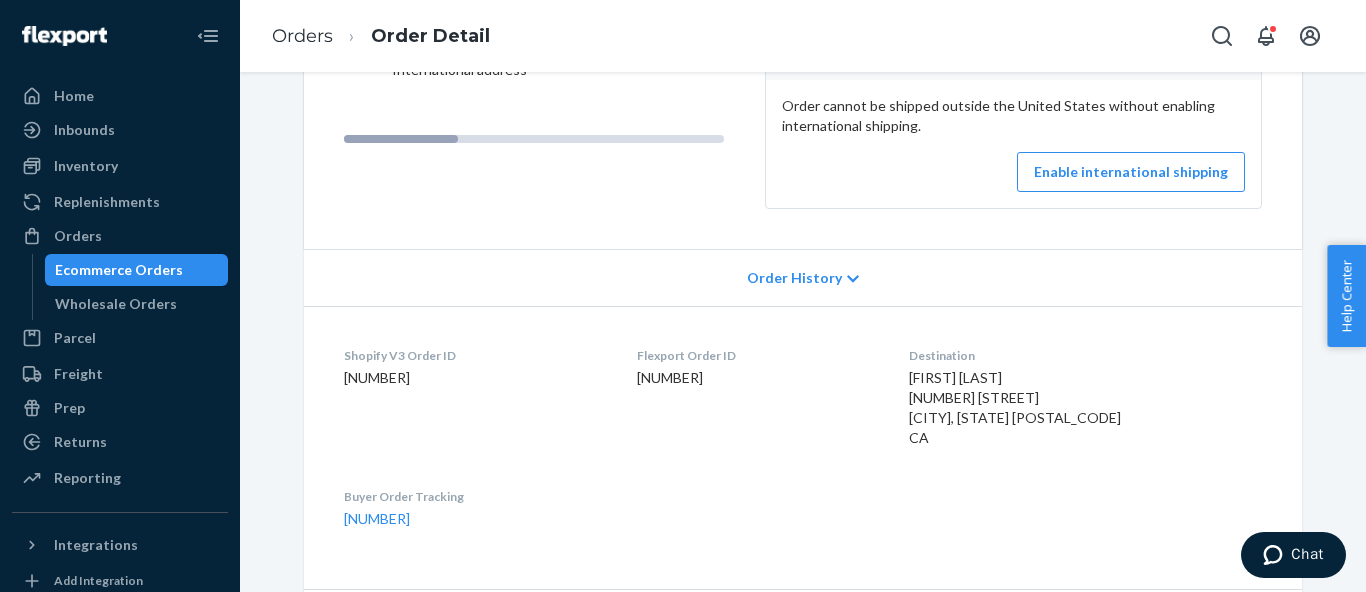 scroll, scrollTop: 274, scrollLeft: 0, axis: vertical 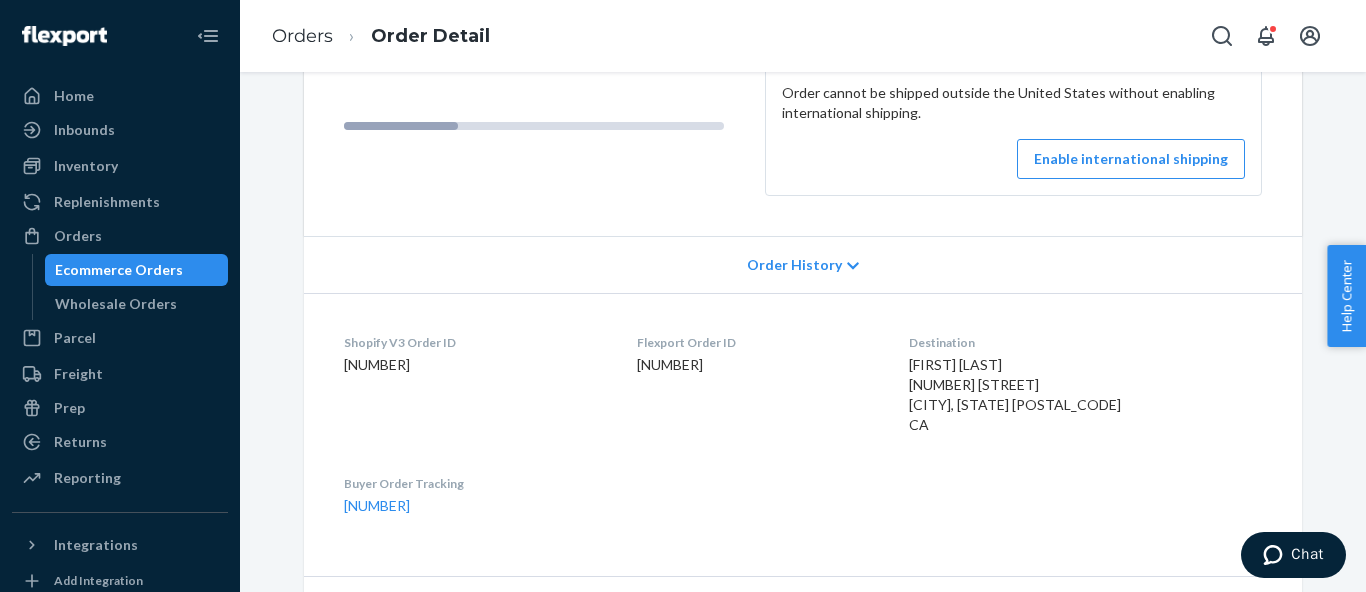 click on "[FIRST] [LAST]
[NUMBER] [STREET]
[CITY], [STATE] [POSTAL_CODE]
CA" at bounding box center [1015, 394] 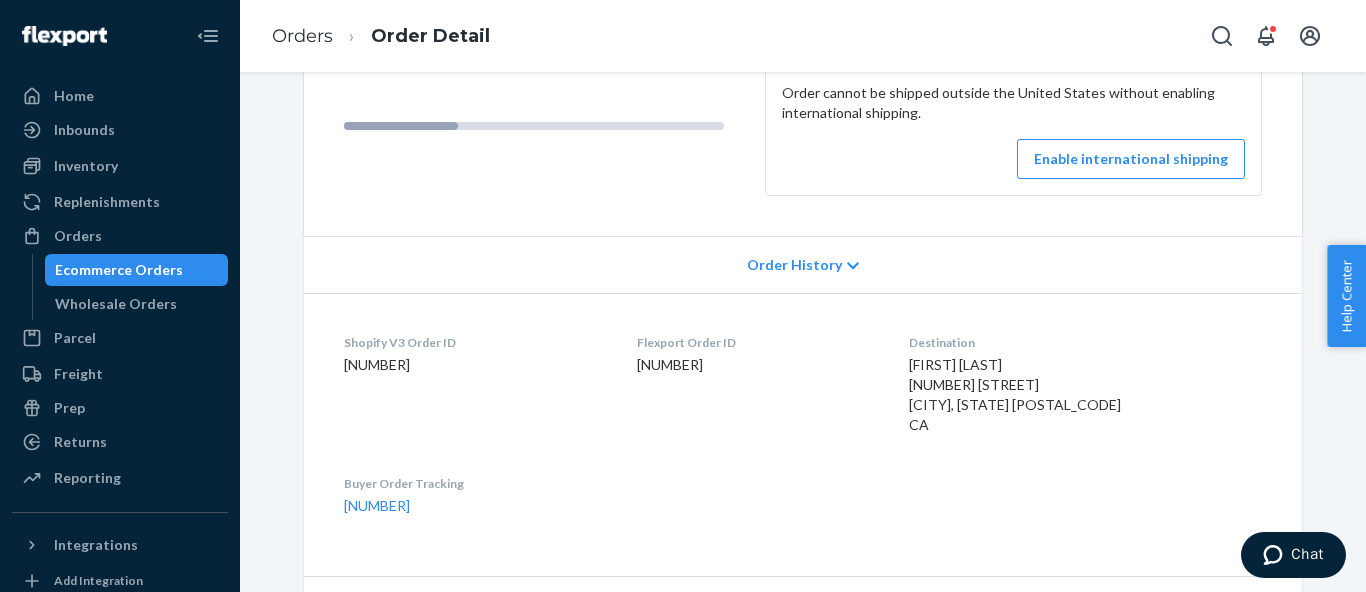 click on "[FIRST] [LAST]
[NUMBER] [STREET]
[CITY], [STATE] [POSTAL_CODE]
CA" at bounding box center (1015, 394) 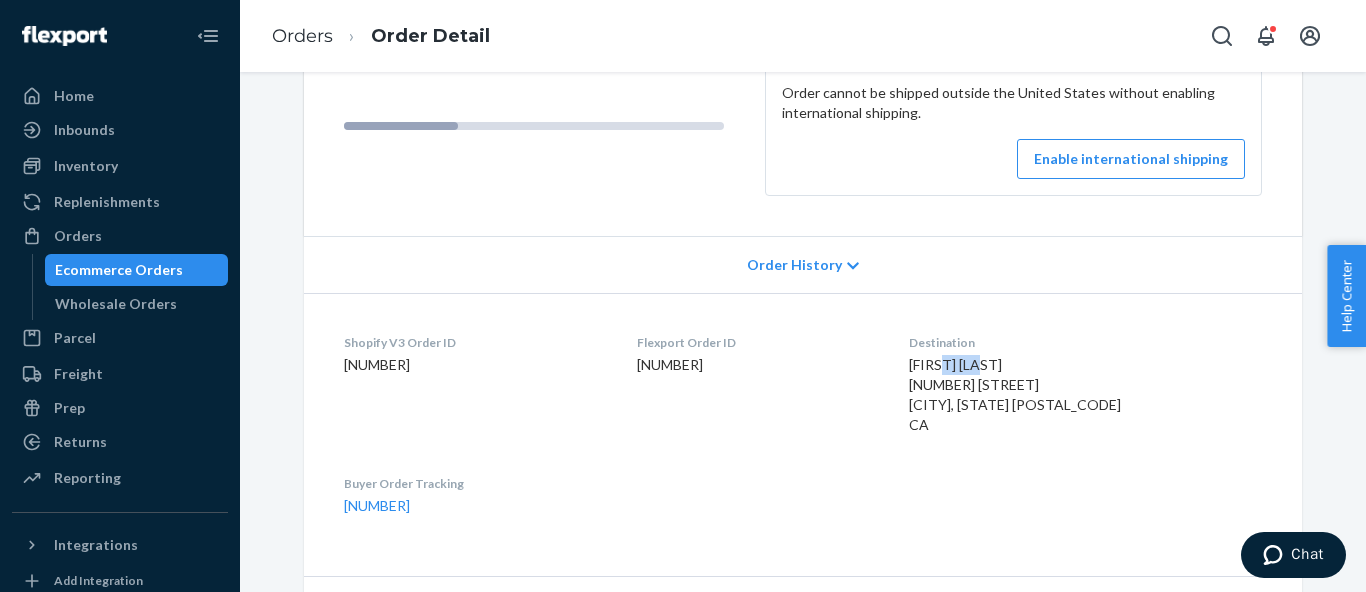 click on "[FIRST] [LAST]
[NUMBER] [STREET]
[CITY], [STATE] [POSTAL_CODE]
CA" at bounding box center [1015, 394] 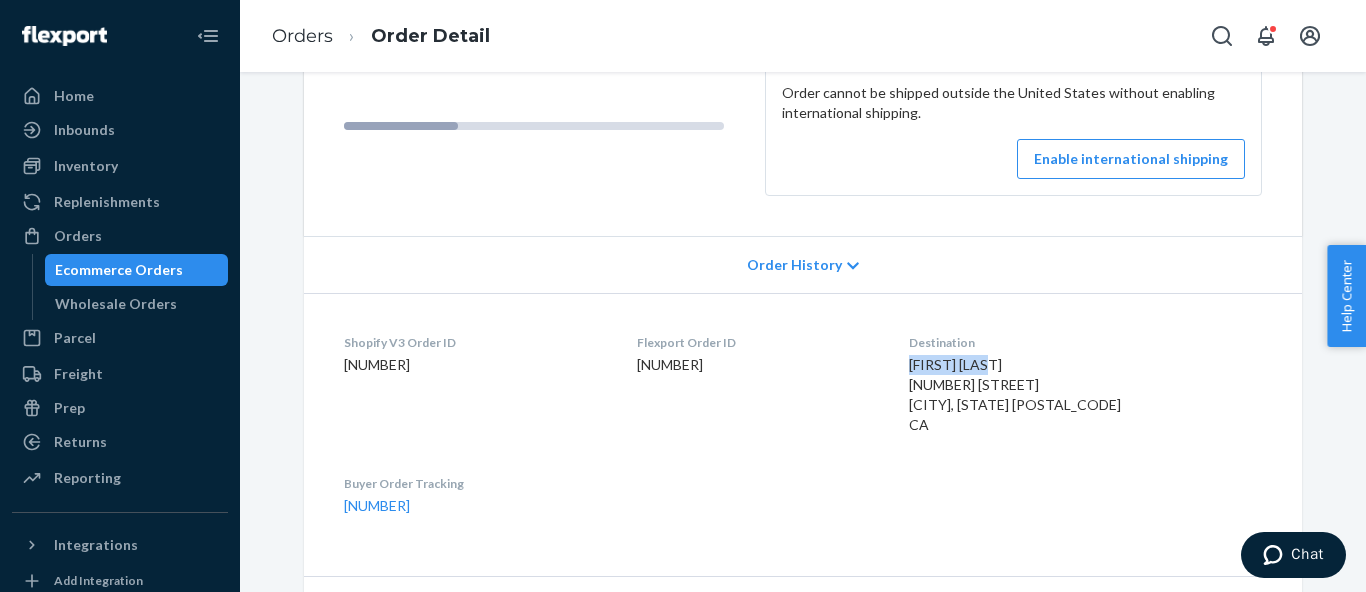 copy on "[FIRST] [LAST]" 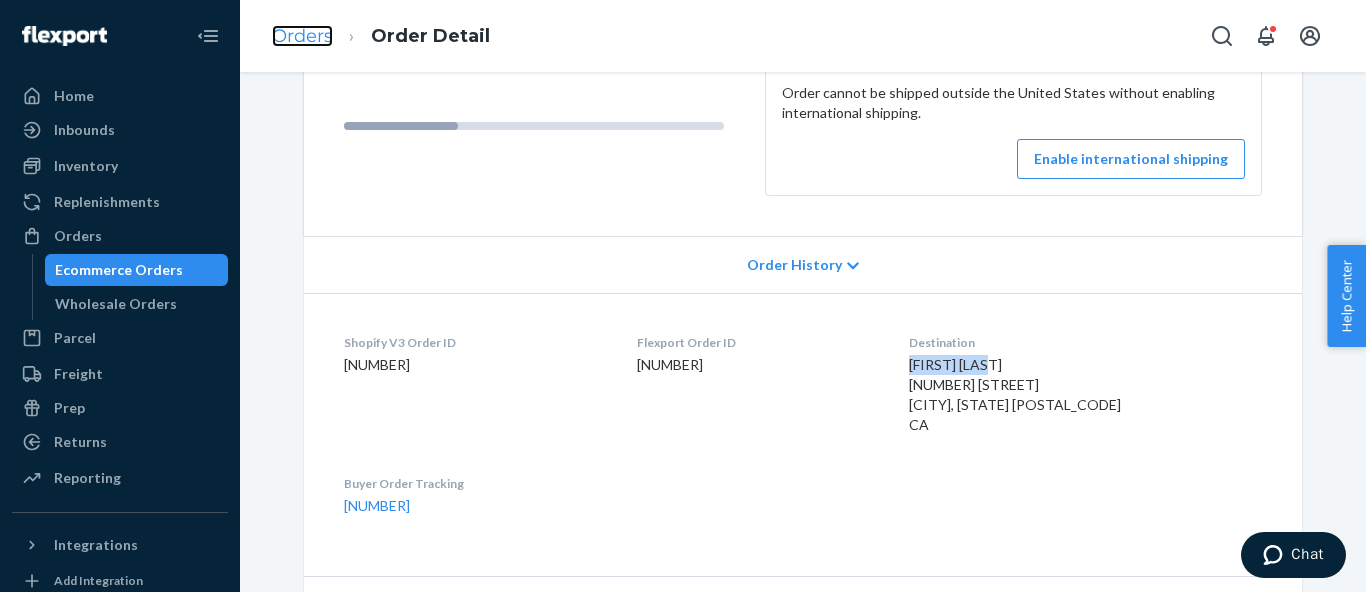 click on "Orders" at bounding box center (302, 36) 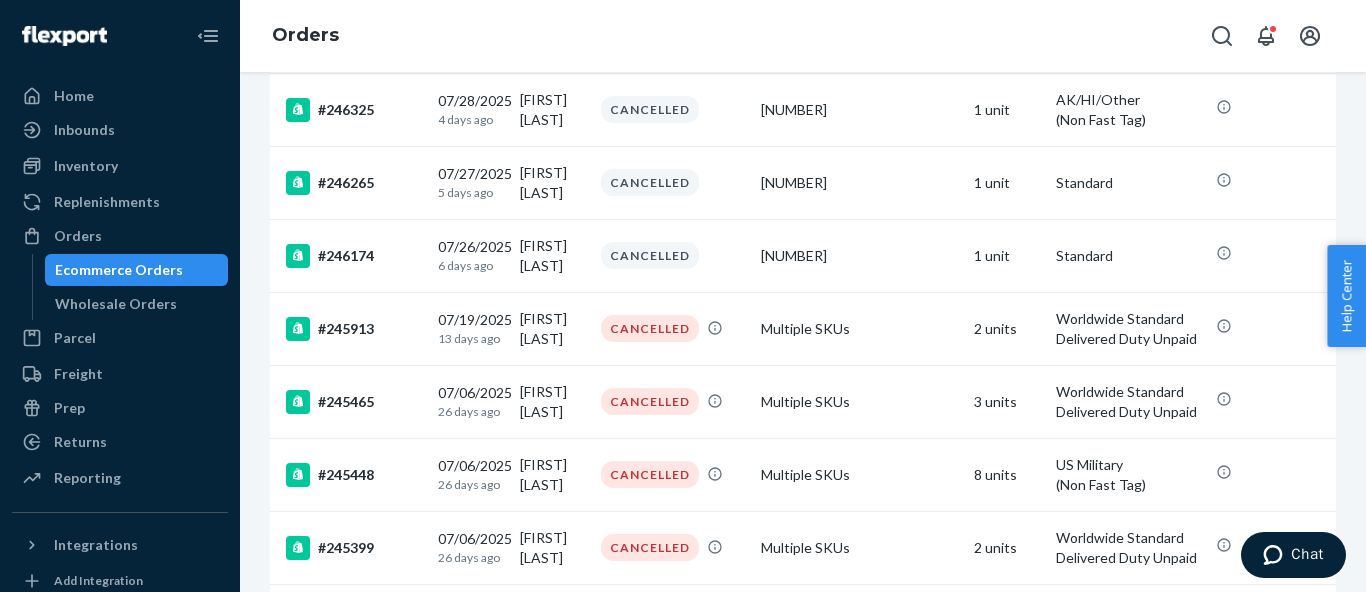 scroll, scrollTop: 0, scrollLeft: 0, axis: both 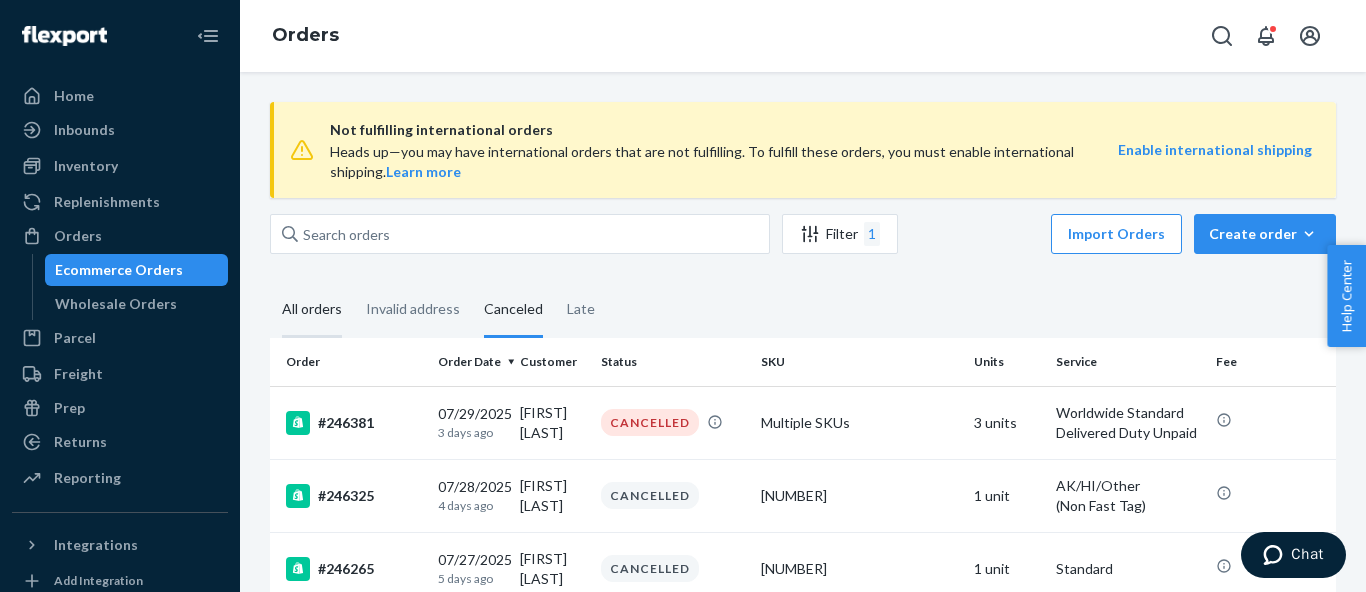 click on "All orders" at bounding box center [312, 310] 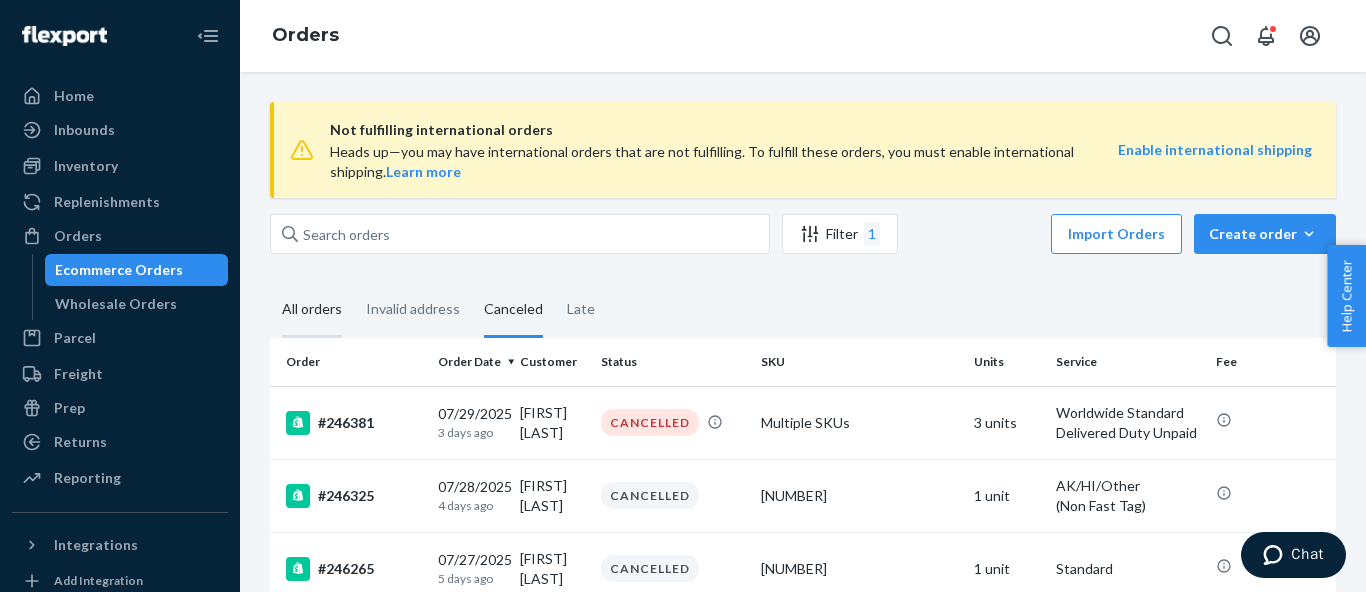 click on "All orders" at bounding box center (270, 283) 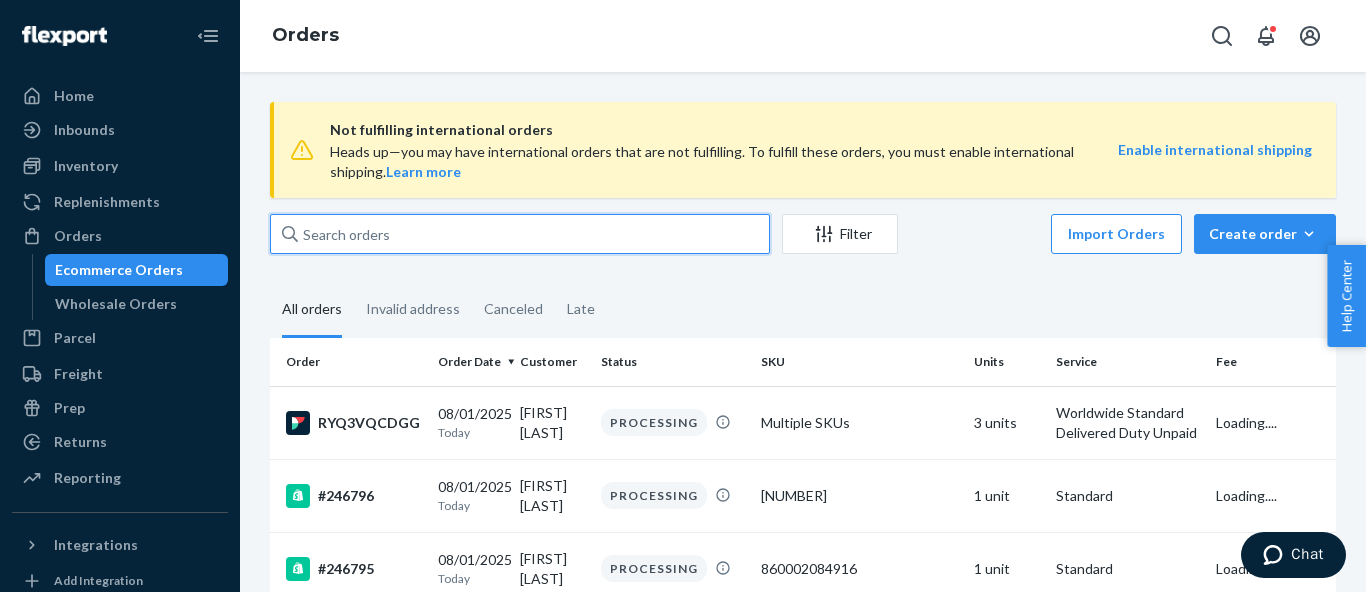 click at bounding box center (520, 234) 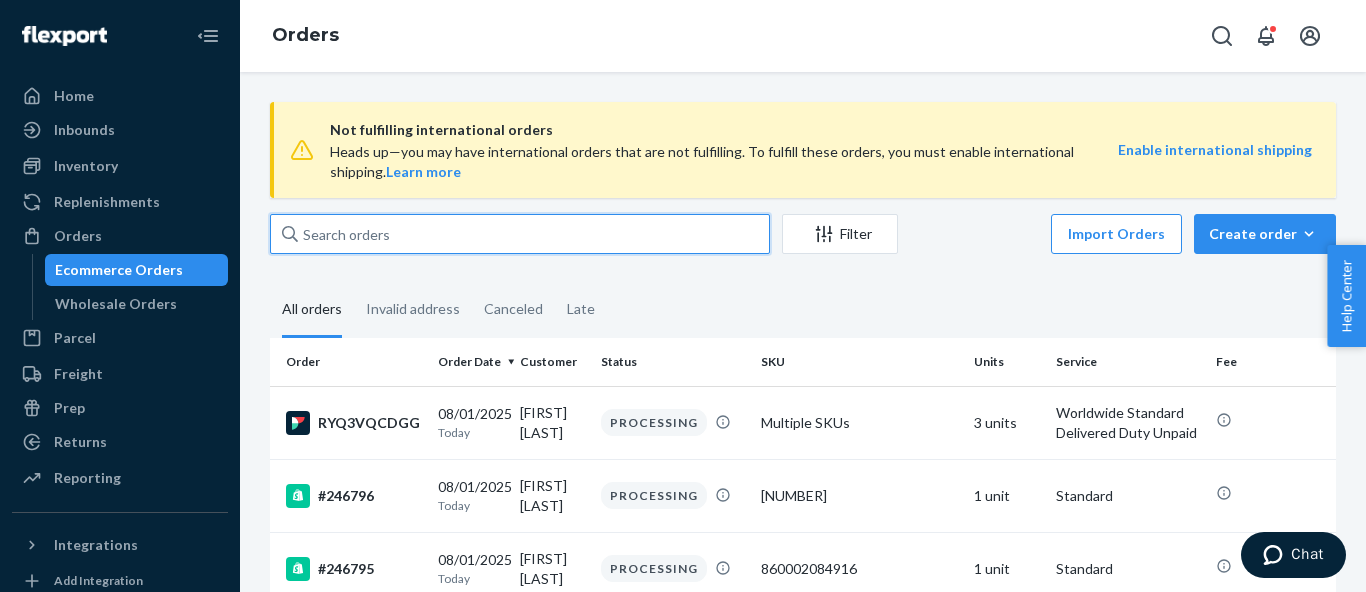 paste on "[FIRST] [LAST]" 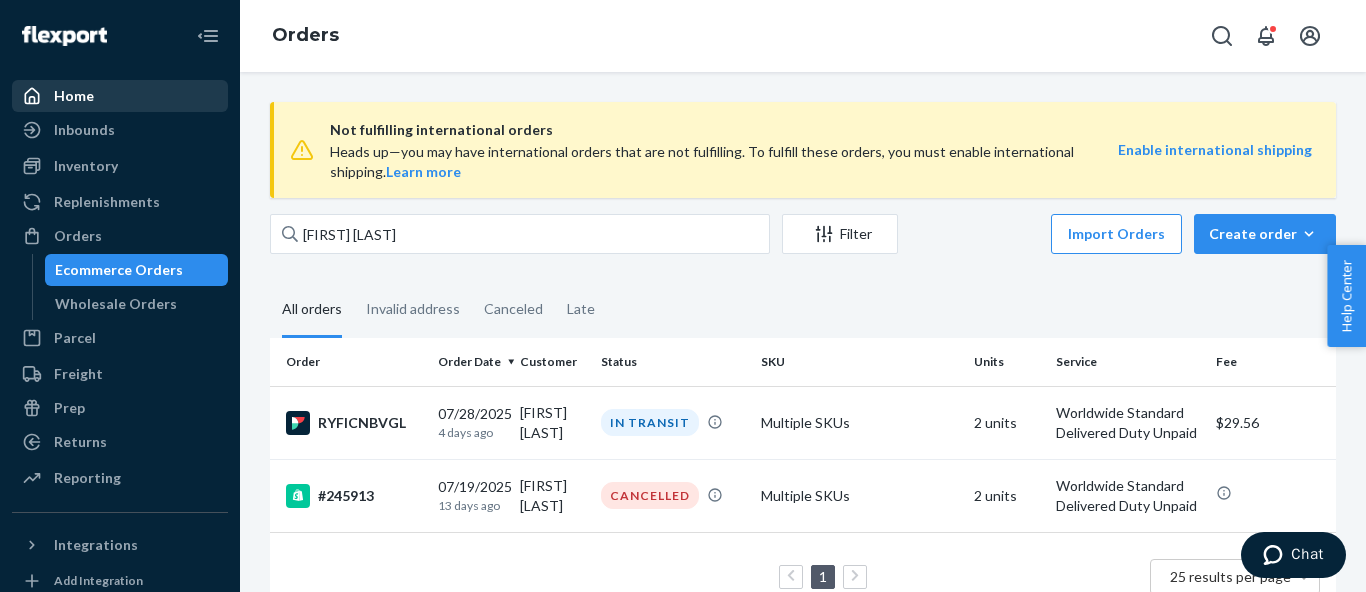 click on "Home" at bounding box center [120, 96] 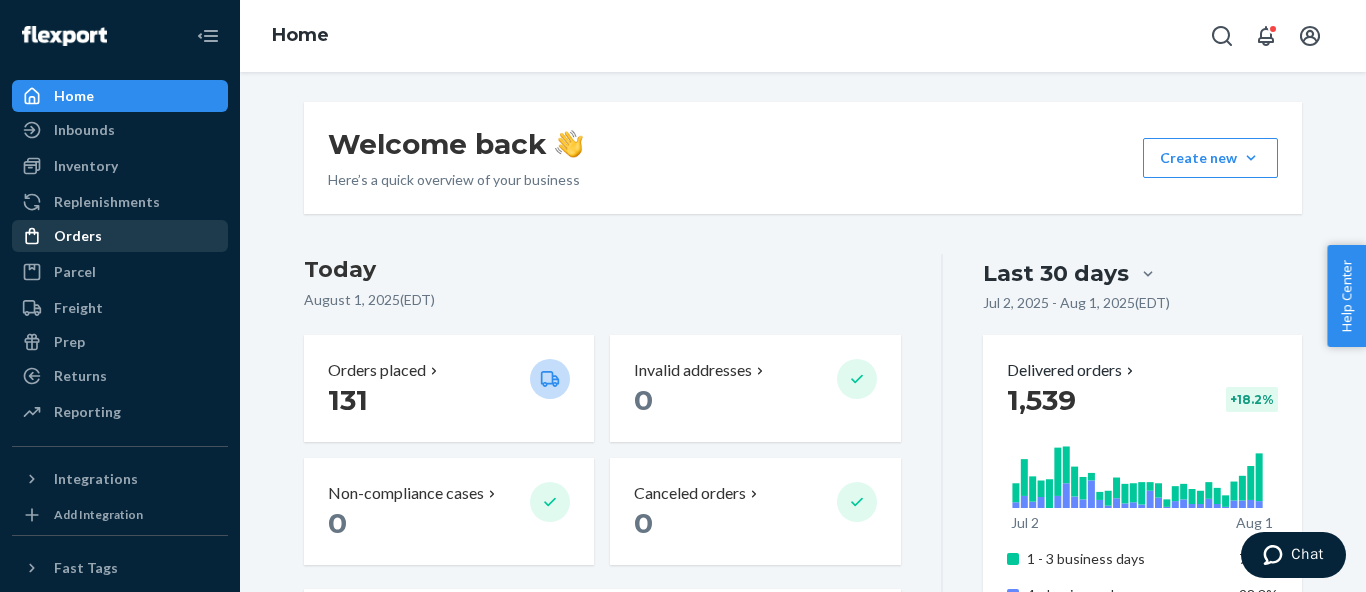 click on "Orders" at bounding box center (120, 236) 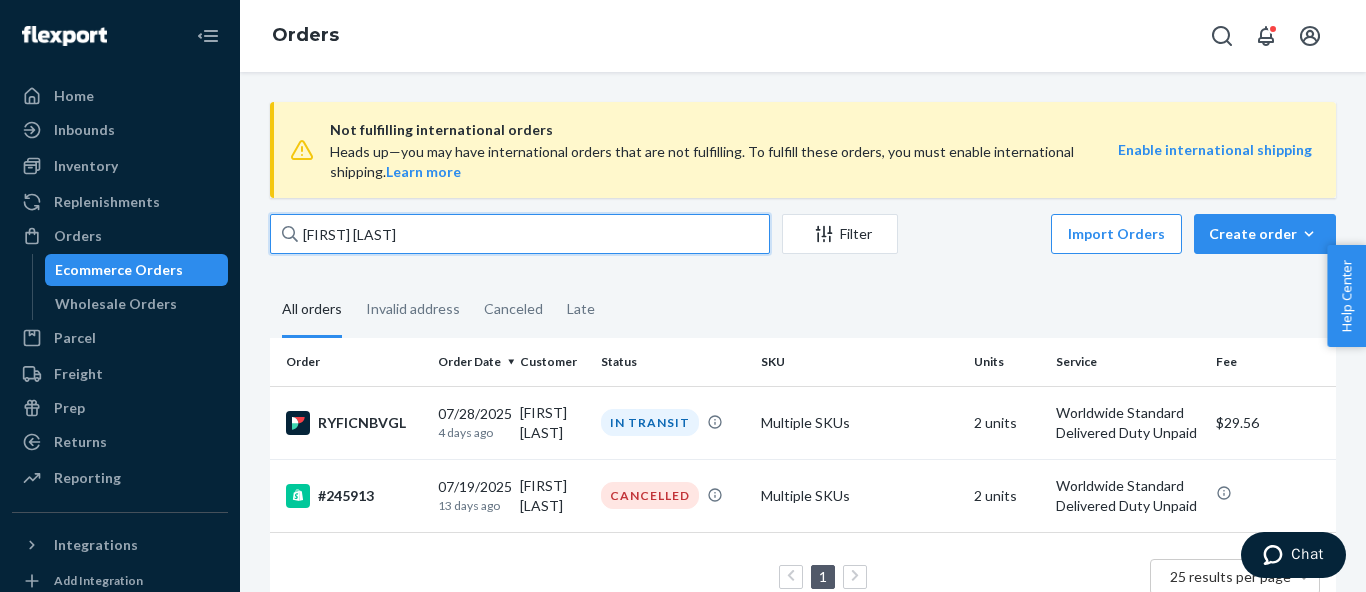 click on "[FIRST] [LAST]" at bounding box center (520, 234) 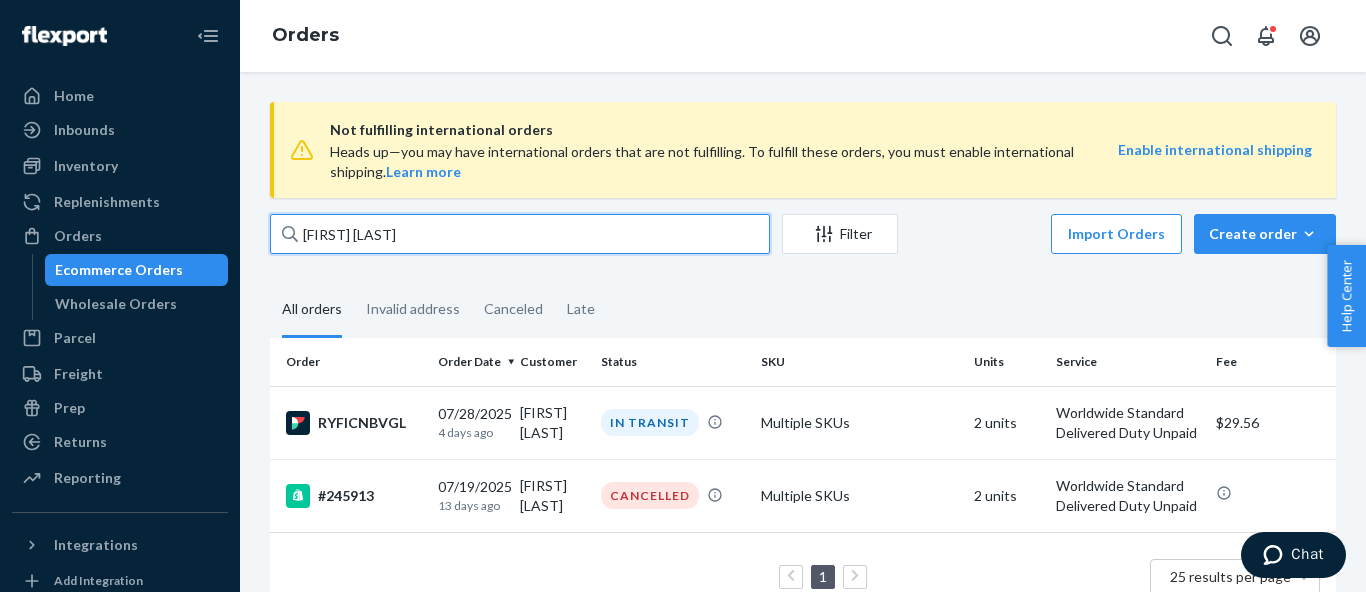 click on "[FIRST] [LAST]" at bounding box center (520, 234) 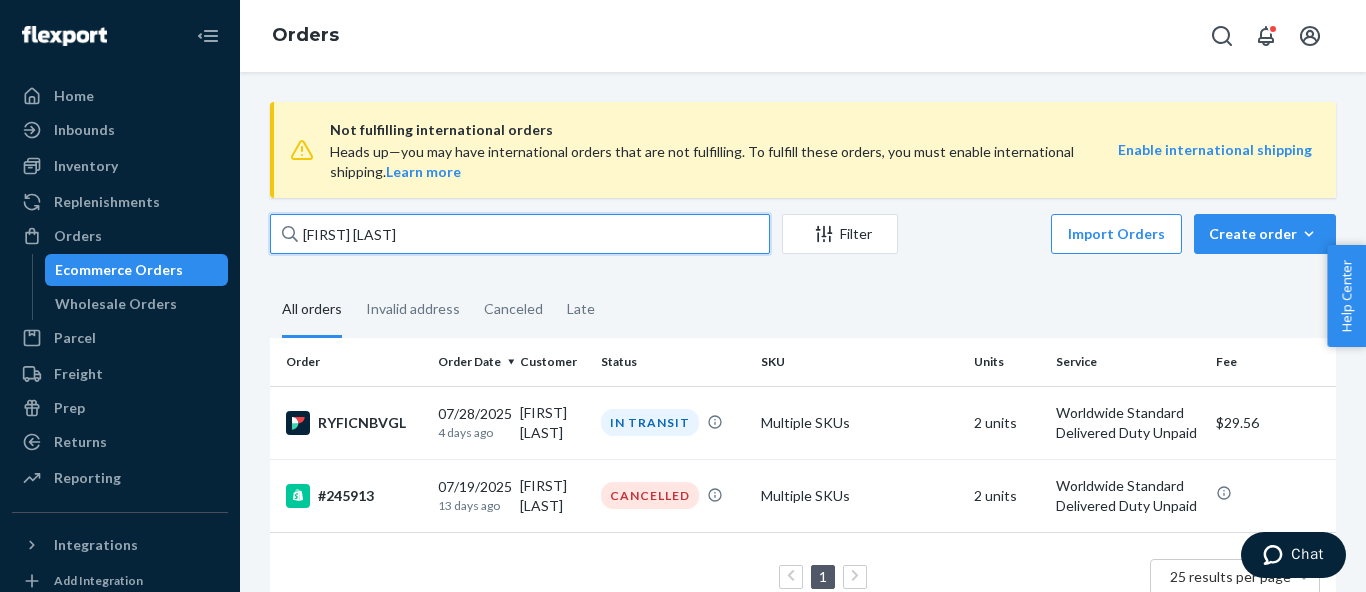 type 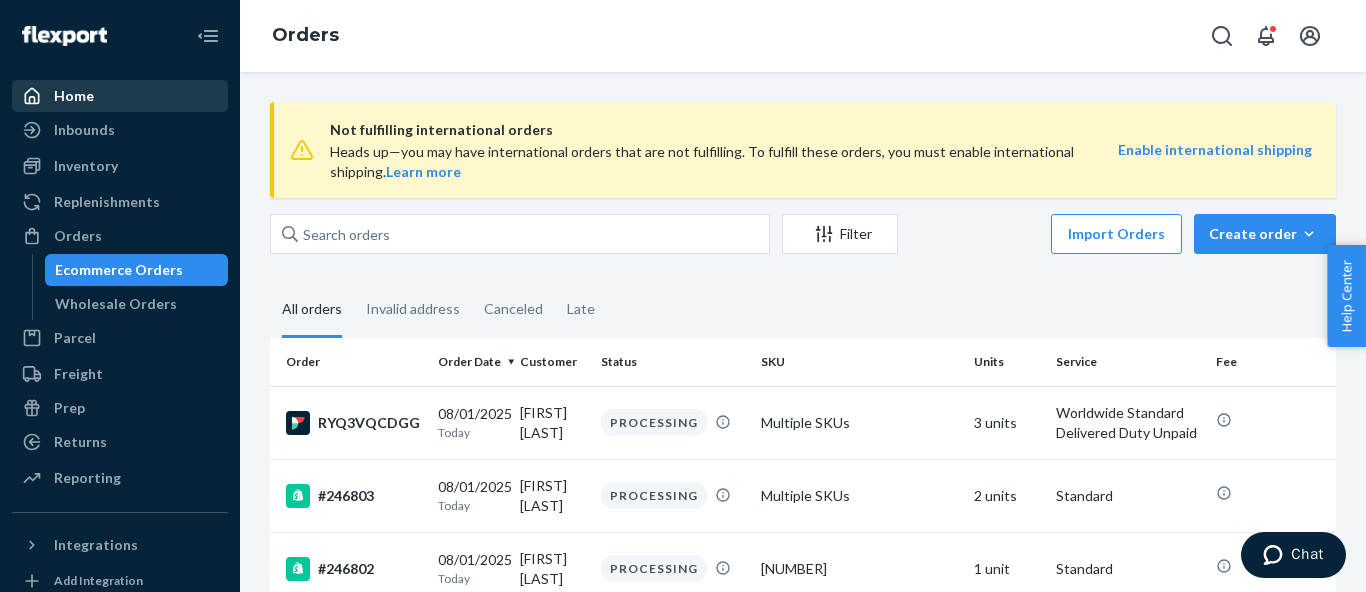 click on "Home" at bounding box center [120, 96] 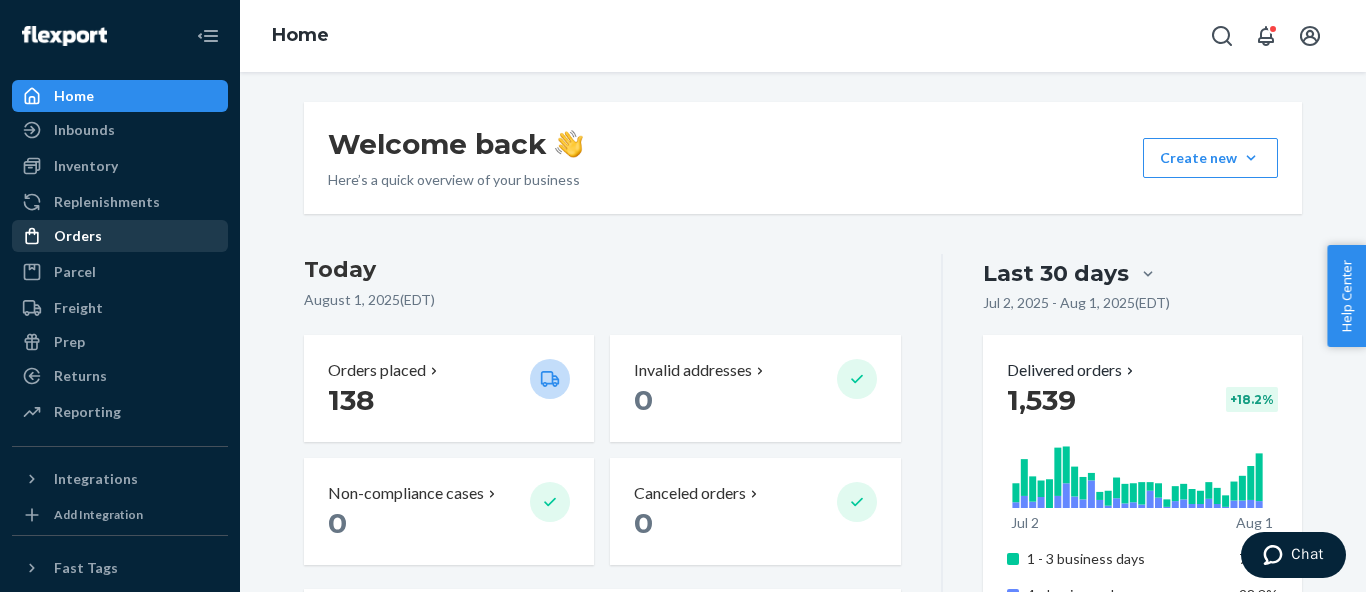 click on "Orders" at bounding box center [120, 236] 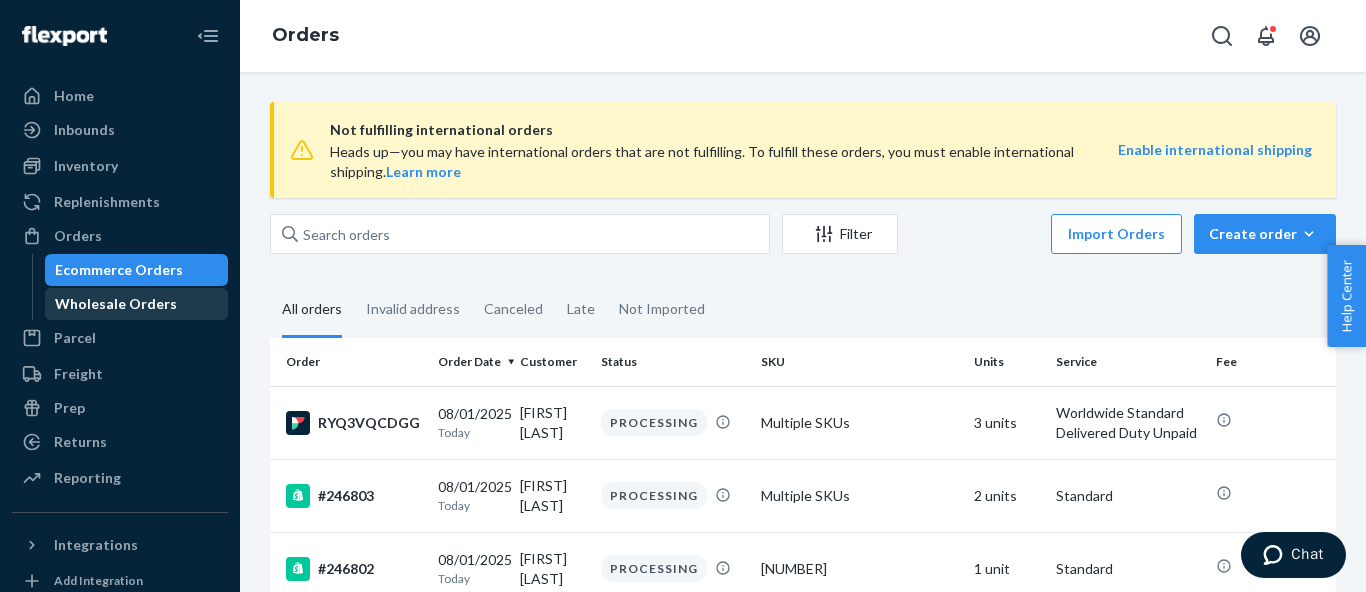 click on "Wholesale Orders" at bounding box center [116, 304] 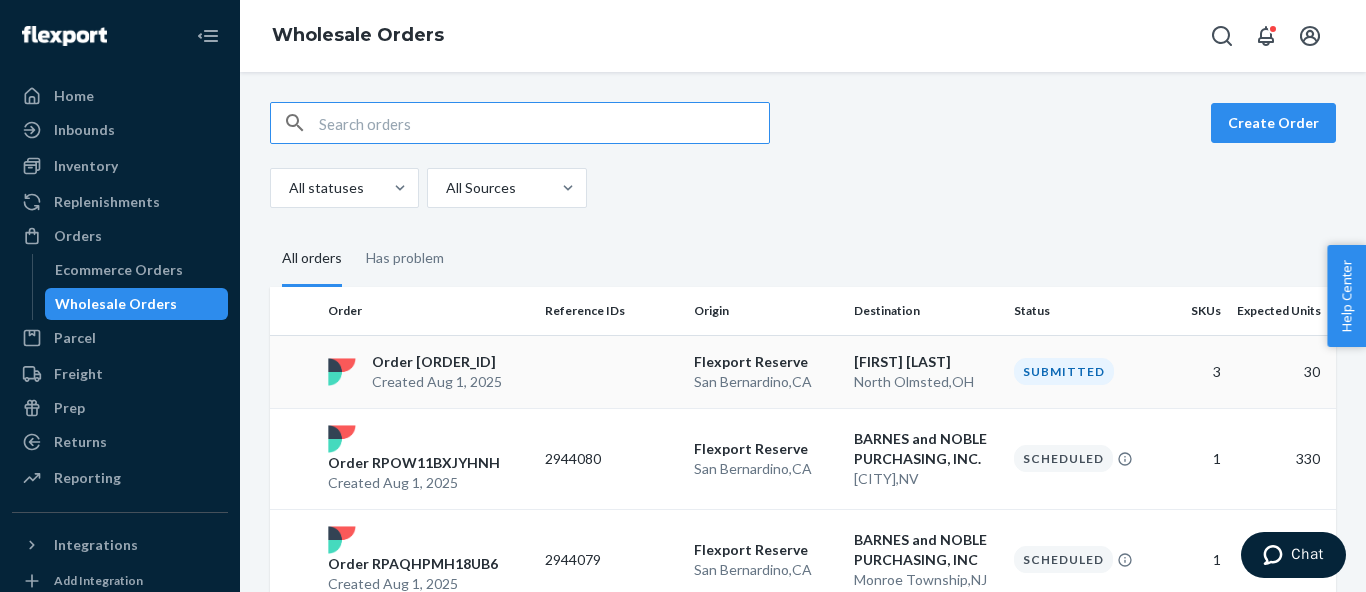 click on "Order [ORDER_ID]" at bounding box center [437, 362] 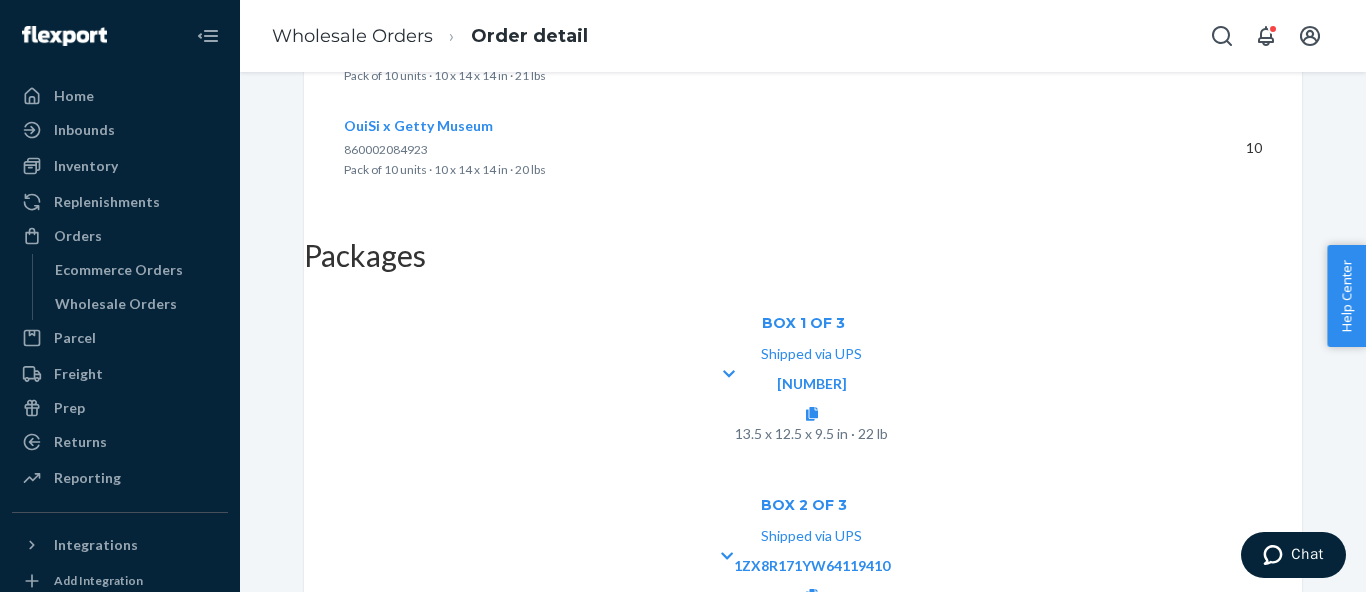 scroll, scrollTop: 841, scrollLeft: 0, axis: vertical 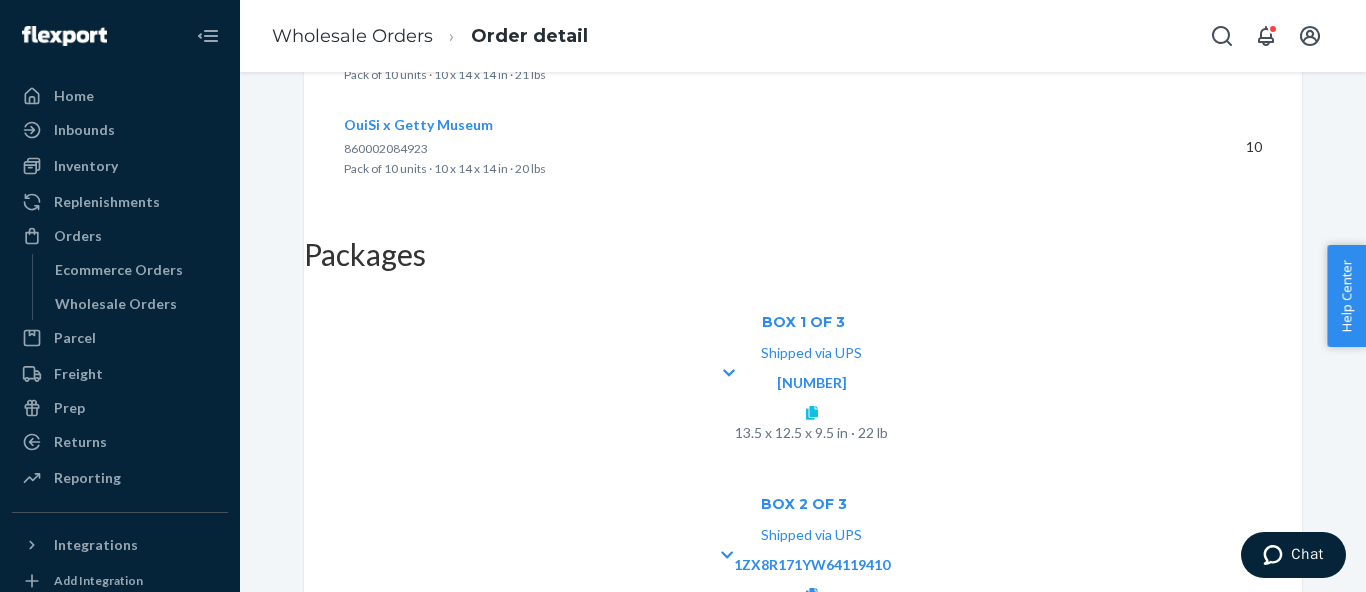 click 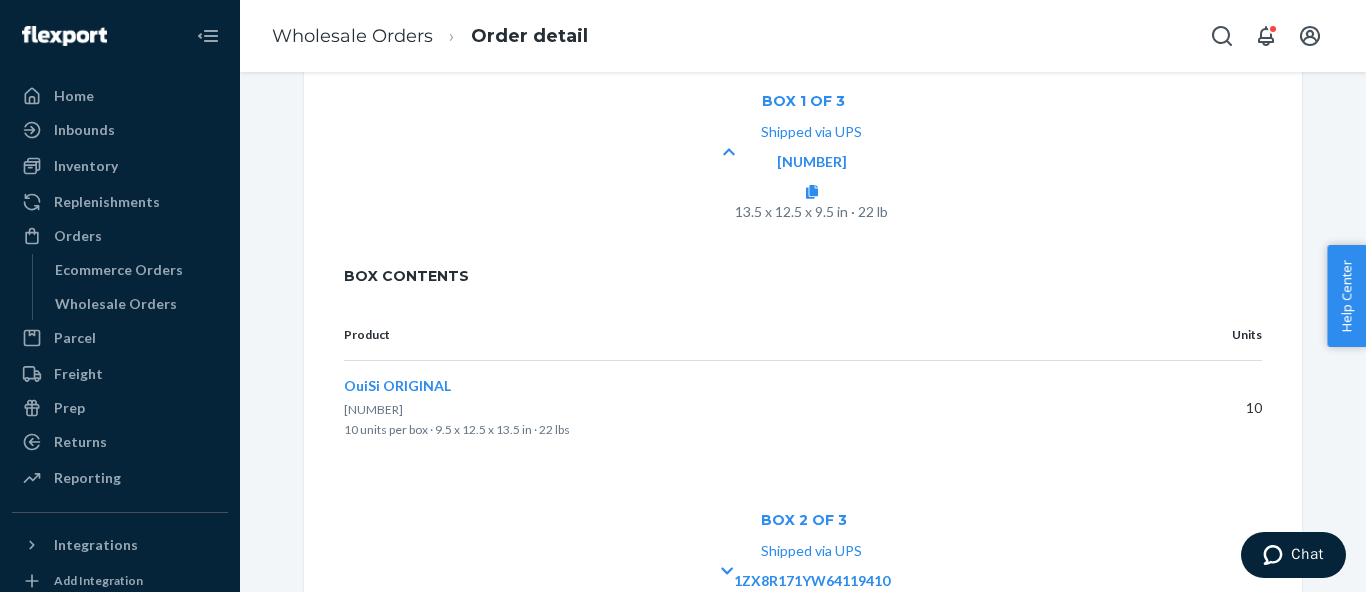 scroll, scrollTop: 1094, scrollLeft: 0, axis: vertical 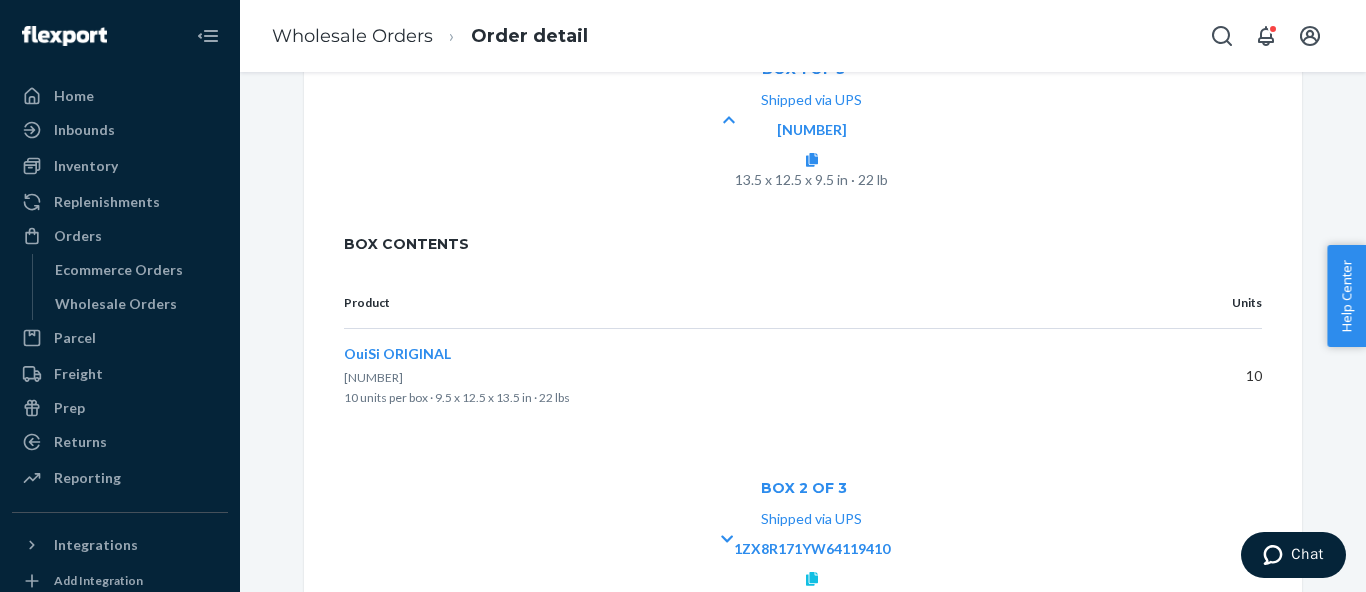 click 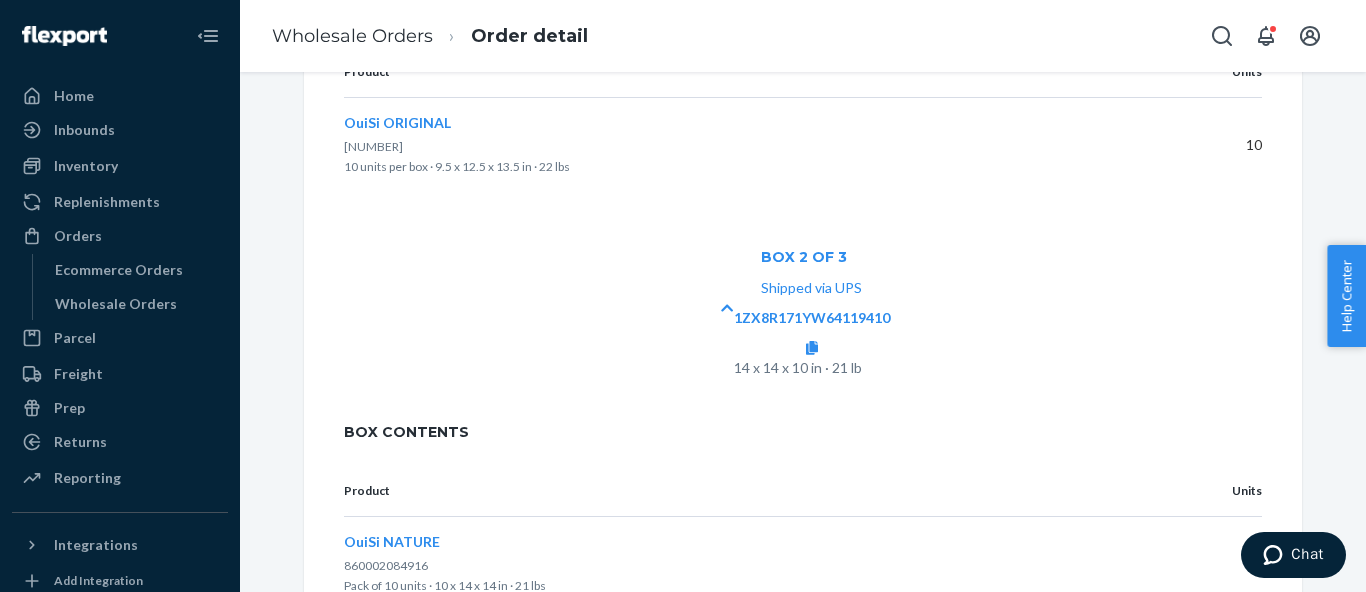 scroll, scrollTop: 1347, scrollLeft: 0, axis: vertical 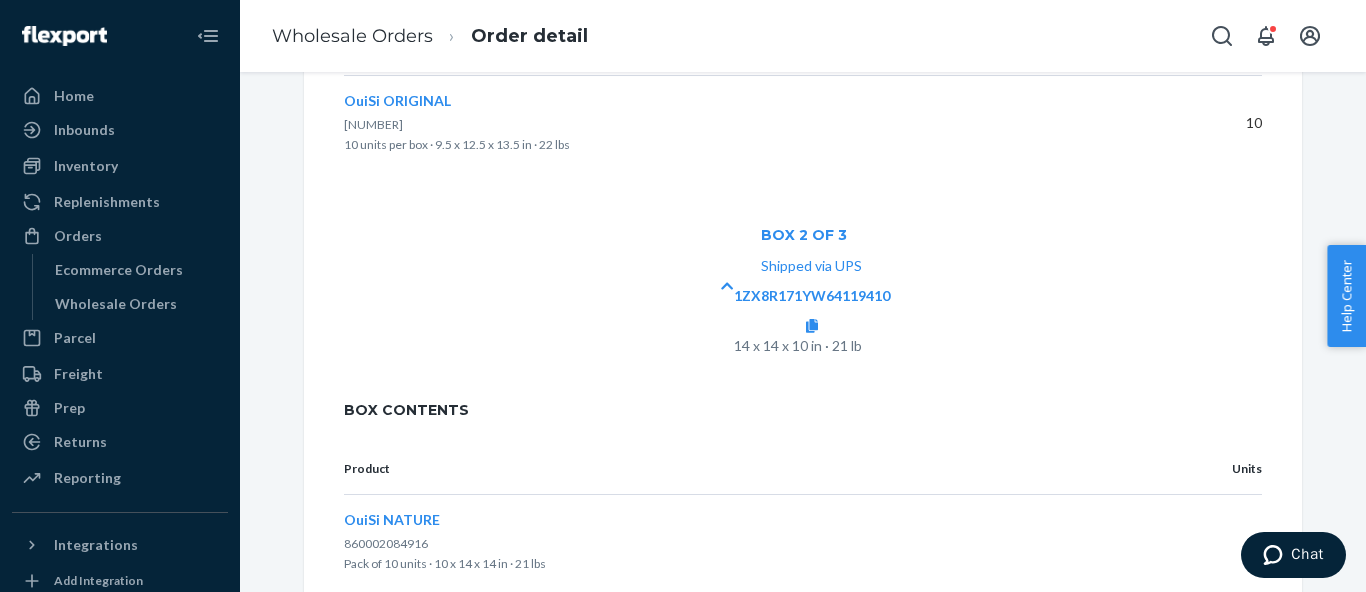 click 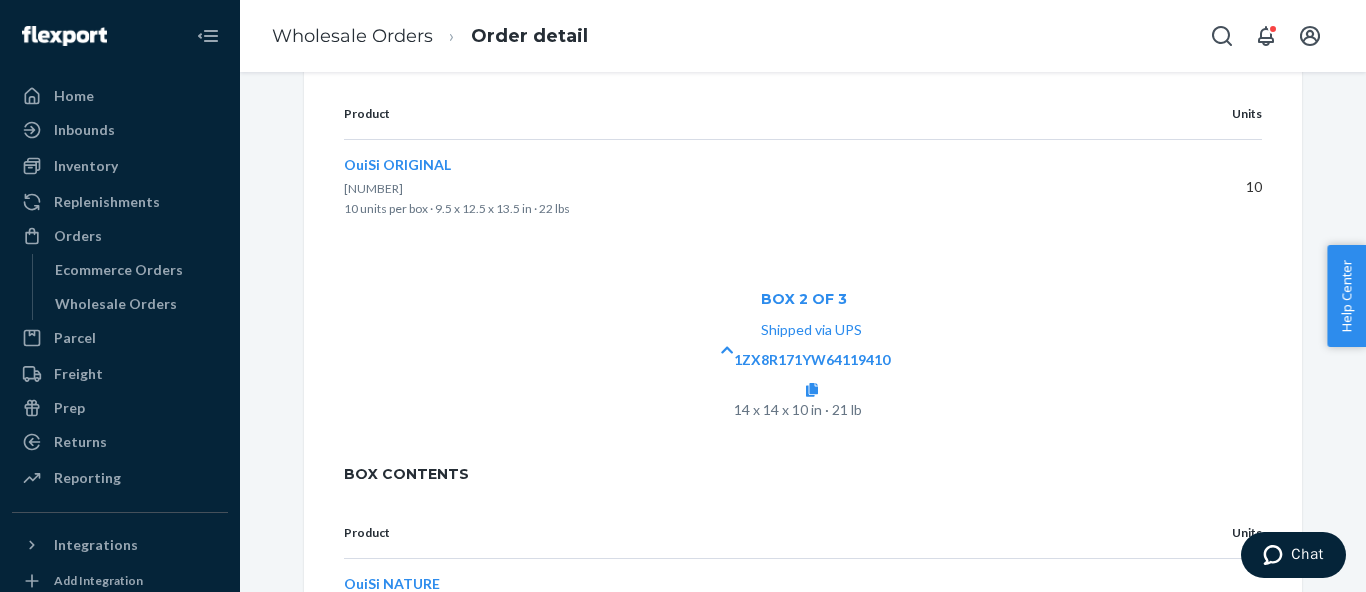 scroll, scrollTop: 1259, scrollLeft: 0, axis: vertical 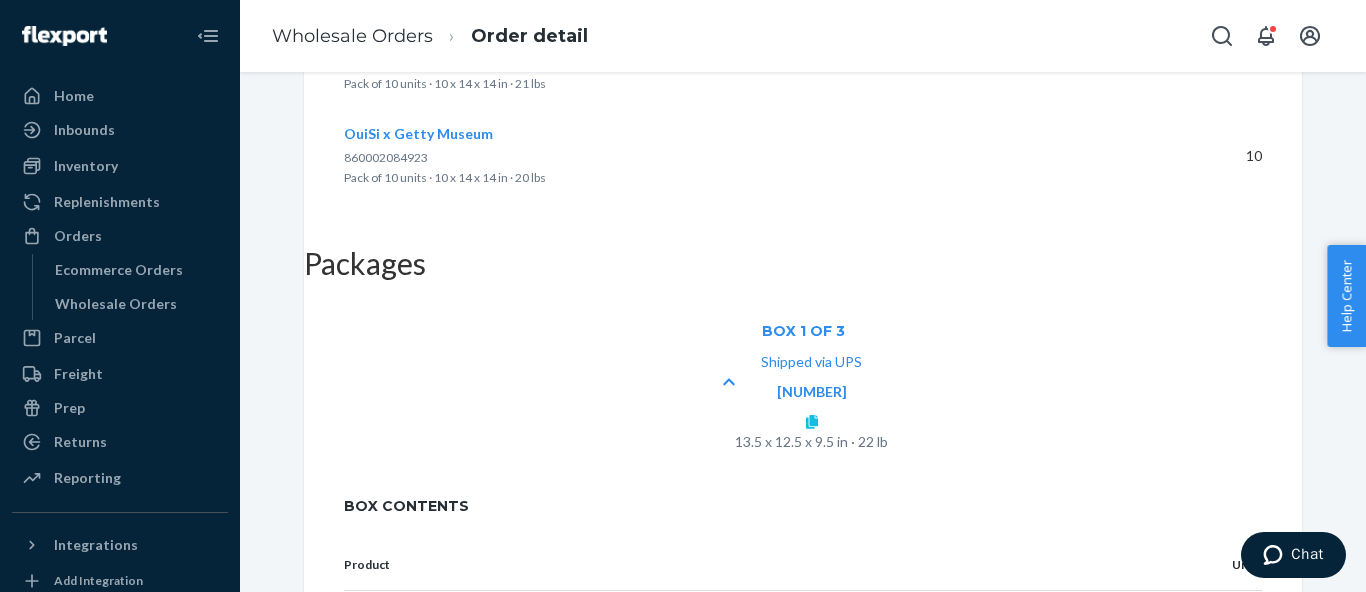 click at bounding box center [812, 421] 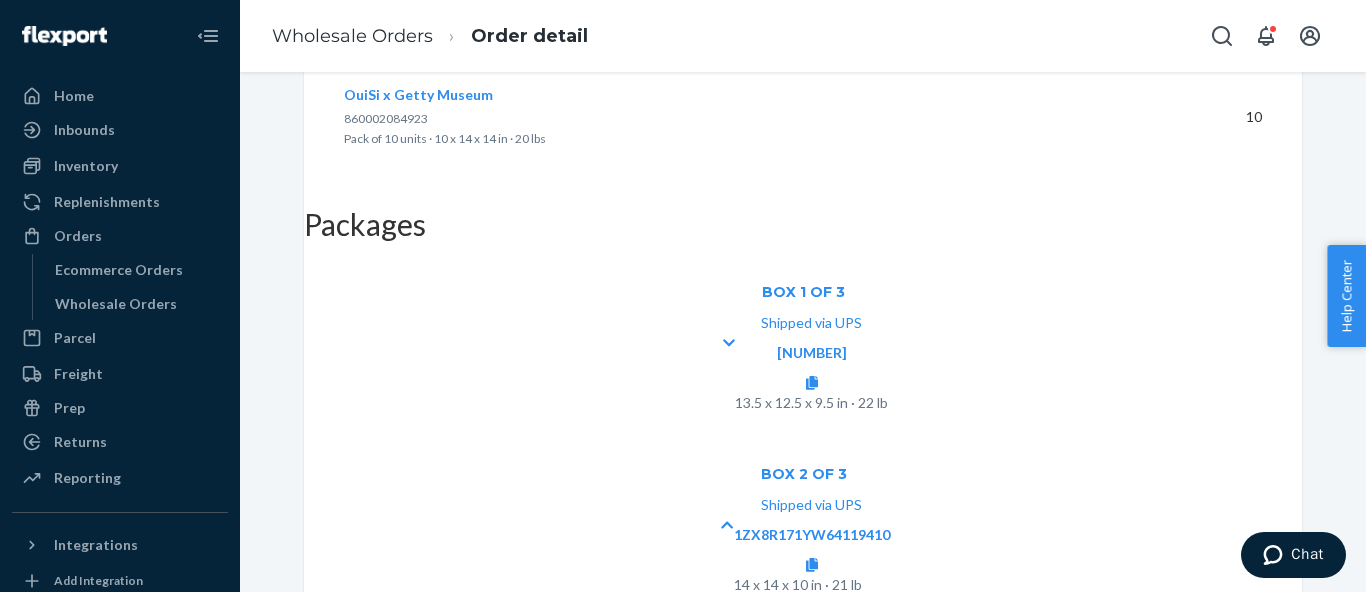 scroll, scrollTop: 872, scrollLeft: 0, axis: vertical 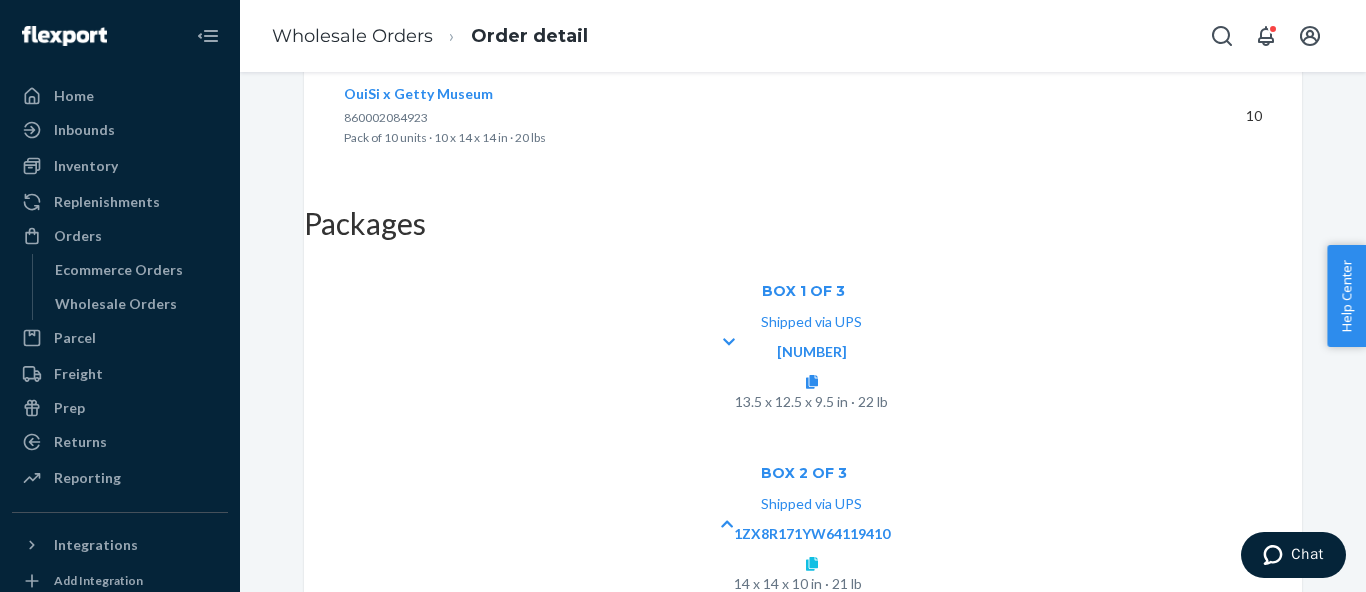 click at bounding box center (812, 563) 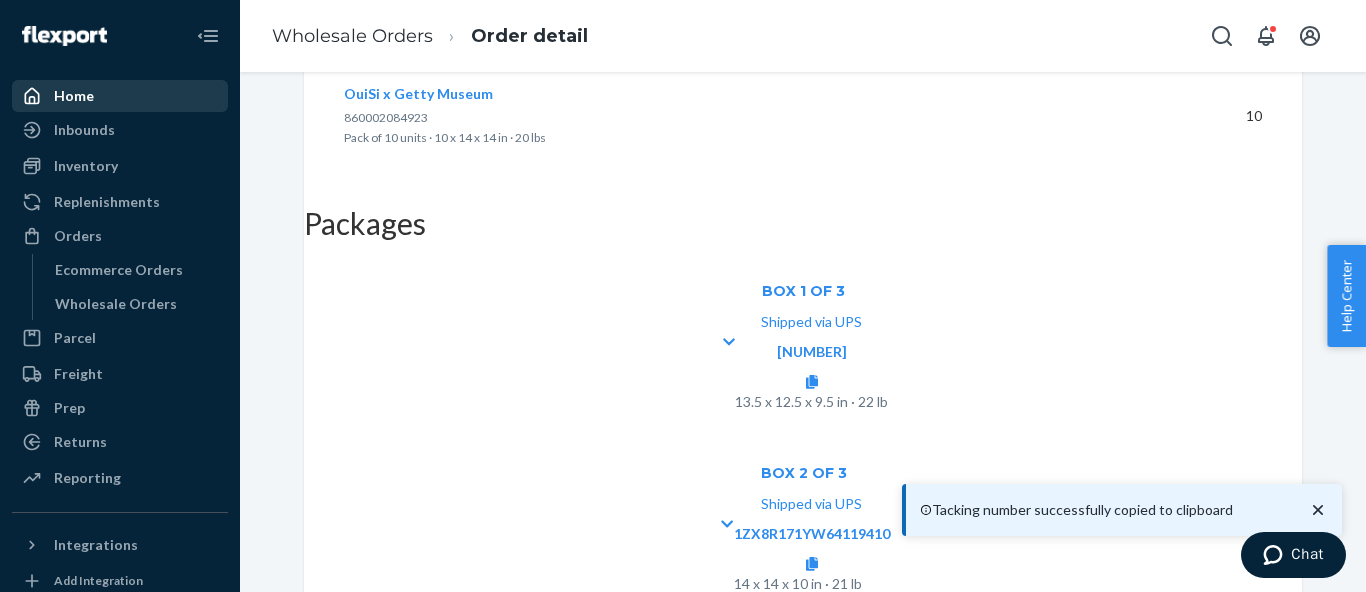 click on "Home" at bounding box center (74, 96) 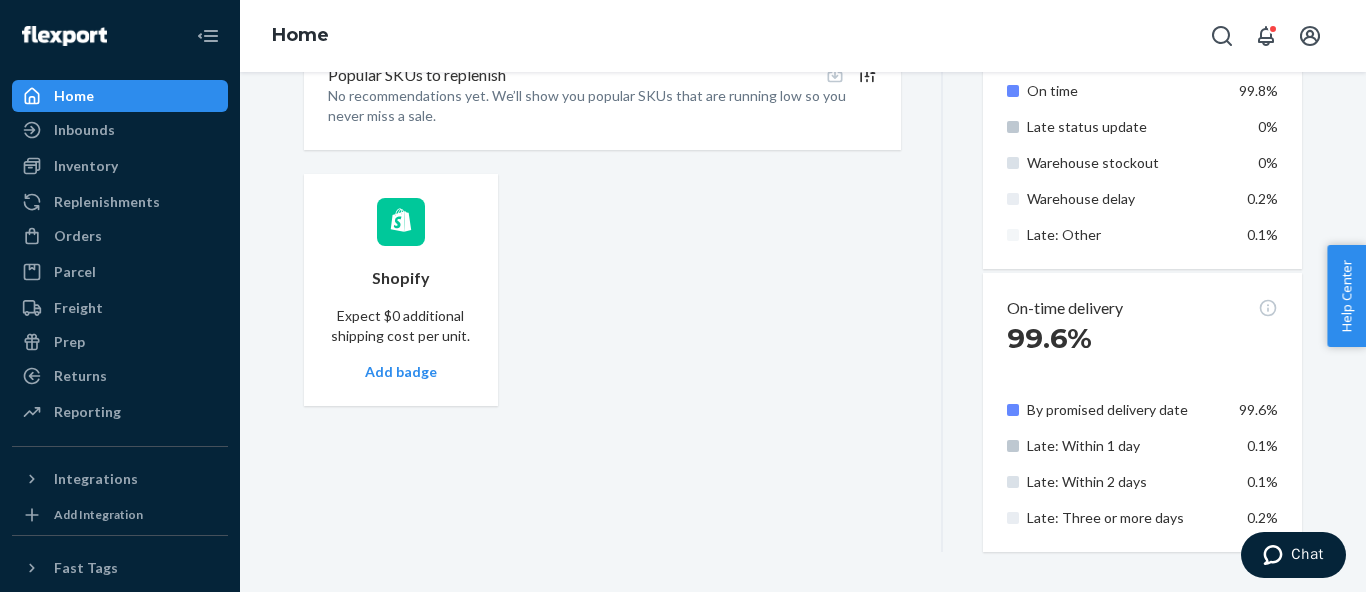 scroll, scrollTop: 0, scrollLeft: 0, axis: both 